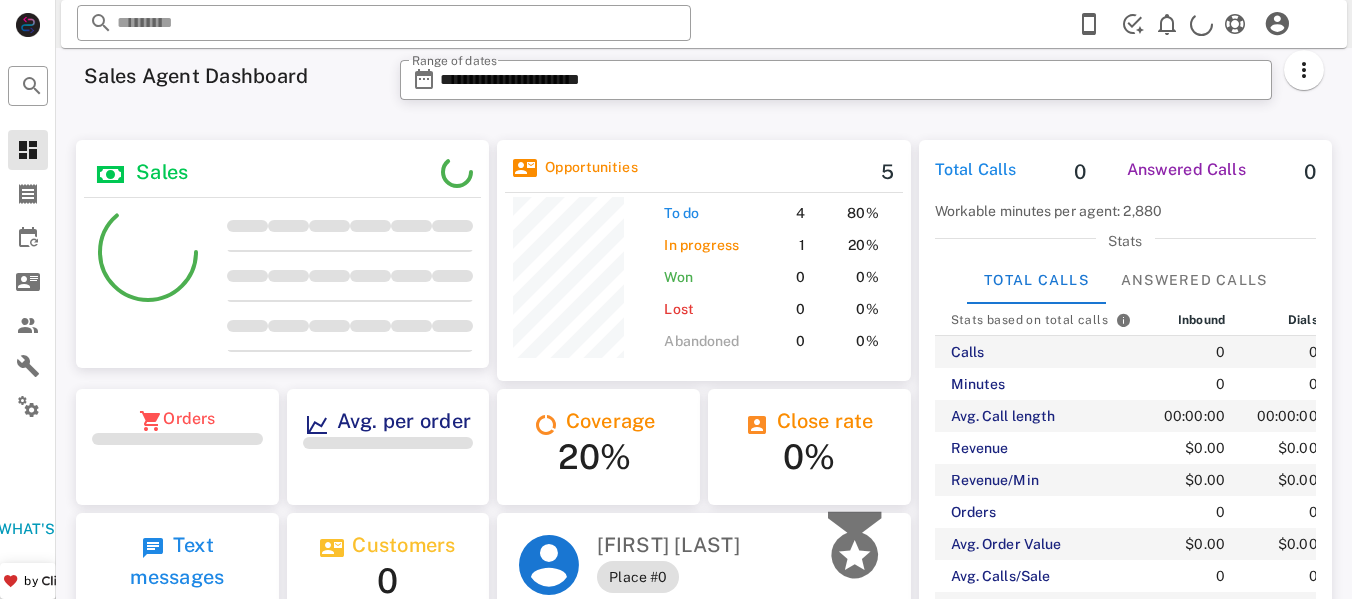scroll, scrollTop: 0, scrollLeft: 0, axis: both 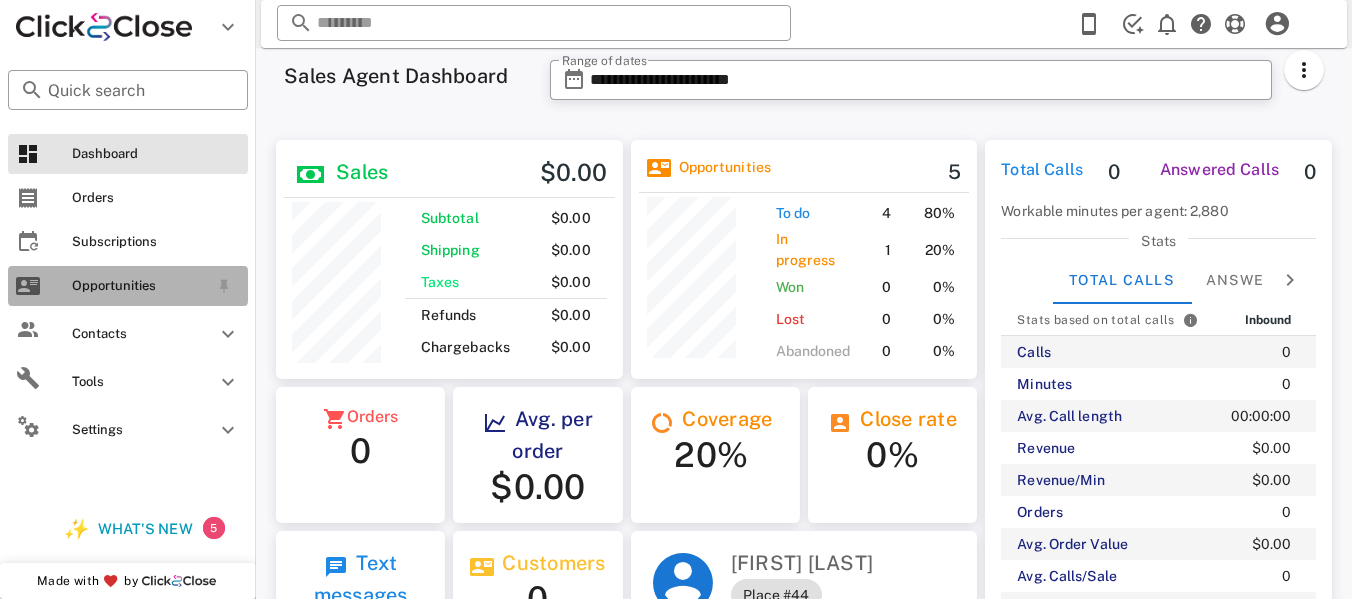 click on "Opportunities" at bounding box center (128, 286) 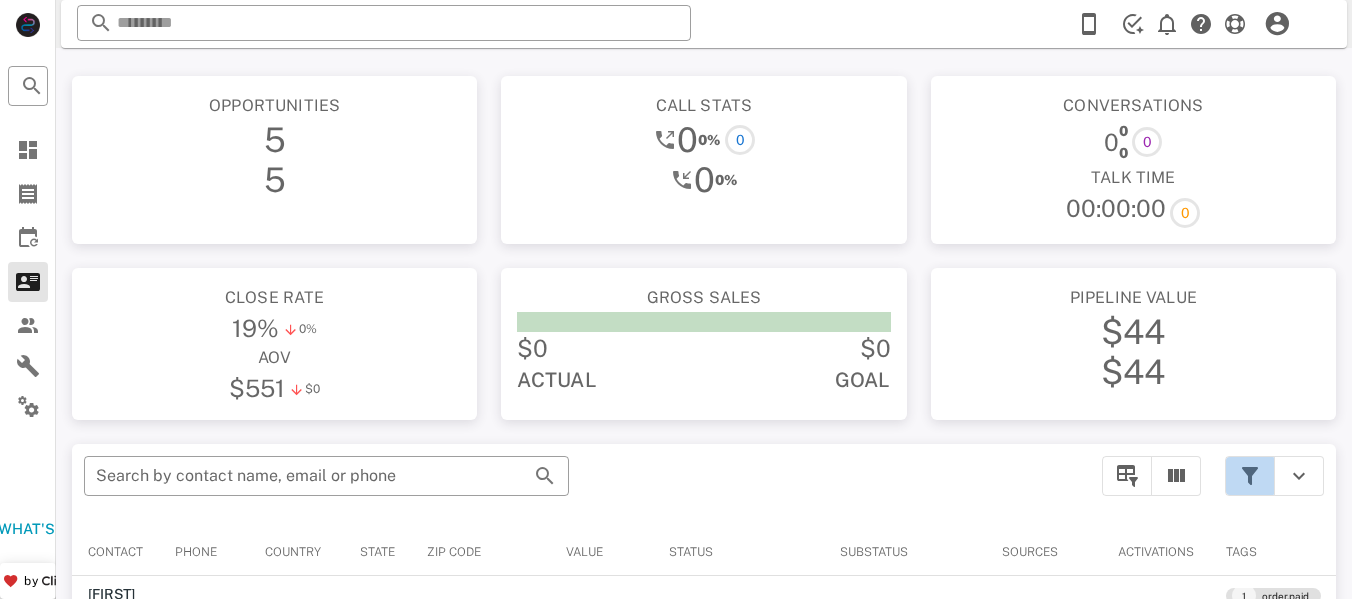 click at bounding box center (1250, 476) 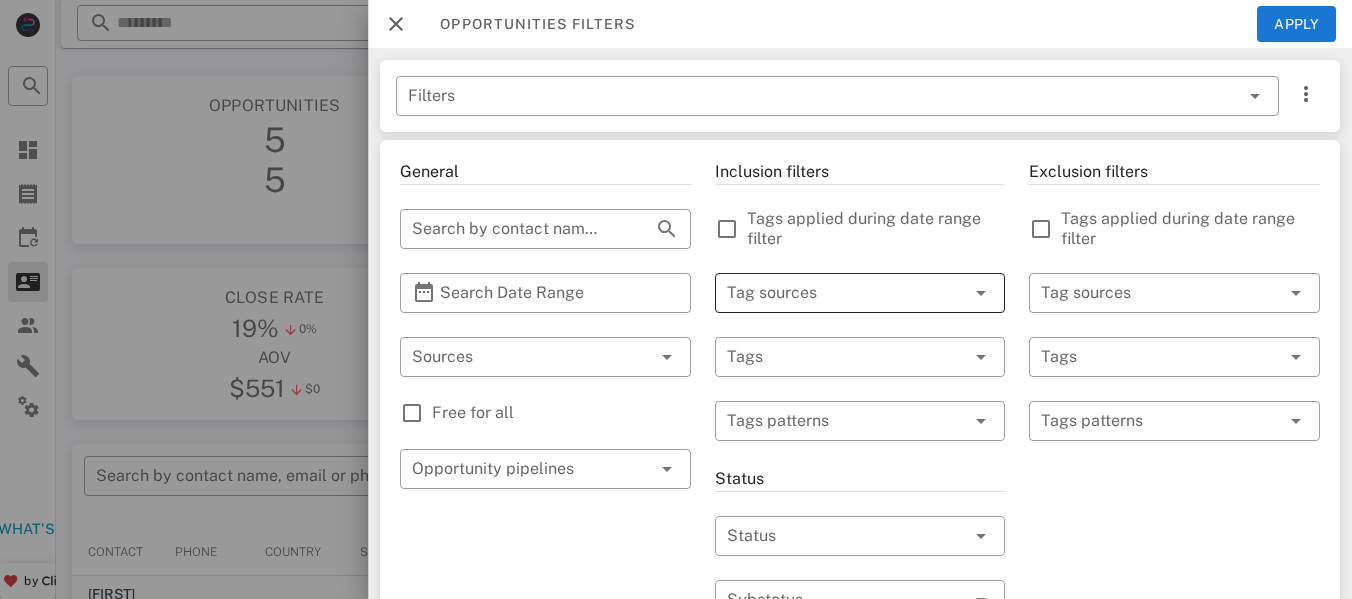 click at bounding box center [981, 293] 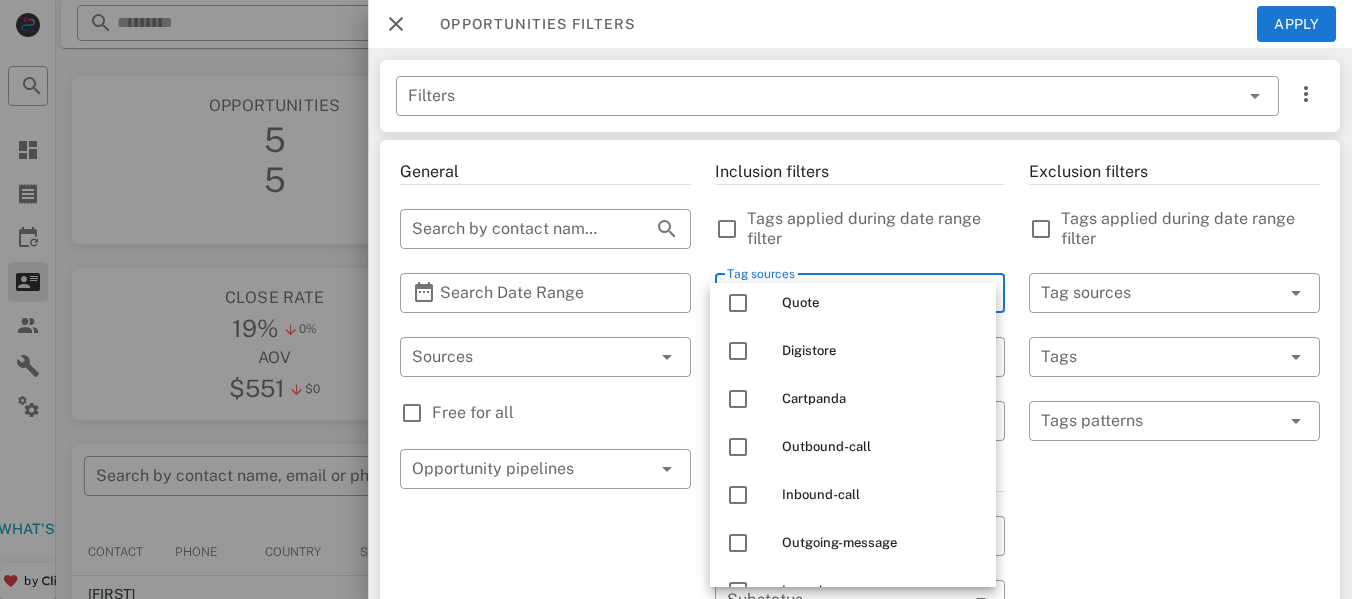 scroll, scrollTop: 336, scrollLeft: 0, axis: vertical 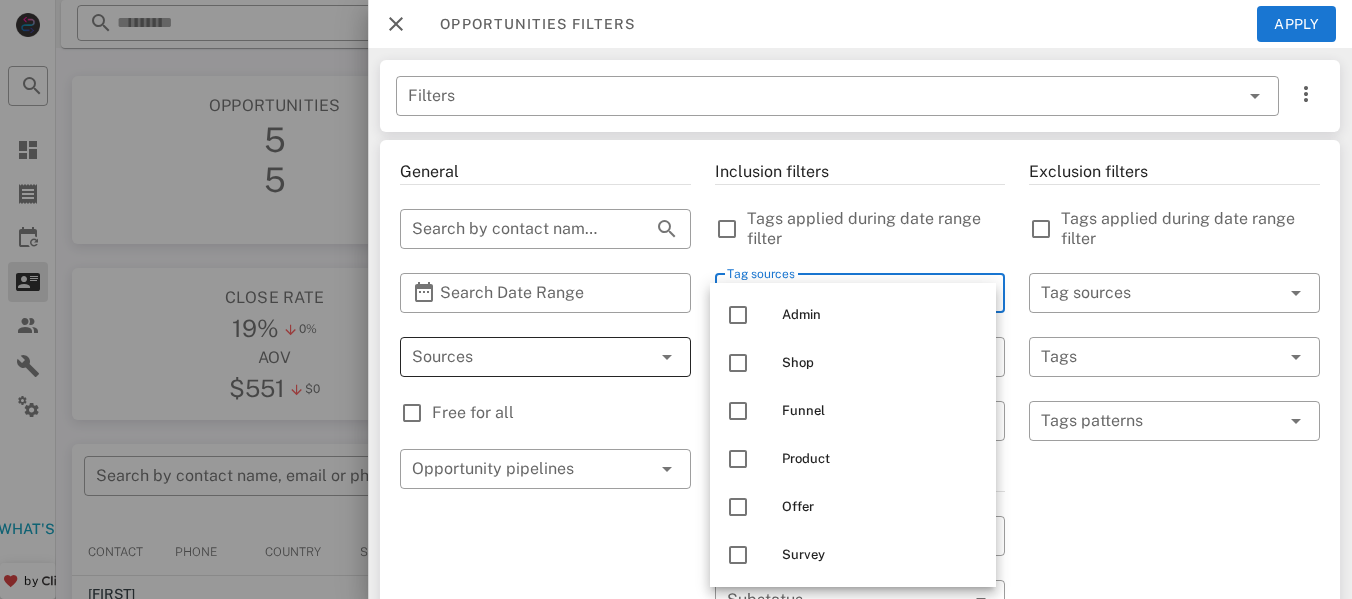 click at bounding box center [517, 357] 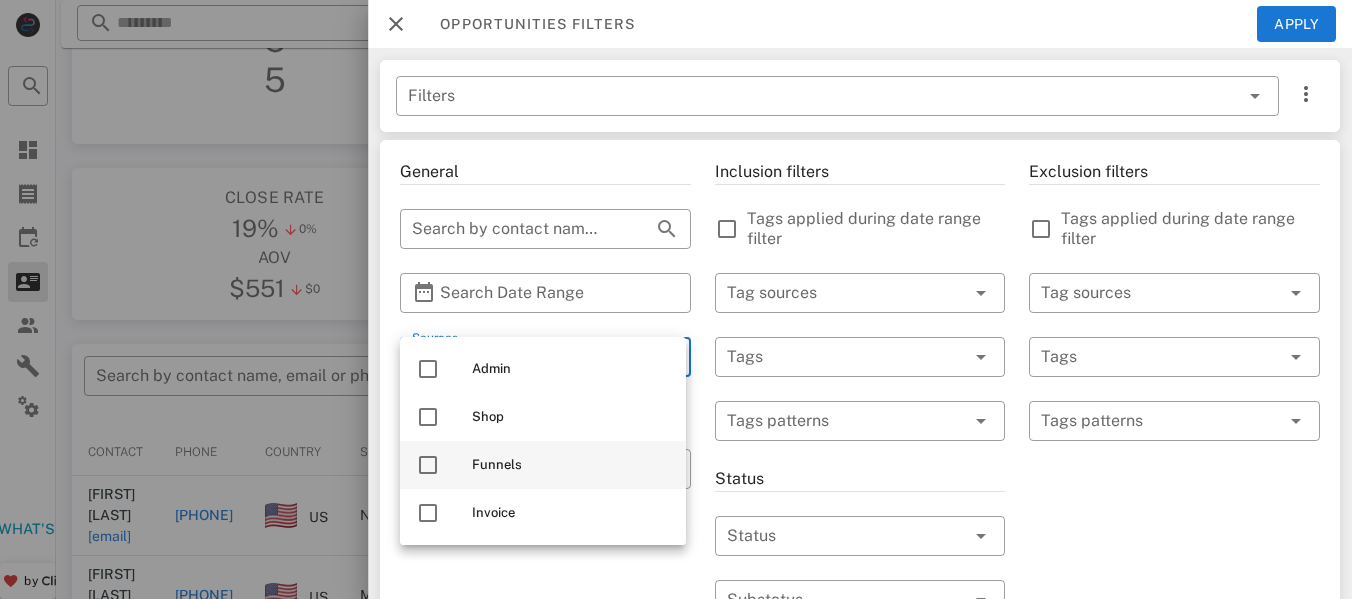 scroll, scrollTop: 0, scrollLeft: 0, axis: both 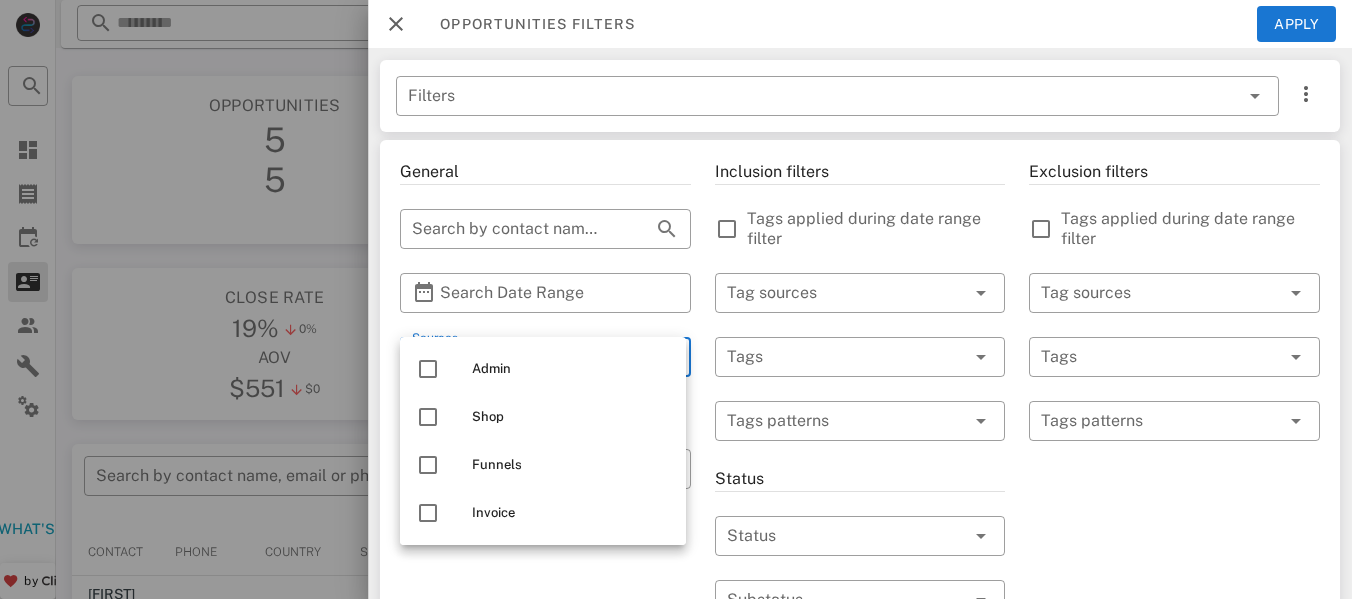 click on "General ​ Search by contact name, email or phone ​ Search Date Range ​ Sources Free for all ​ Opportunity pipelines" at bounding box center (545, 717) 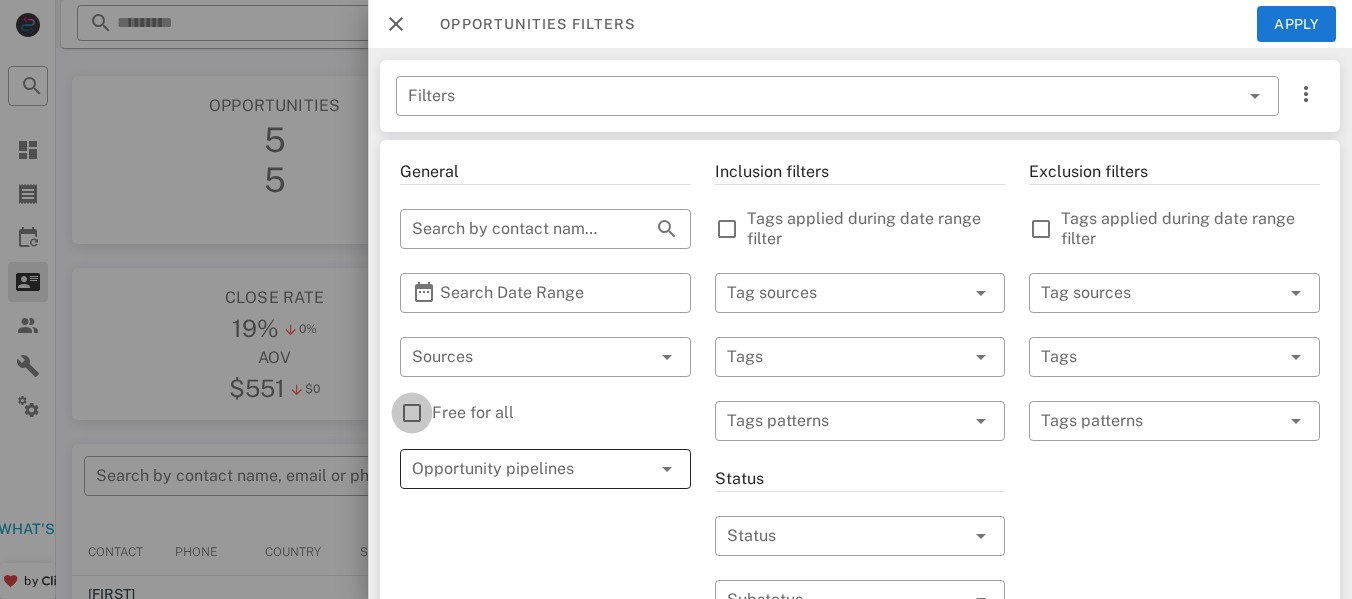 drag, startPoint x: 408, startPoint y: 413, endPoint x: 488, endPoint y: 464, distance: 94.873604 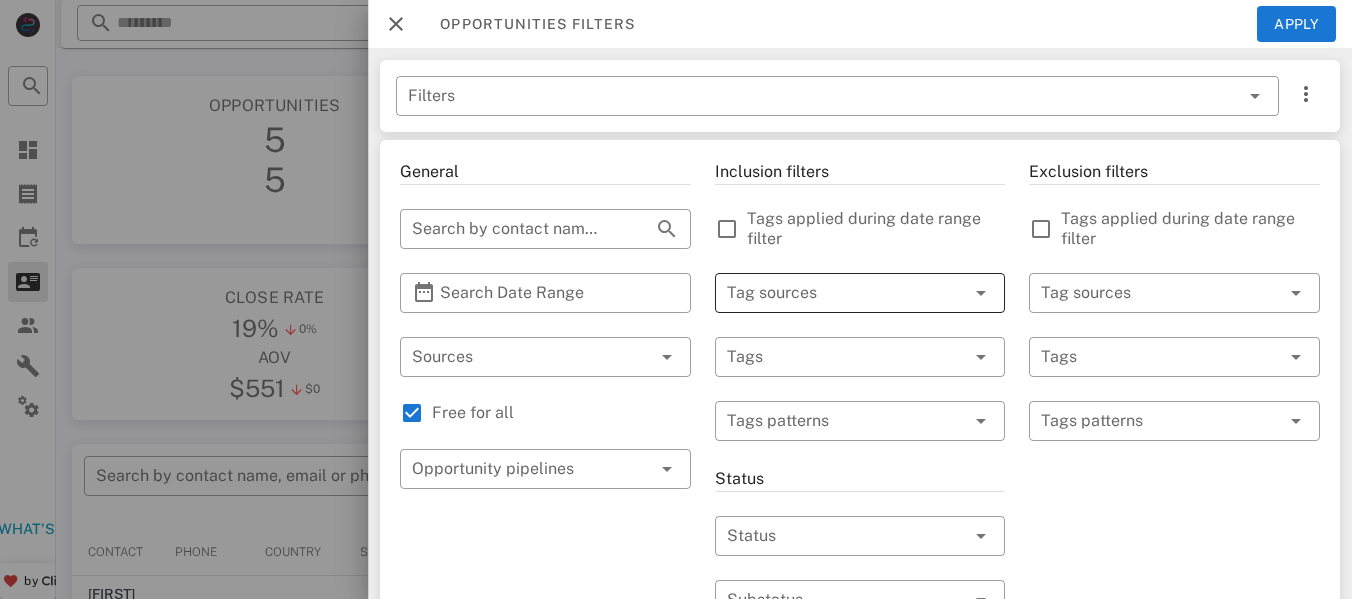 click at bounding box center (832, 293) 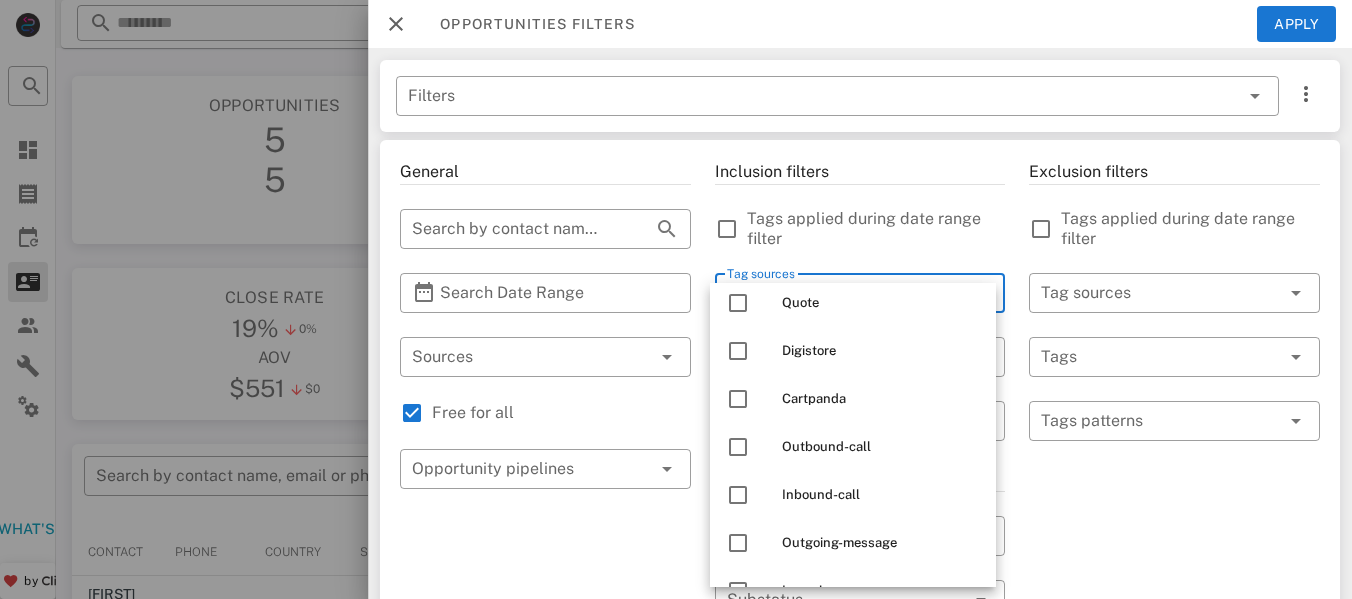 scroll, scrollTop: 336, scrollLeft: 0, axis: vertical 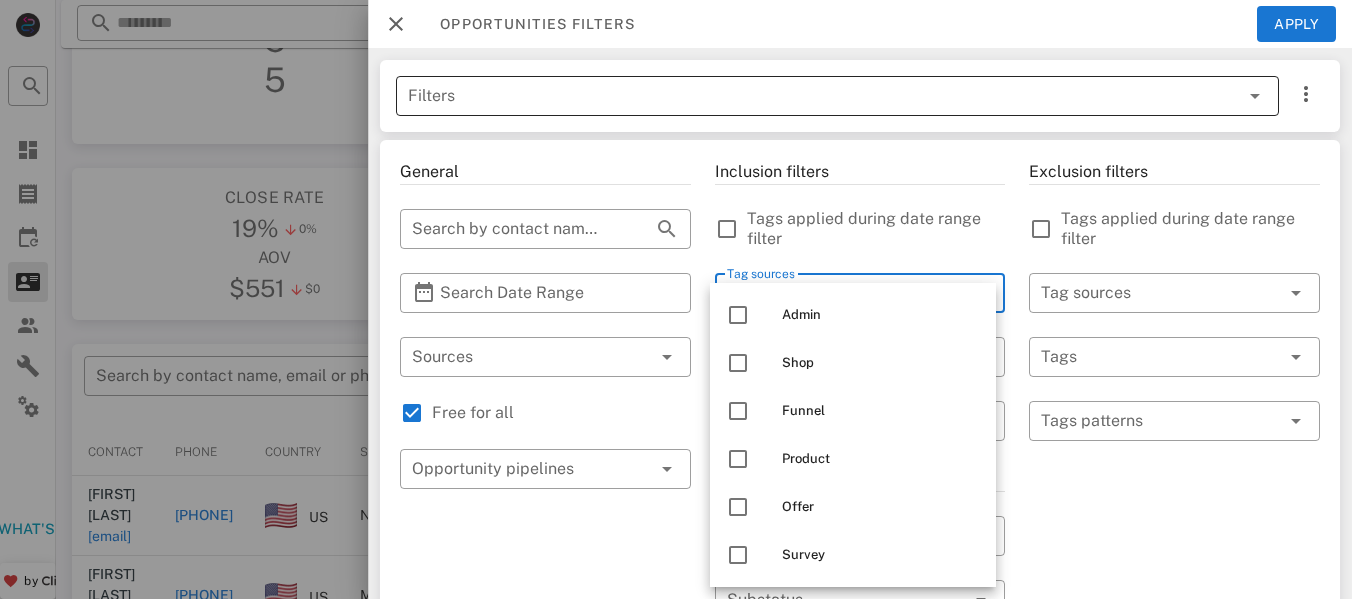 click at bounding box center (1255, 96) 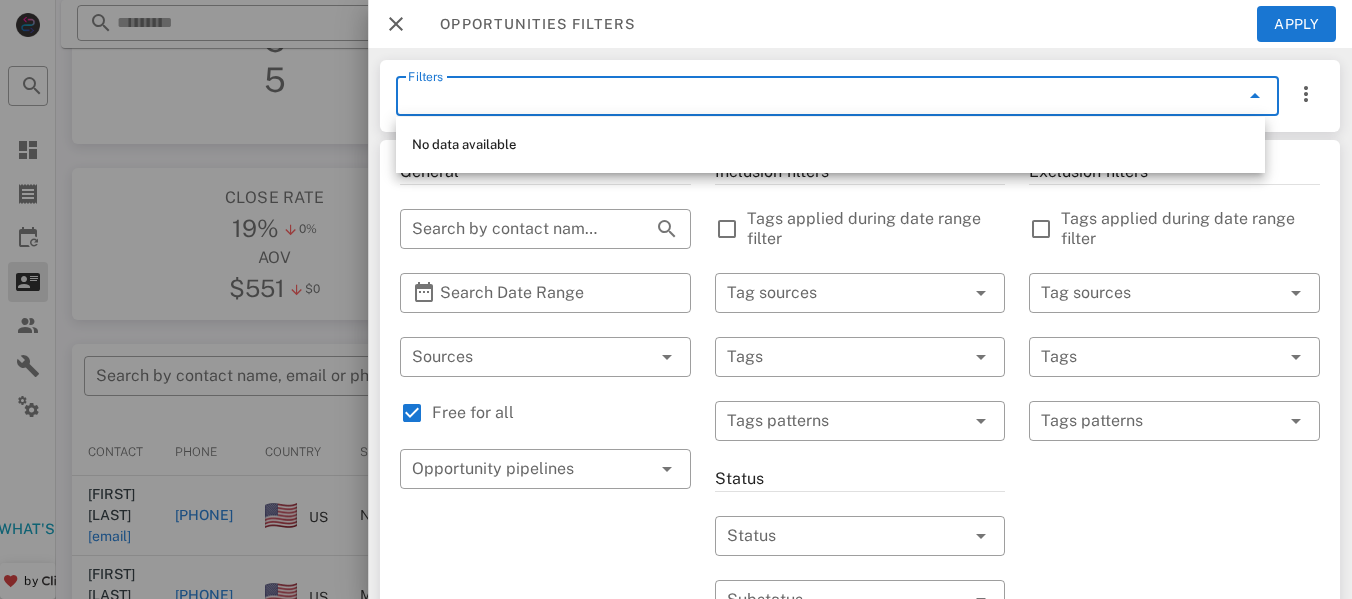 click at bounding box center (1255, 96) 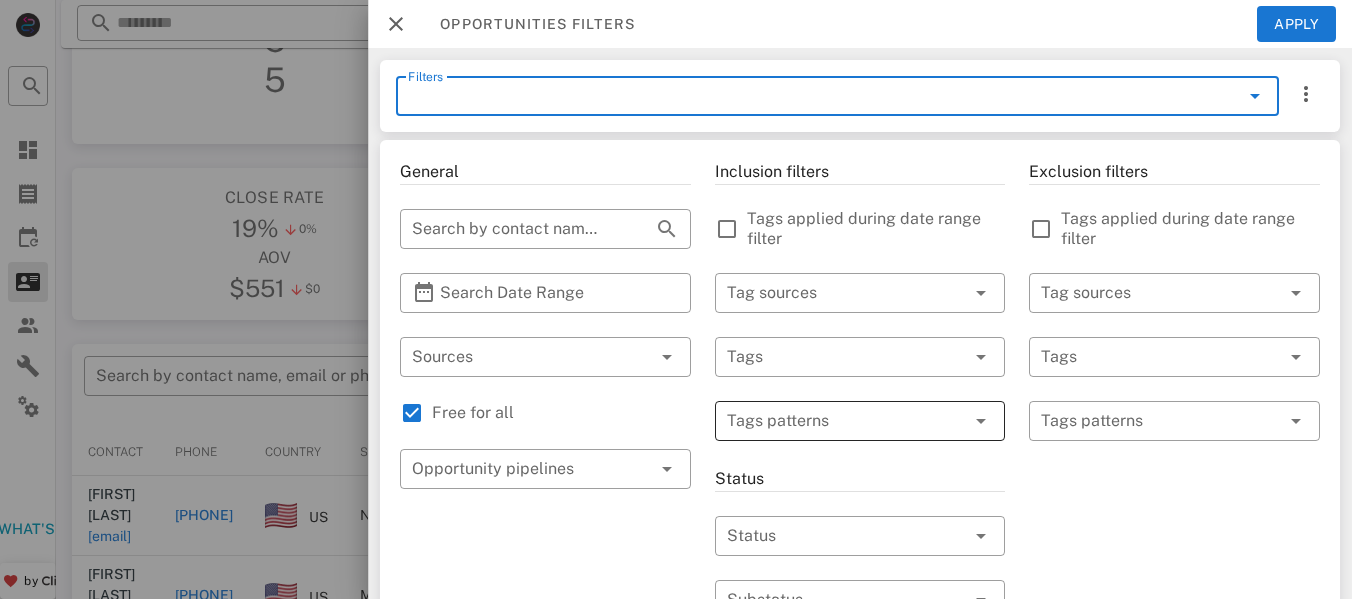 click at bounding box center (846, 421) 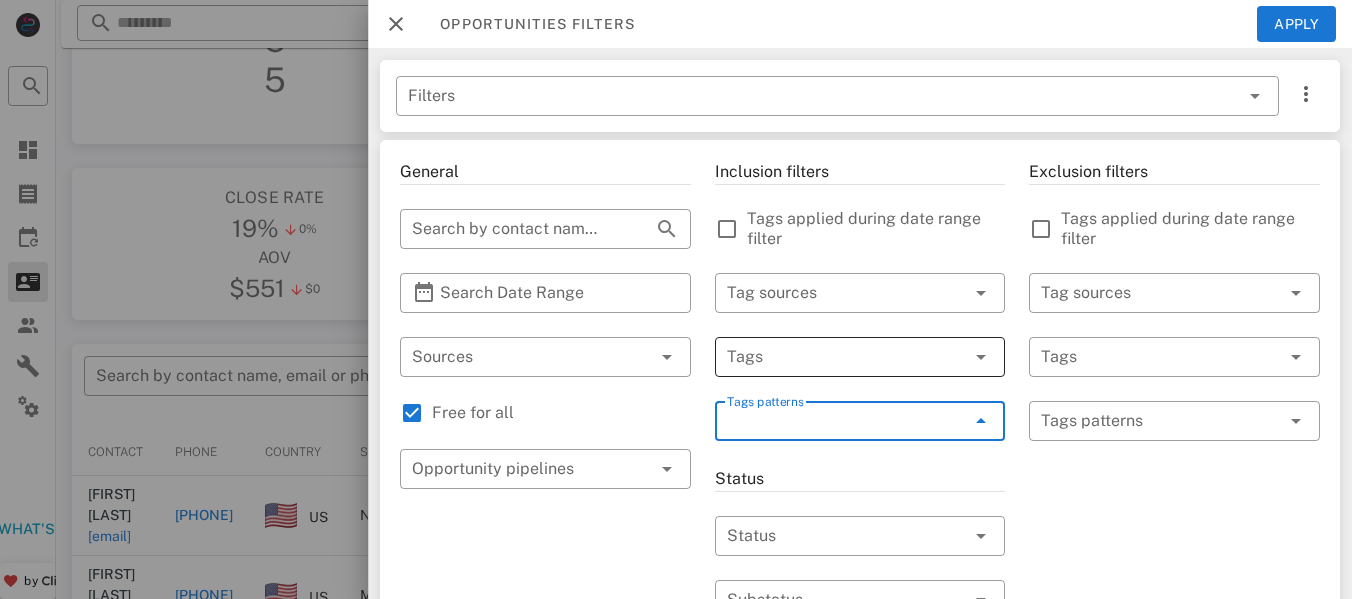 click at bounding box center (832, 357) 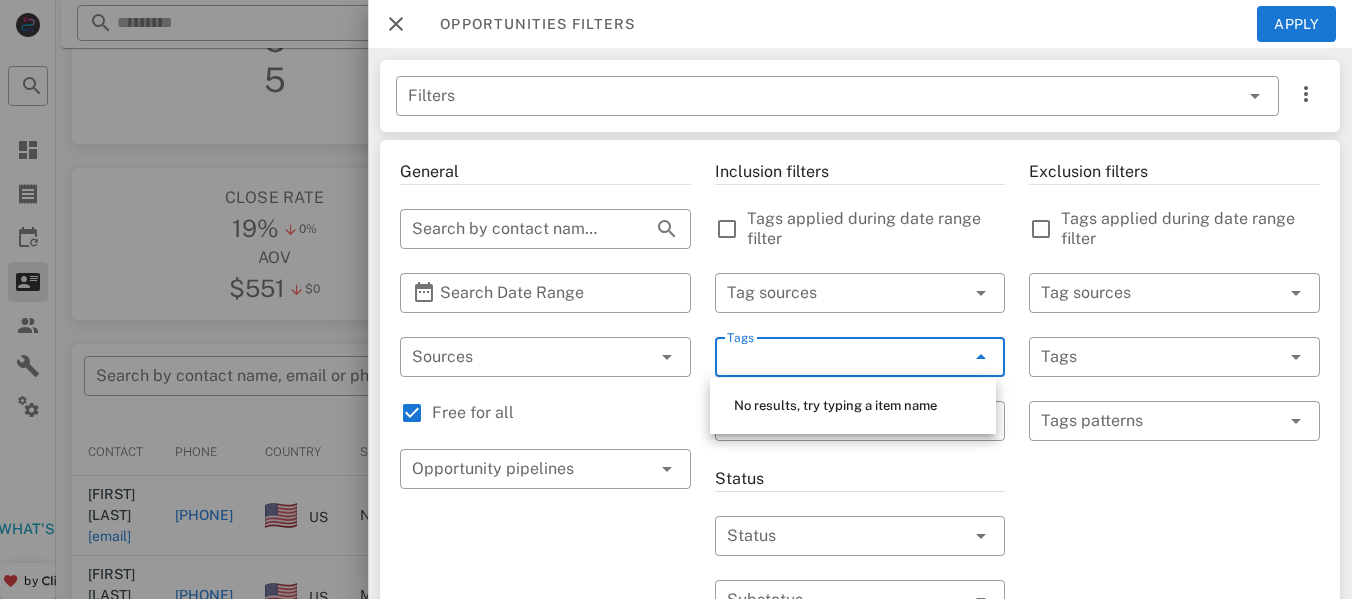 type on "*" 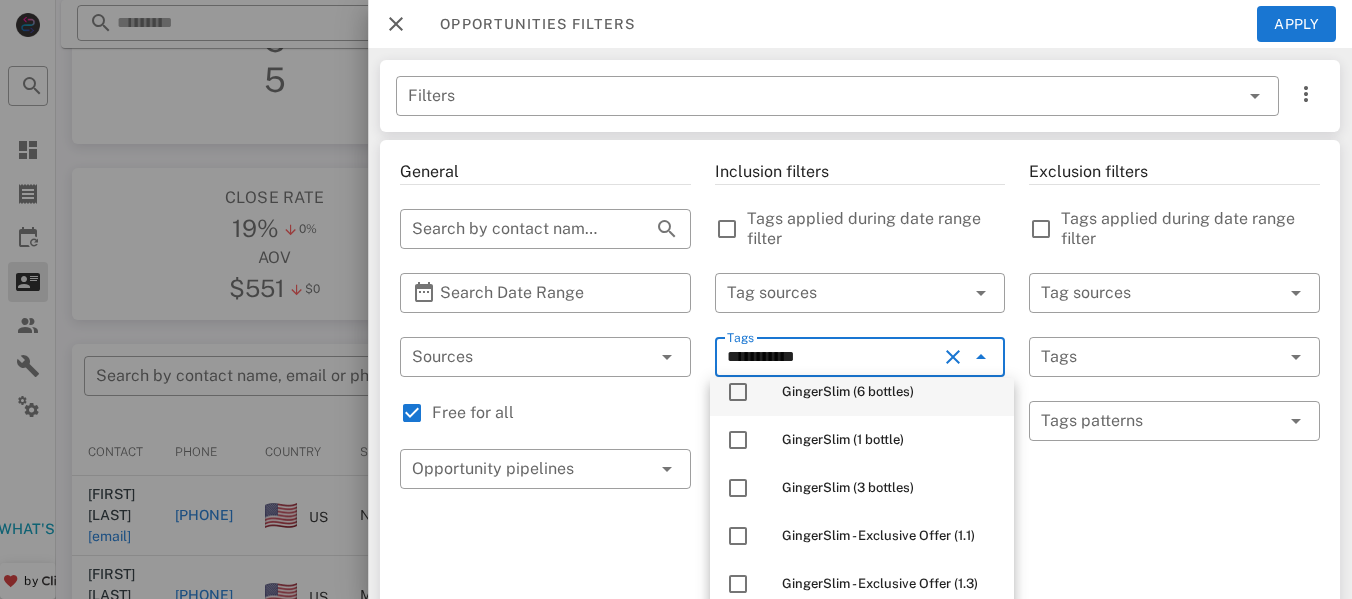 scroll, scrollTop: 0, scrollLeft: 0, axis: both 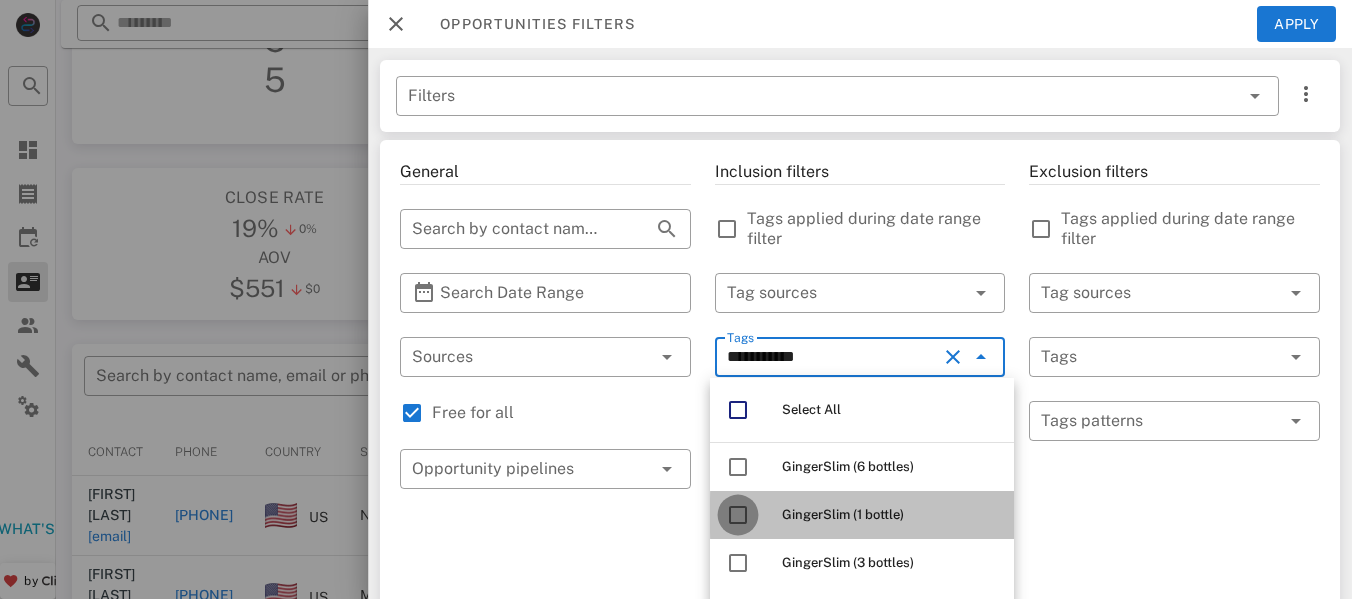 click at bounding box center [738, 515] 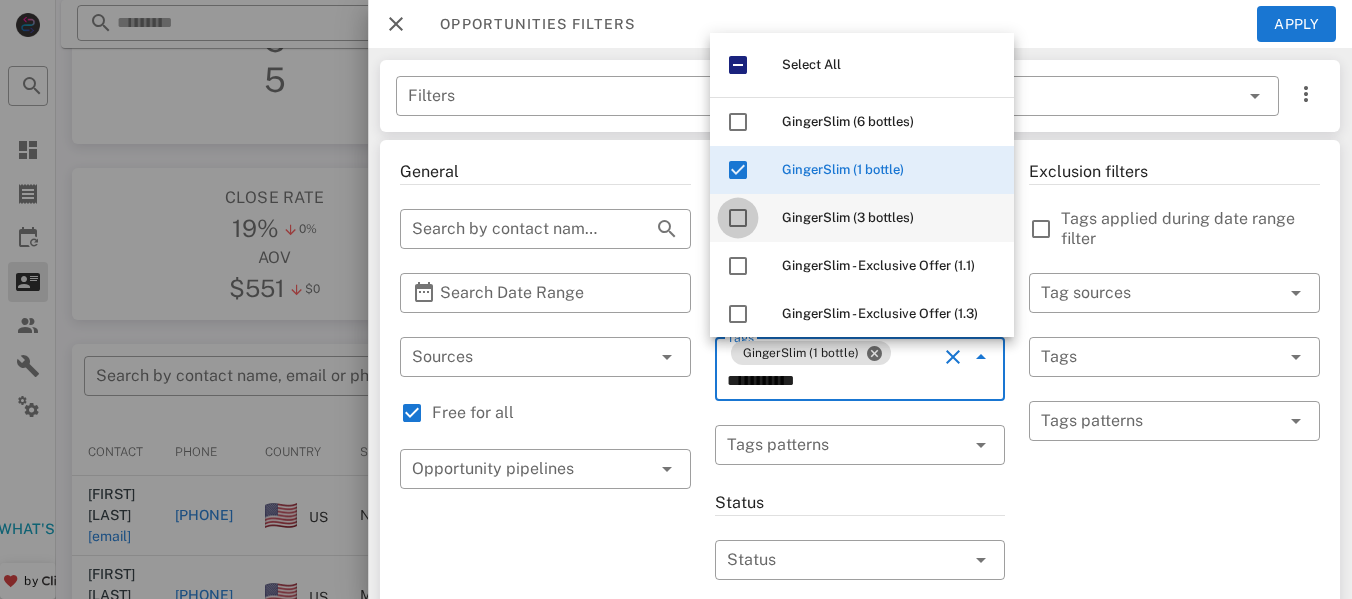 click at bounding box center [738, 218] 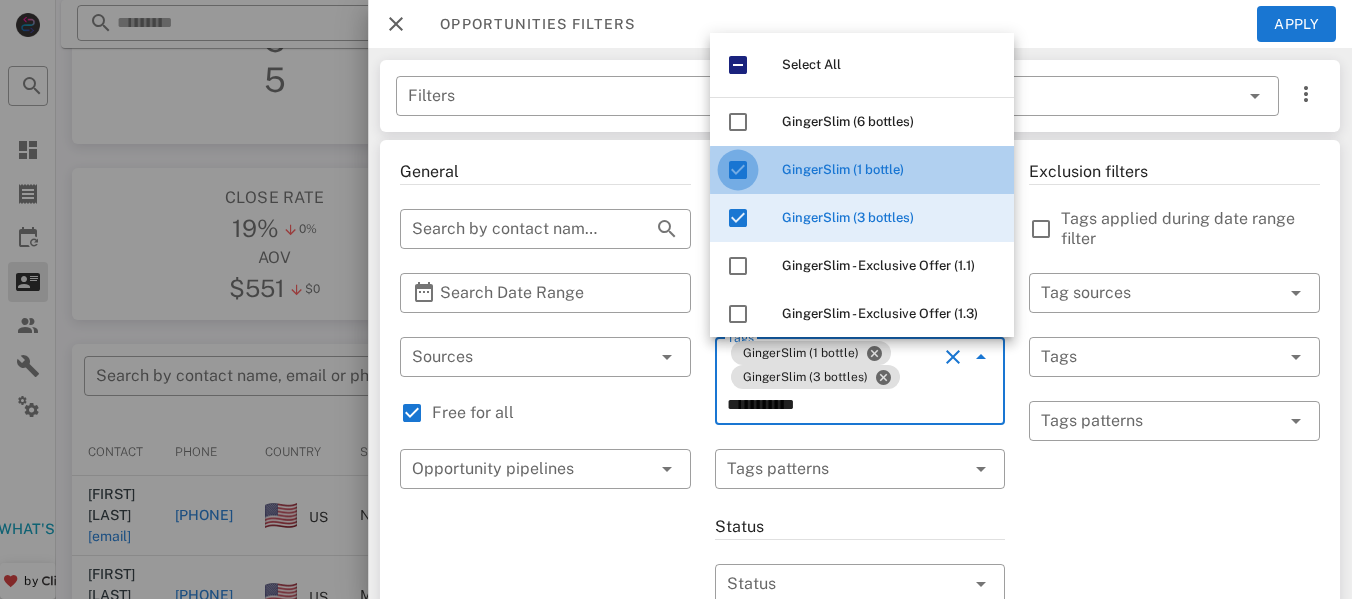 click at bounding box center (738, 170) 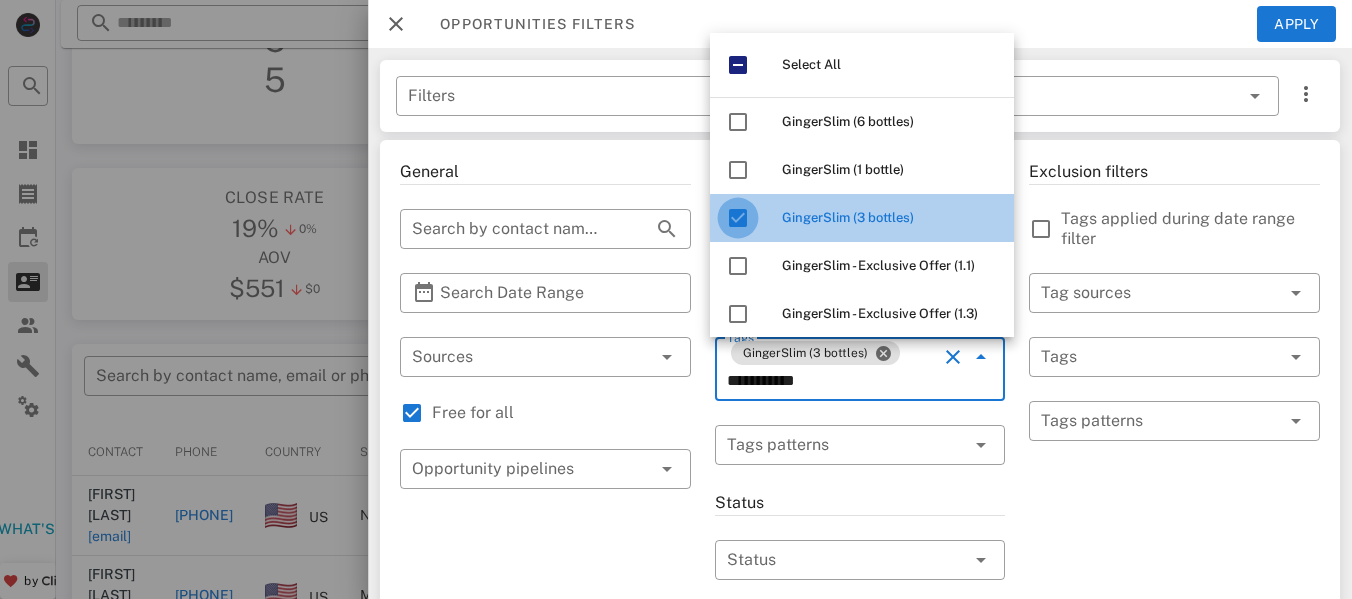 click at bounding box center [738, 218] 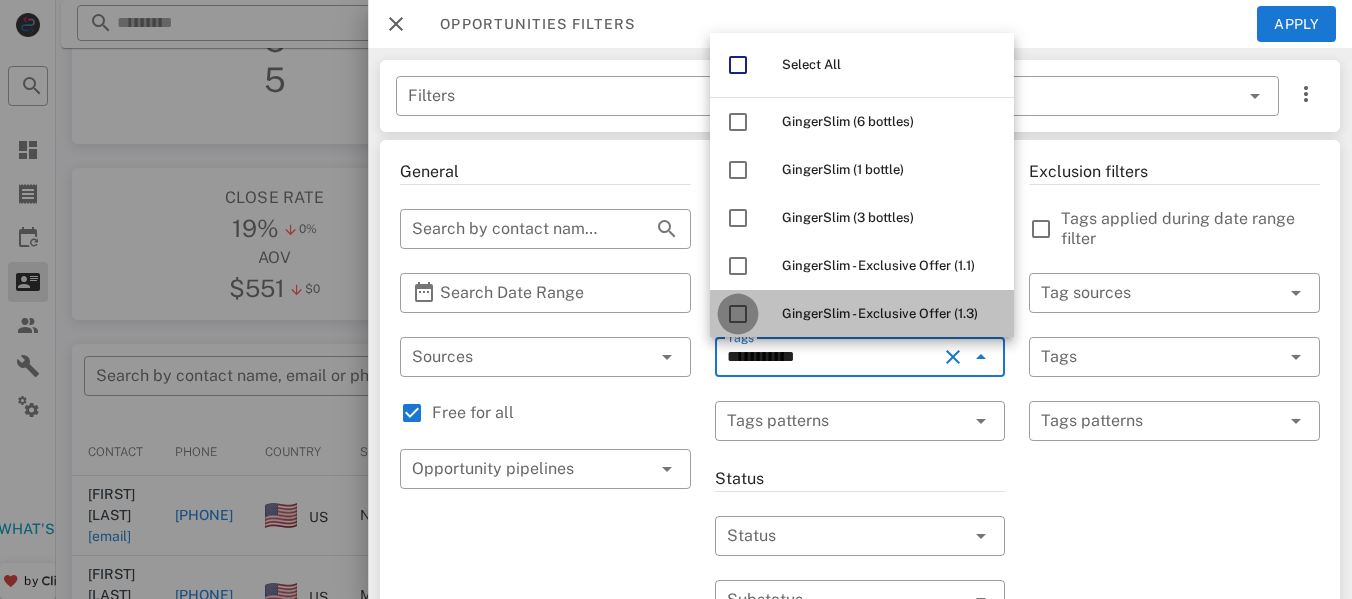 click at bounding box center [738, 314] 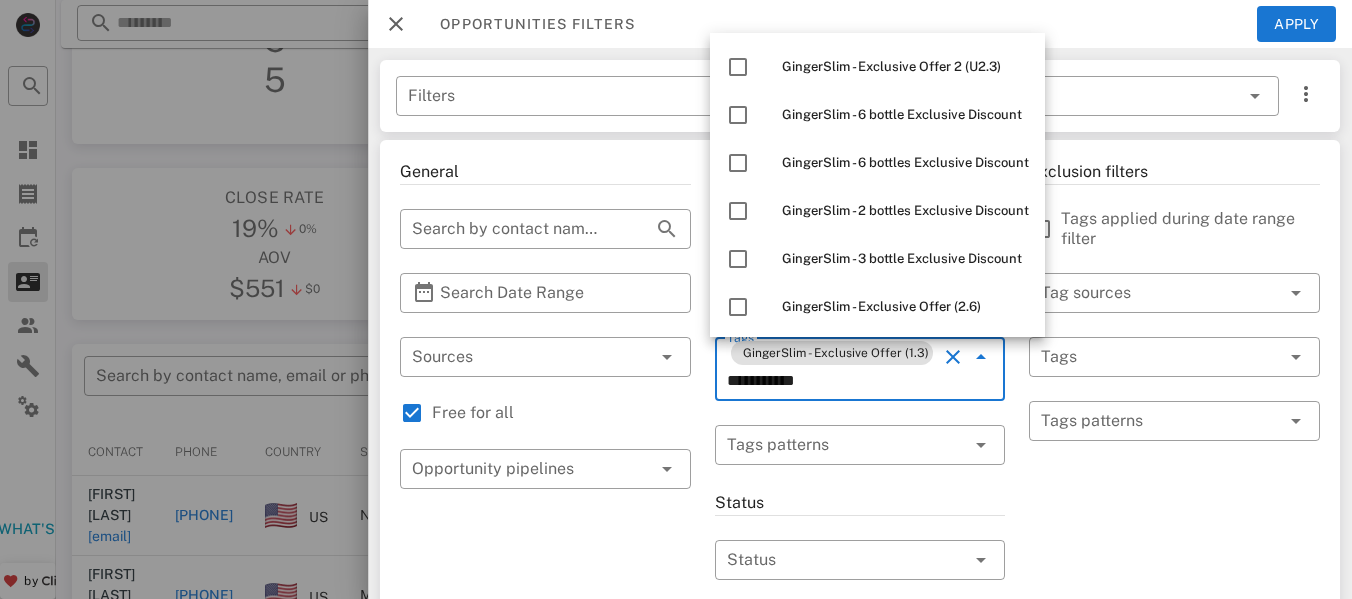scroll, scrollTop: 1353, scrollLeft: 0, axis: vertical 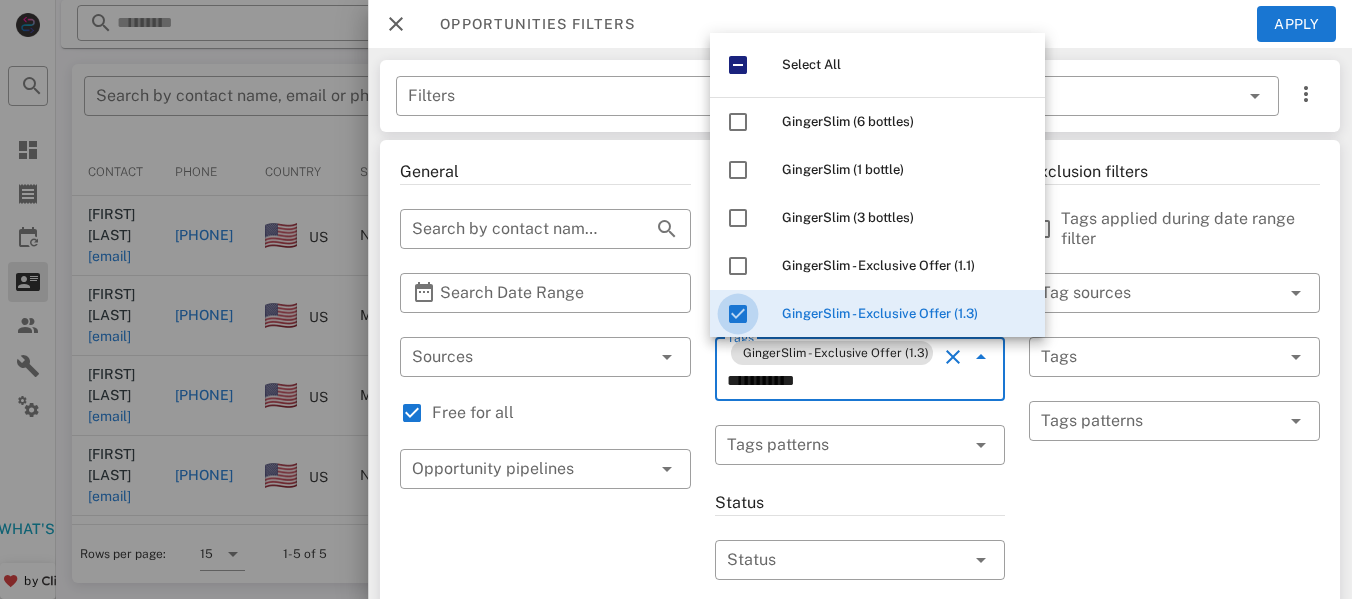 click at bounding box center [738, 314] 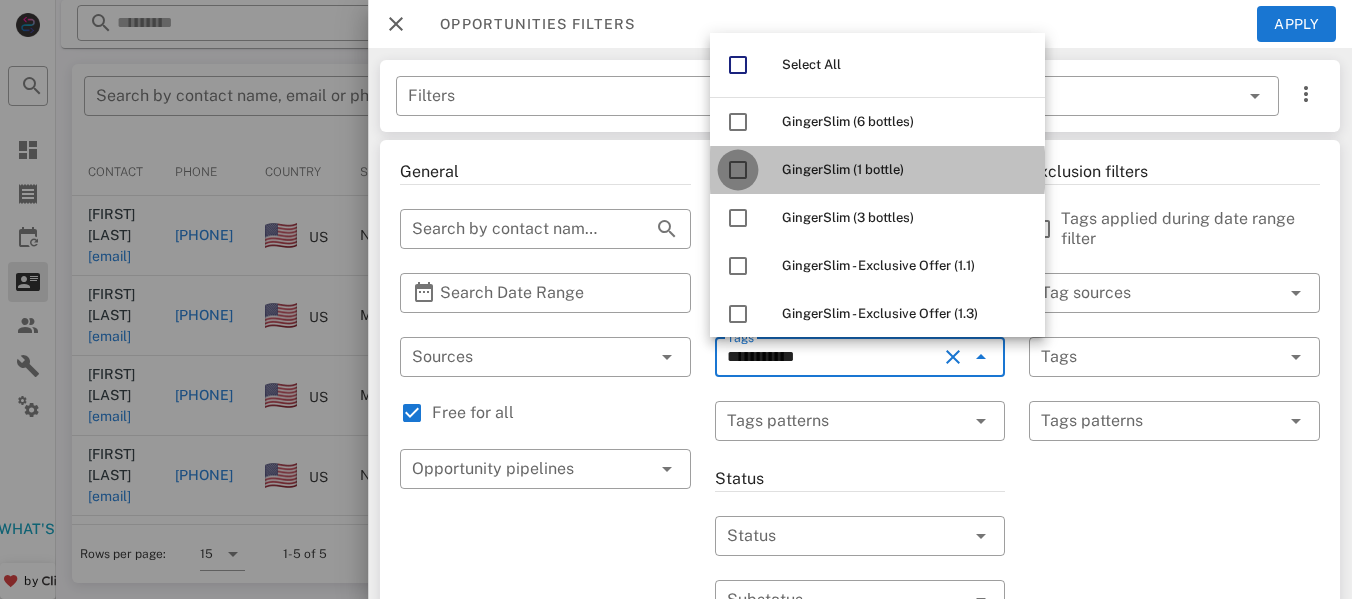 click at bounding box center [738, 170] 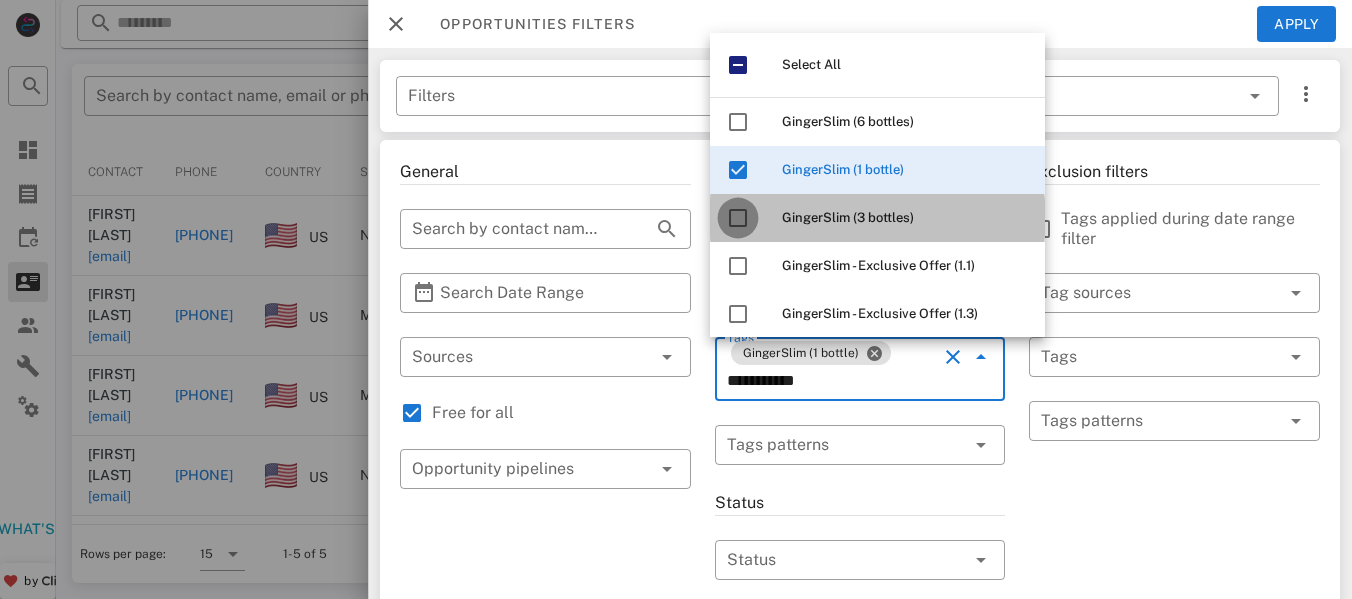 click at bounding box center [738, 218] 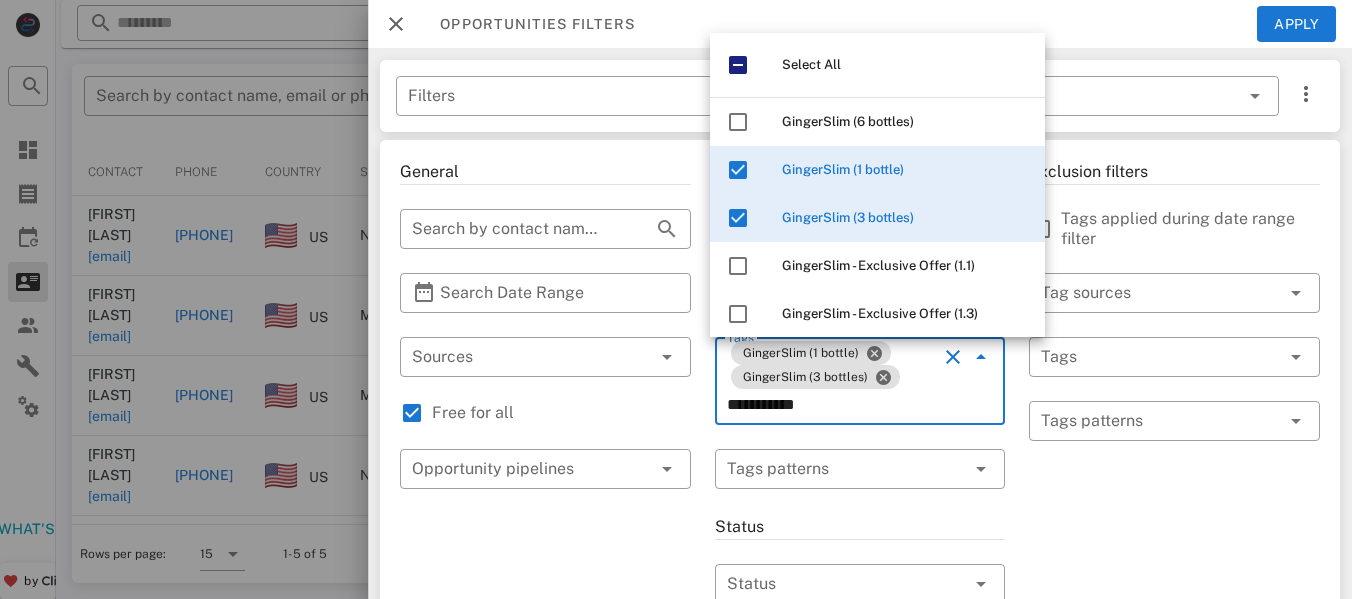 click on "**********" at bounding box center (832, 405) 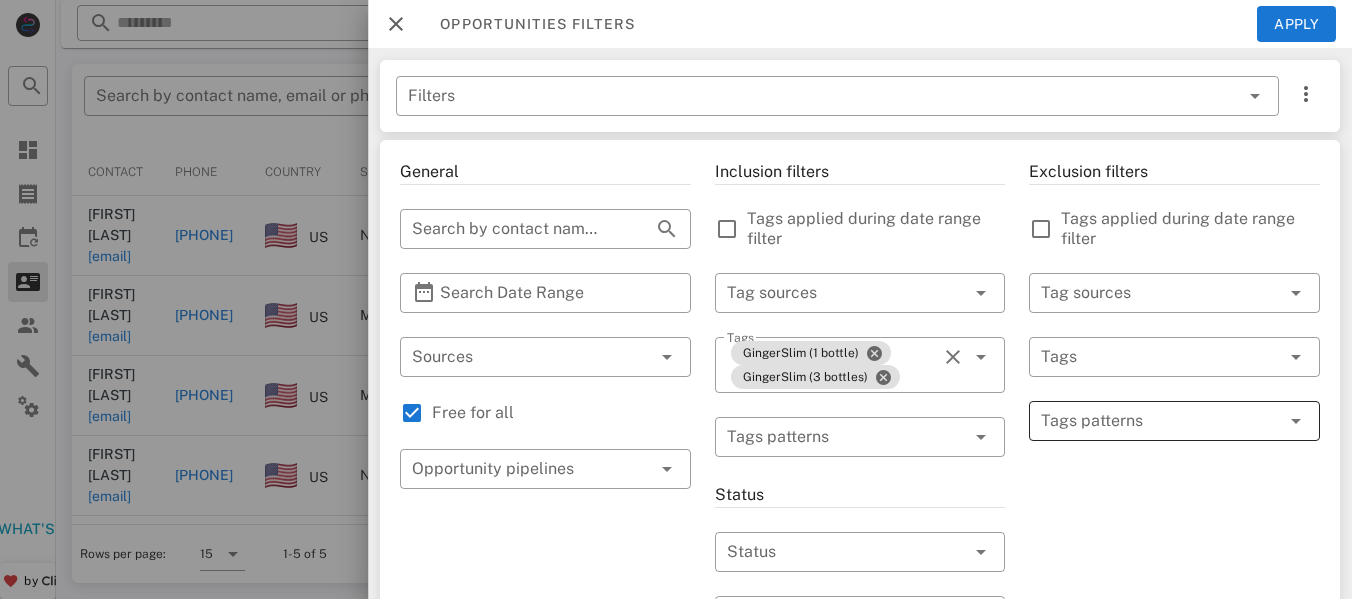 click at bounding box center (1160, 421) 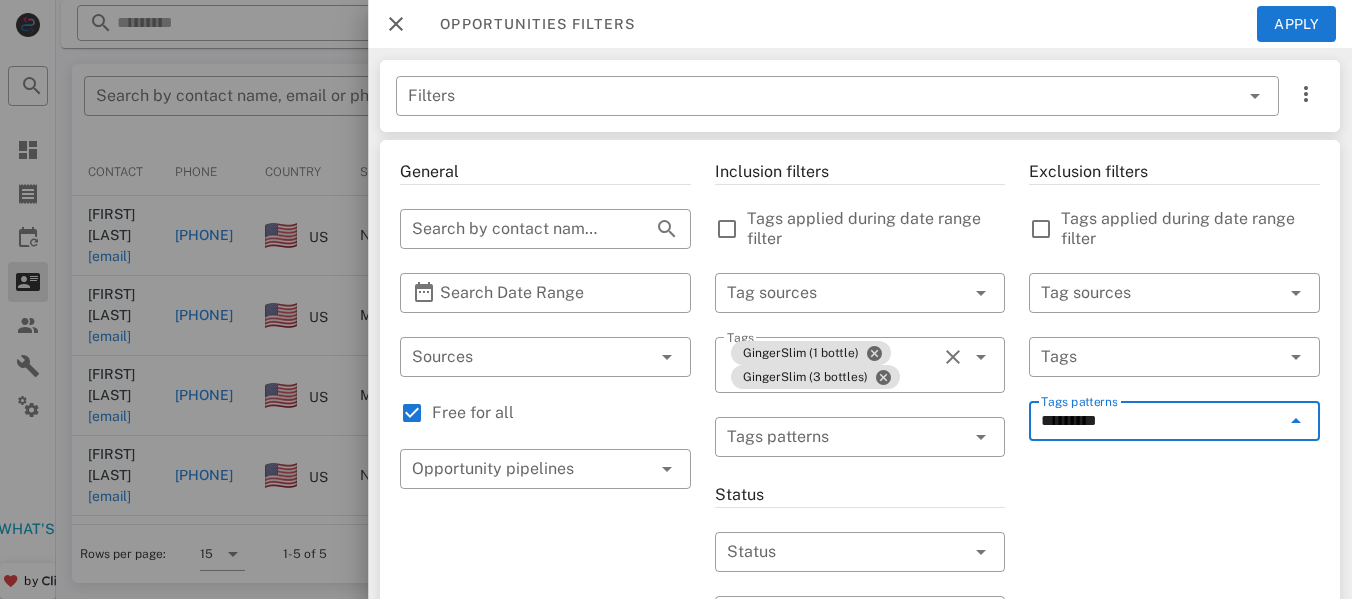 type on "*********" 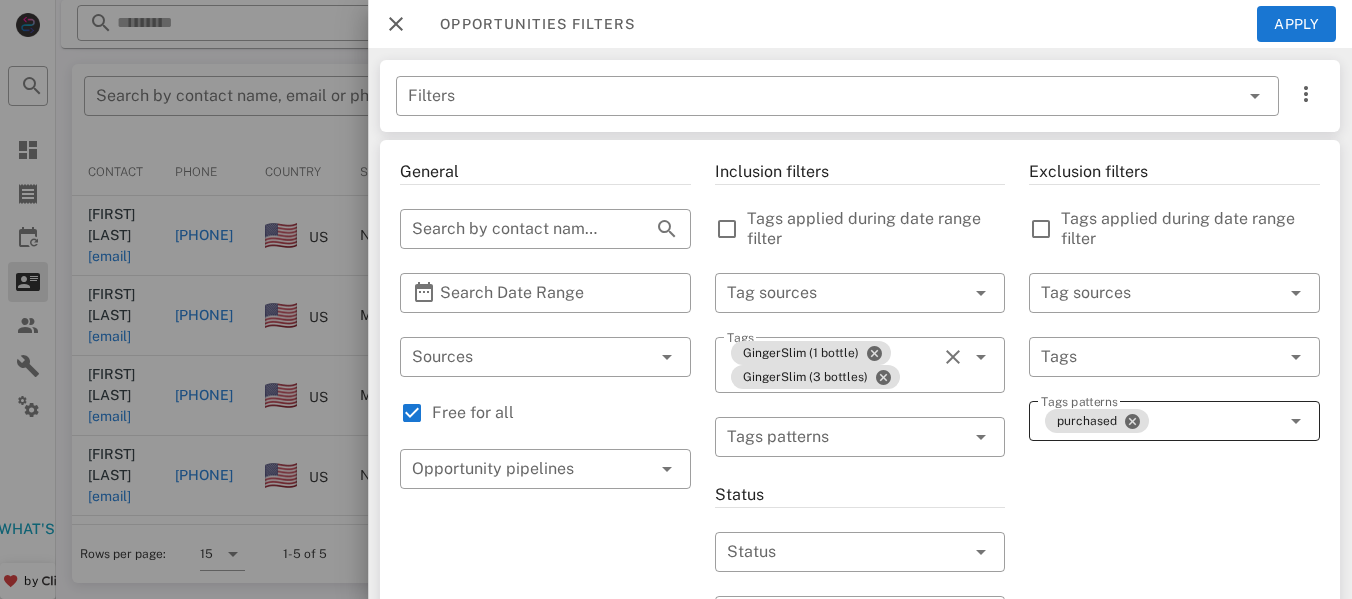 click on "Tags patterns purchased" at bounding box center (1174, 421) 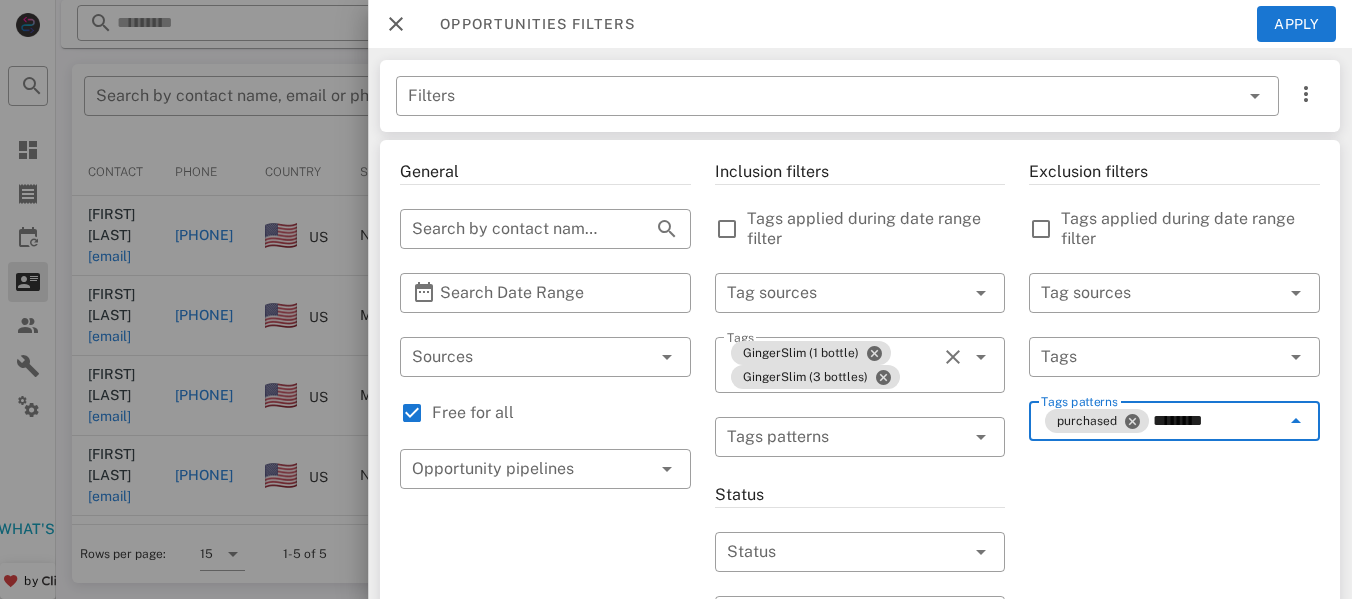 type on "********" 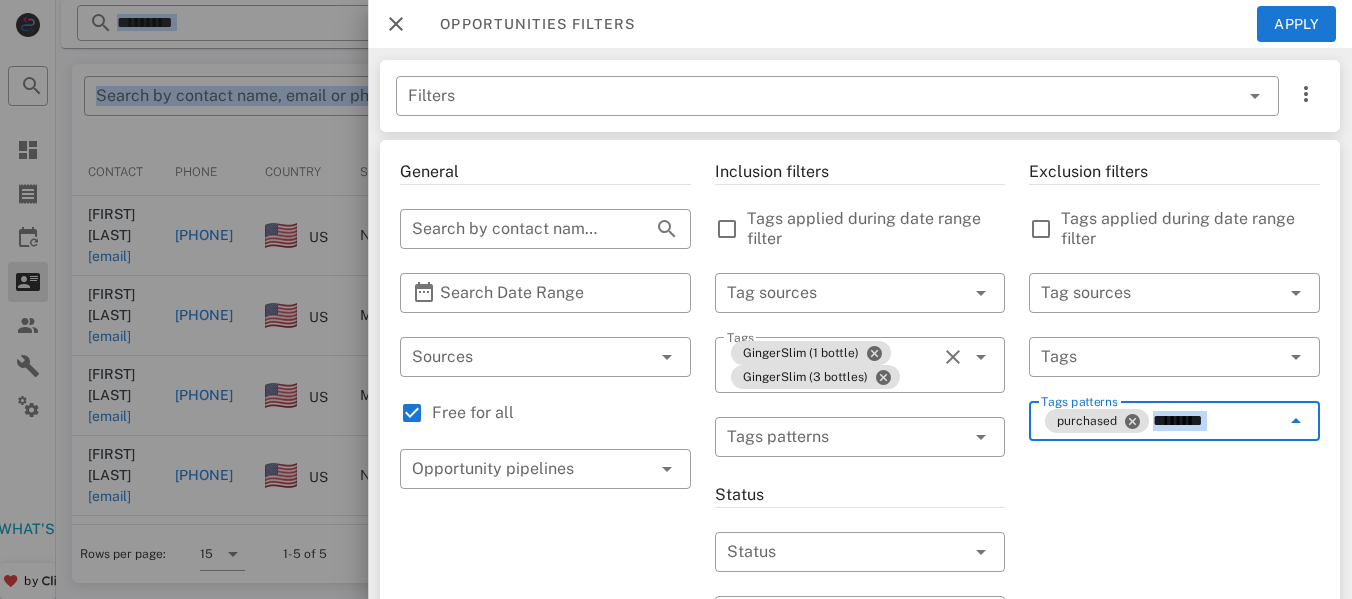 scroll, scrollTop: 76, scrollLeft: 0, axis: vertical 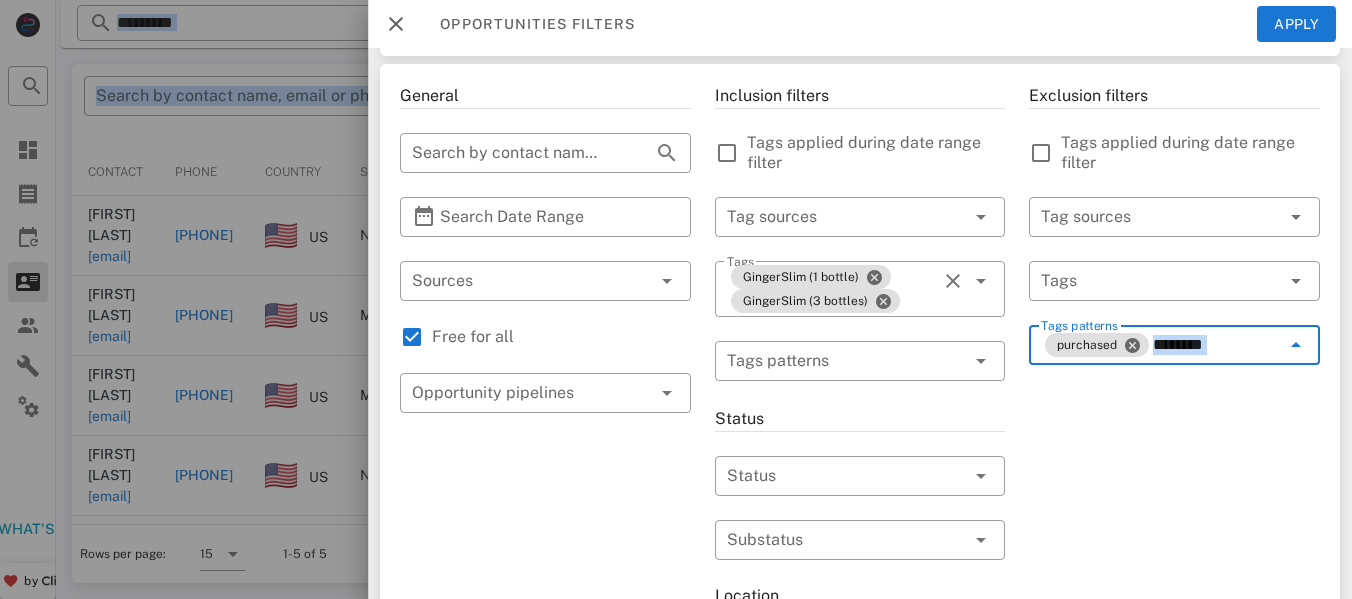 click on "Exclusion filters Tags applied during date range filter ​ Tag sources ​ Tags ​ Tags patterns purchased ********" at bounding box center [1174, 649] 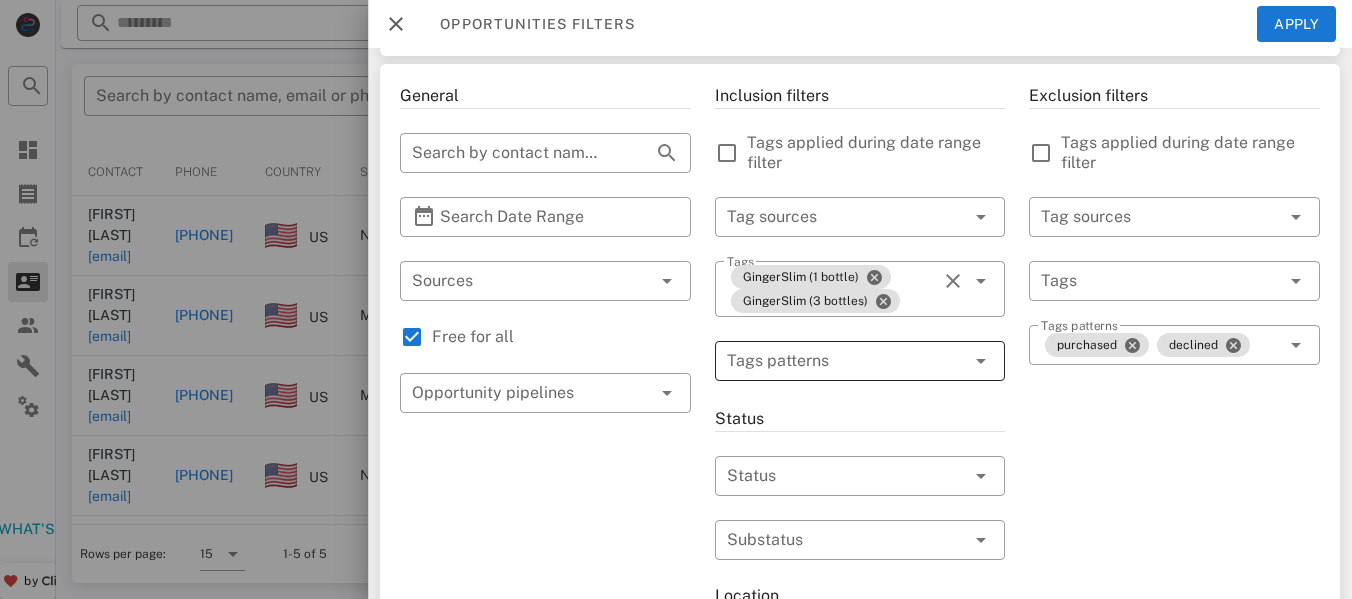 click at bounding box center [846, 361] 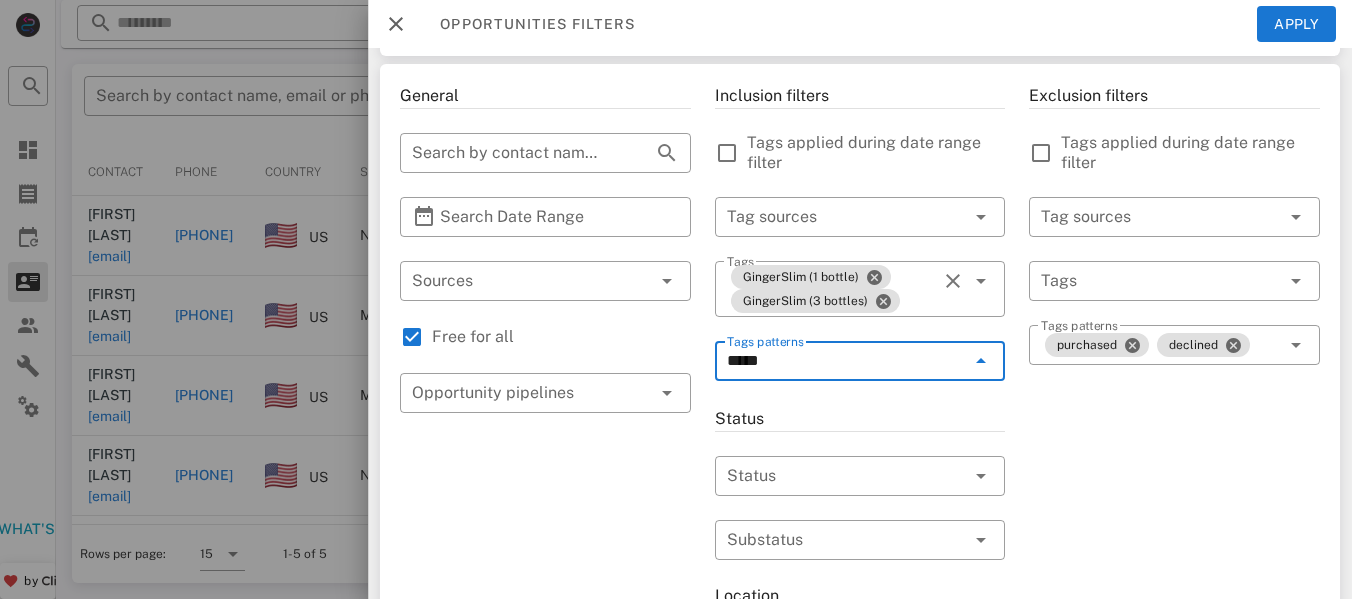 click on "​ Tags patterns *****" at bounding box center [860, 374] 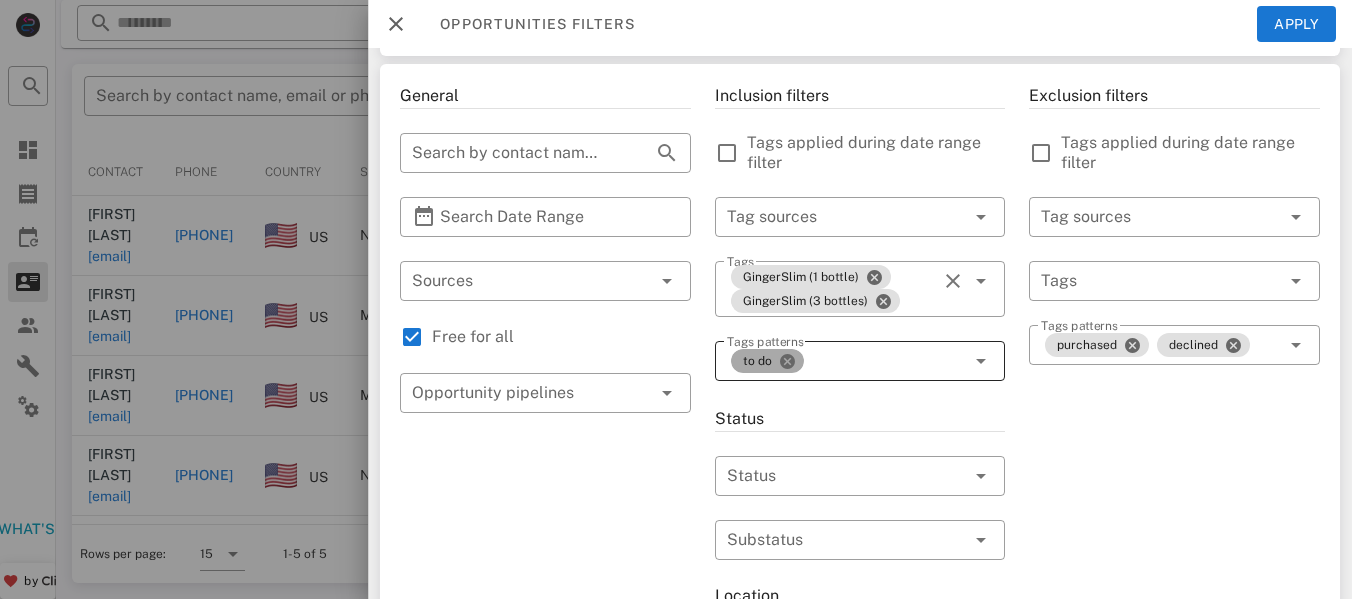 click at bounding box center (787, 361) 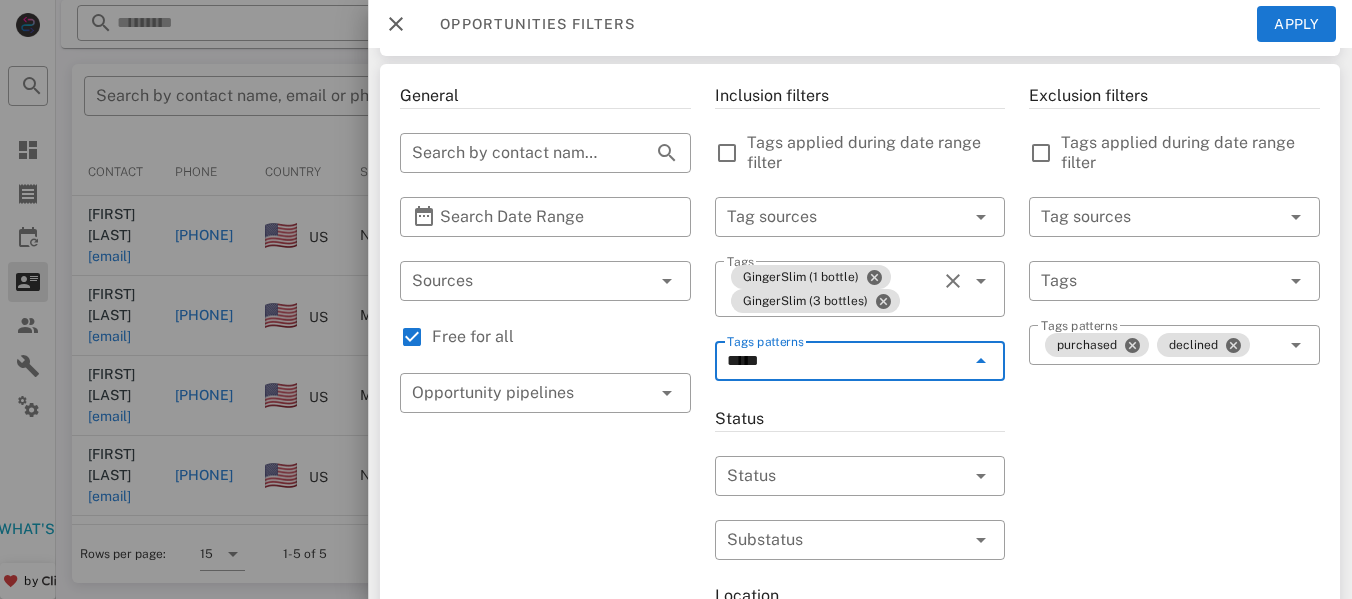 type on "*****" 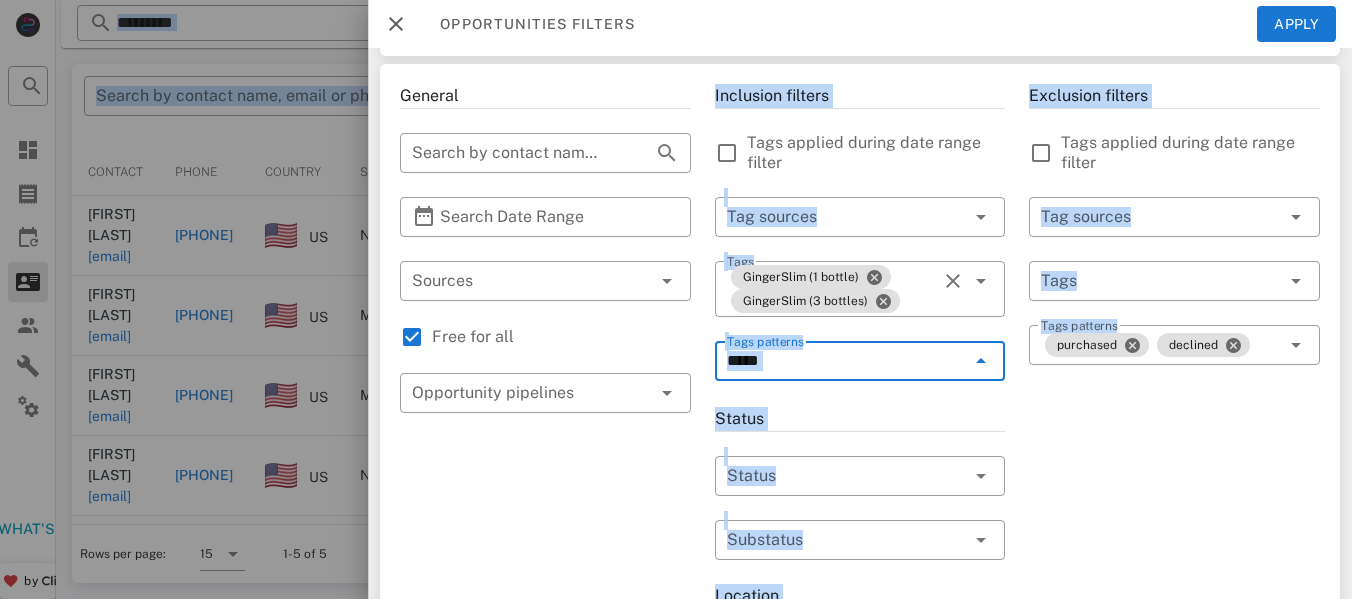 scroll, scrollTop: 176, scrollLeft: 0, axis: vertical 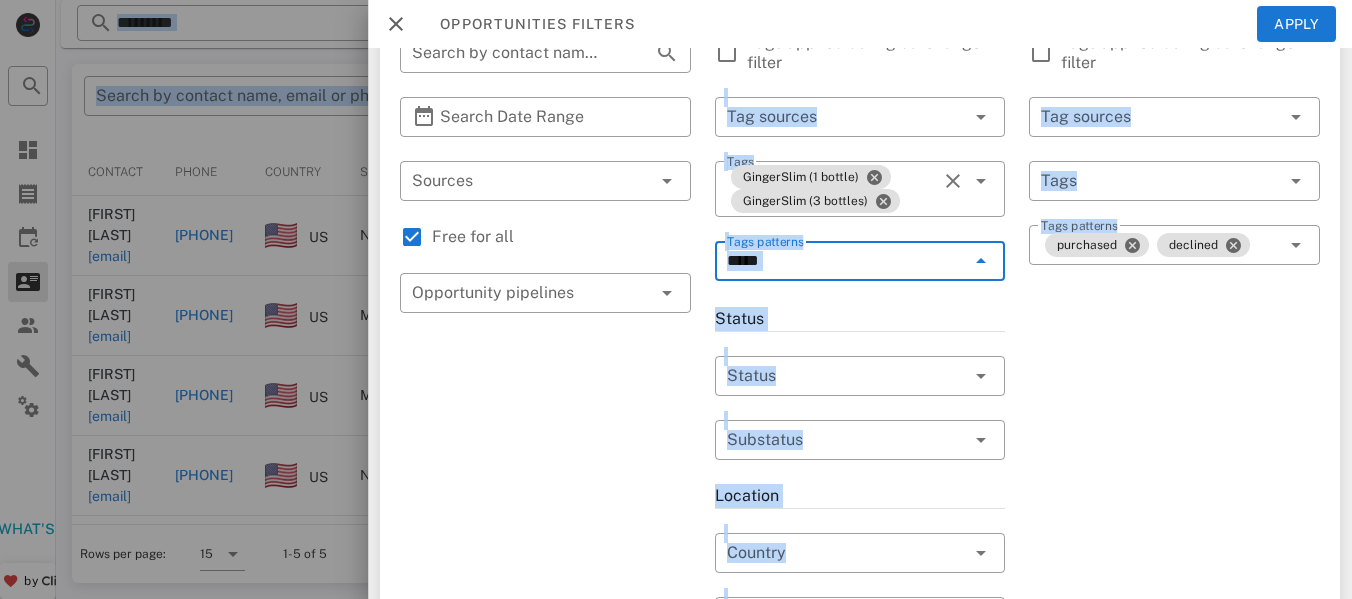 click on "Exclusion filters Tags applied during date range filter ​ Tag sources ​ Tags ​ Tags patterns purchased declined" at bounding box center (1174, 549) 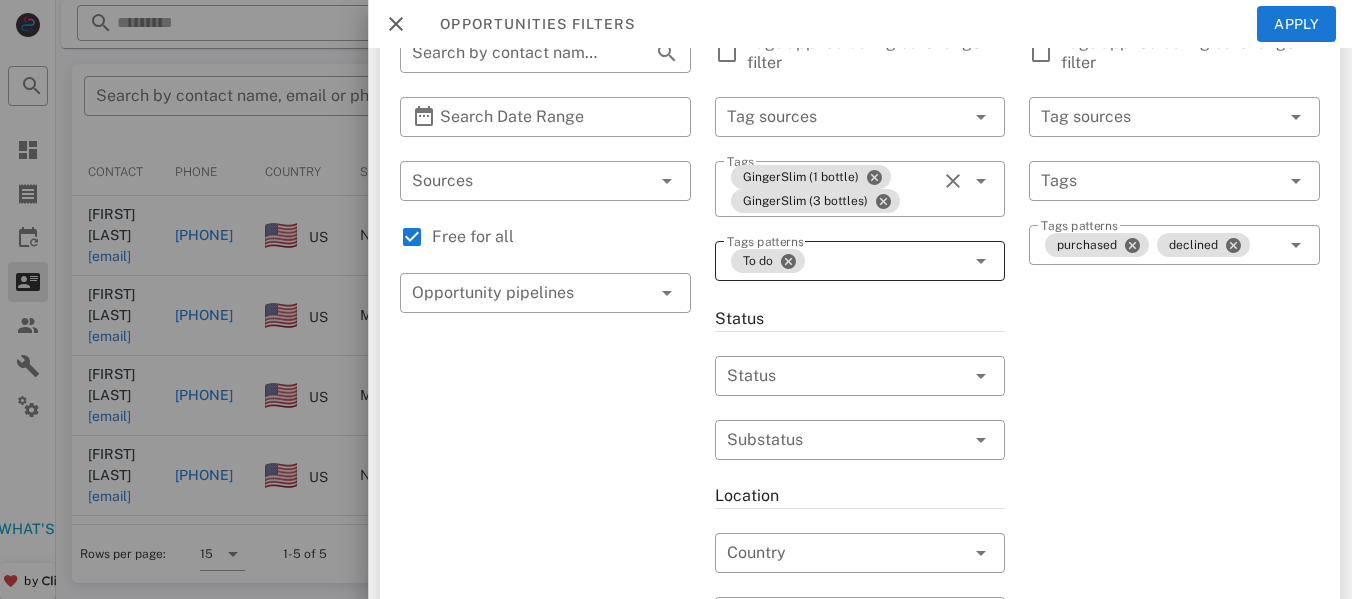 click on "To do" at bounding box center (846, 261) 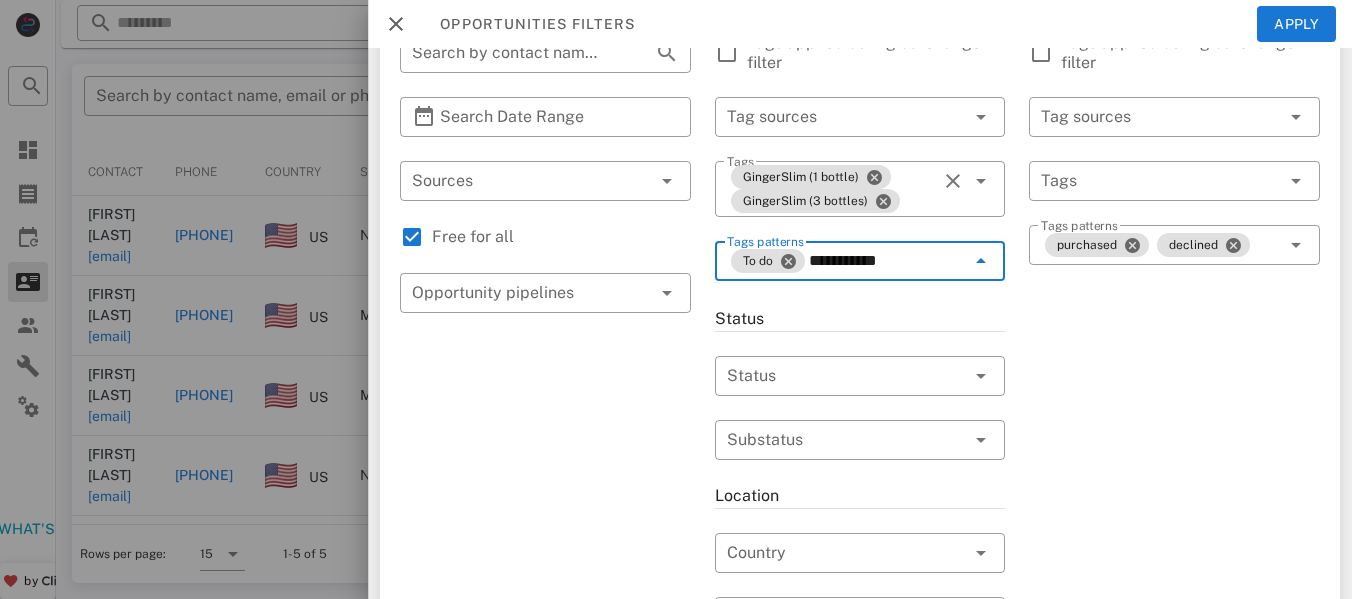 type on "**********" 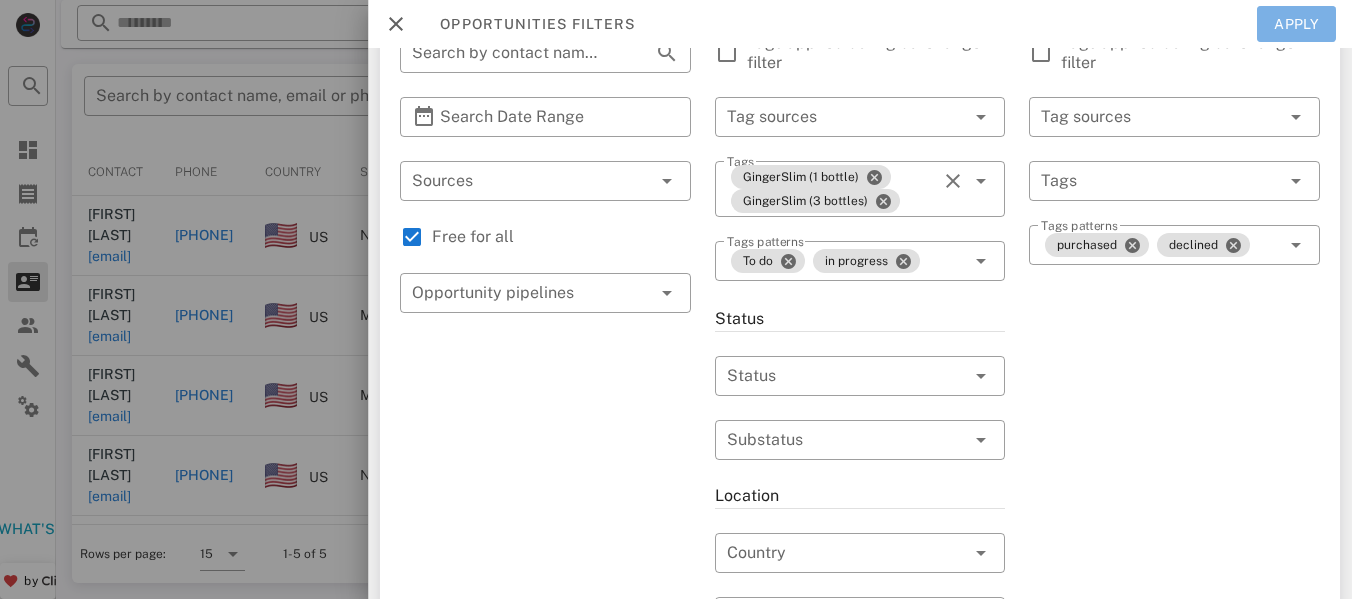 click on "Apply" at bounding box center (1297, 24) 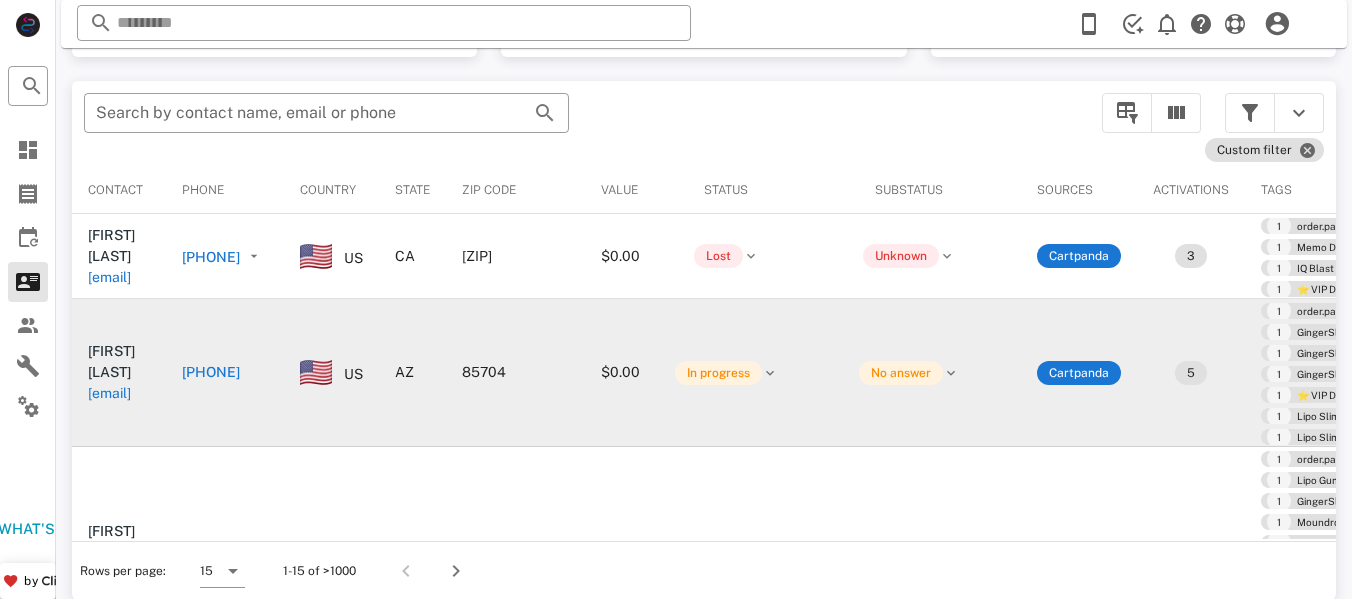 scroll, scrollTop: 380, scrollLeft: 0, axis: vertical 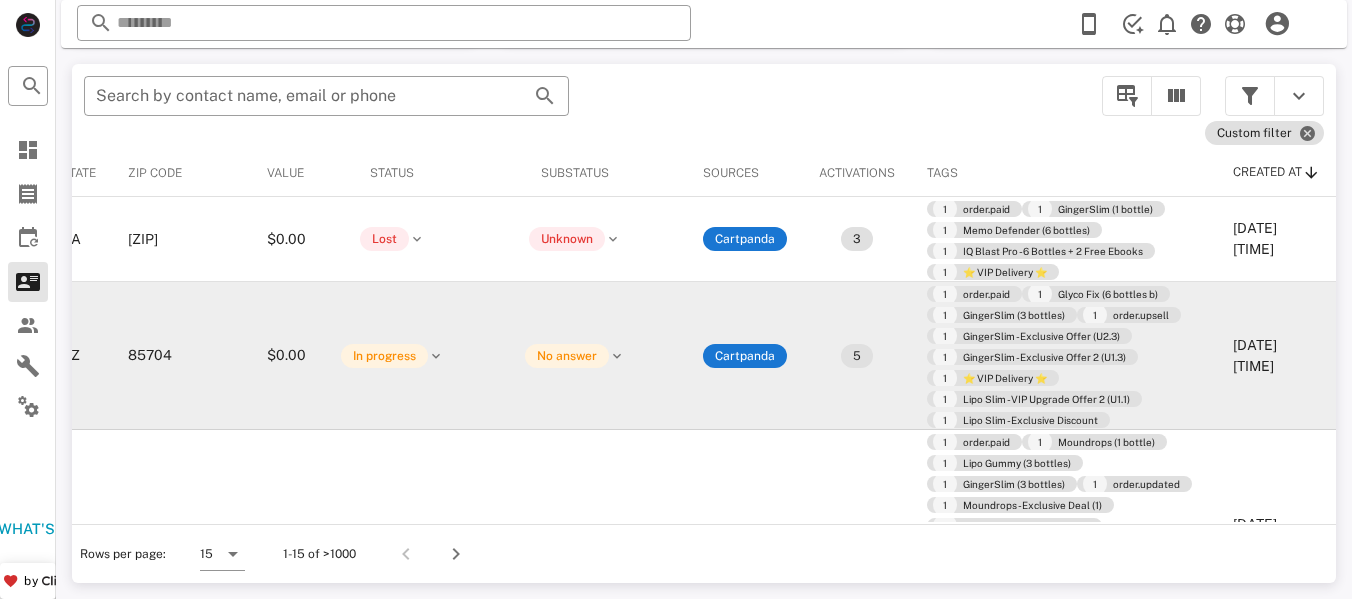 click on "No answer" at bounding box center (574, 356) 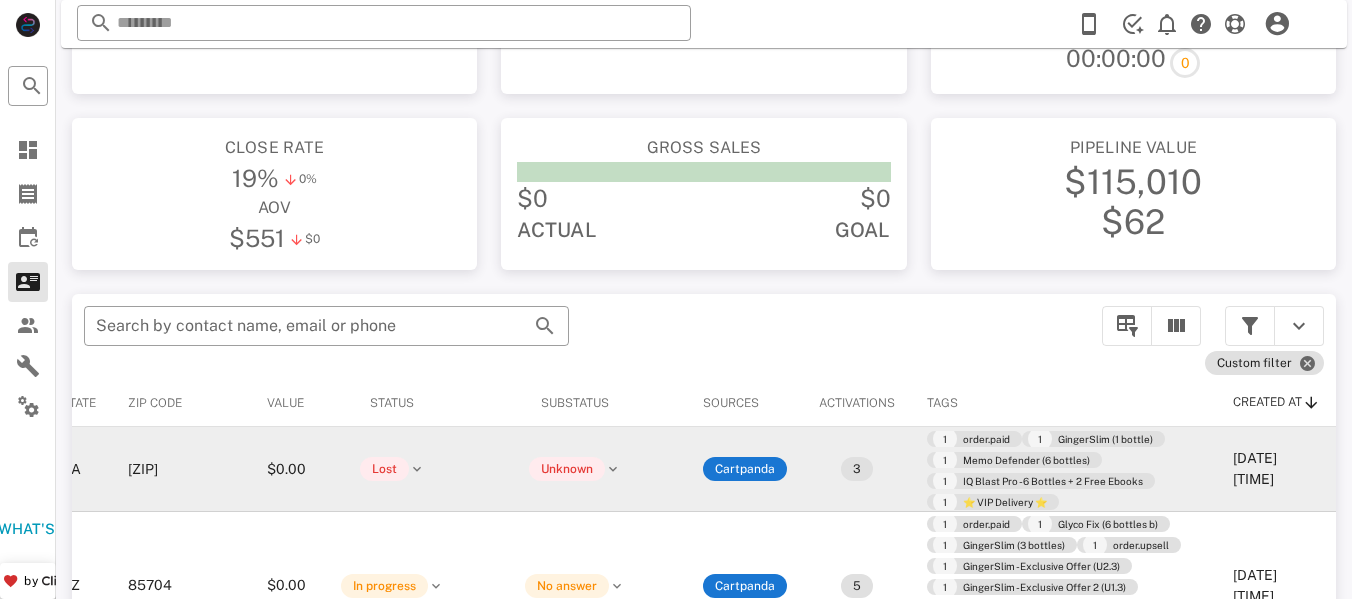 scroll, scrollTop: 180, scrollLeft: 0, axis: vertical 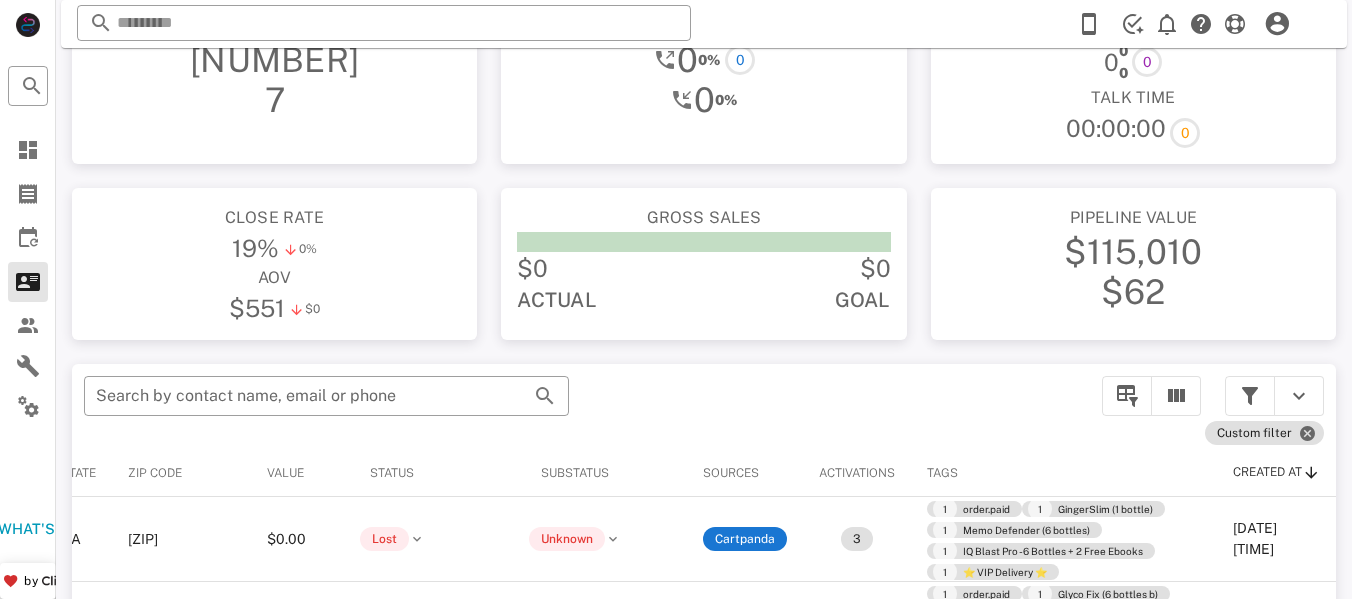 click at bounding box center (1250, 396) 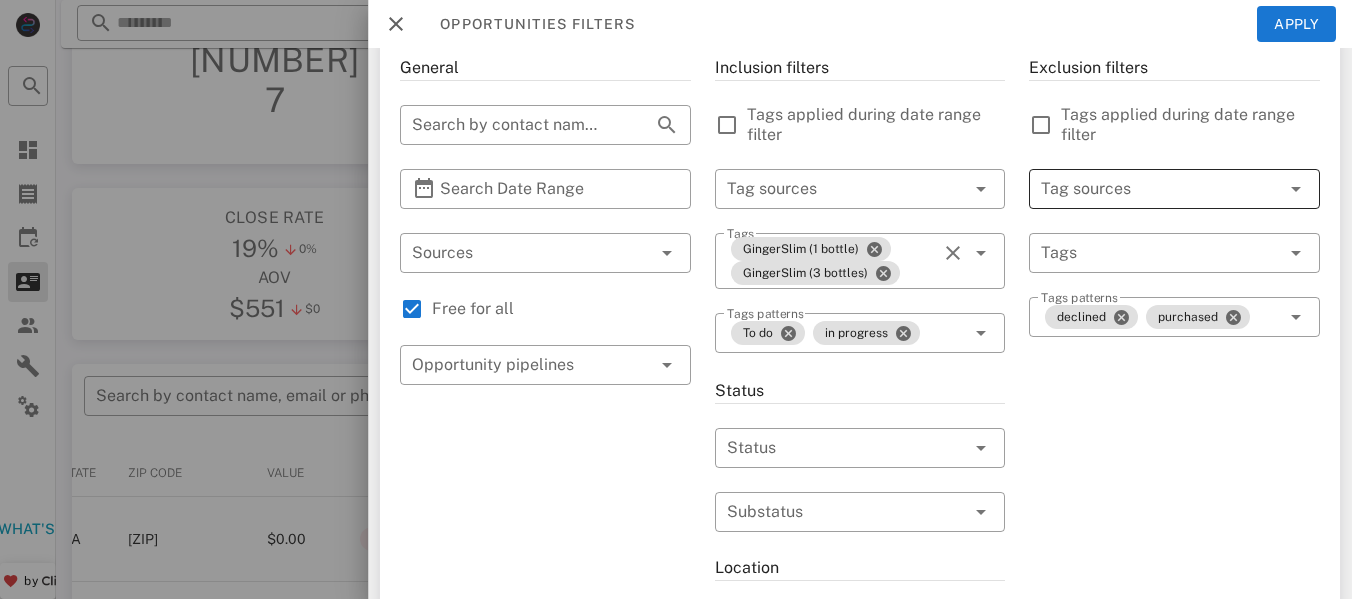 scroll, scrollTop: 0, scrollLeft: 0, axis: both 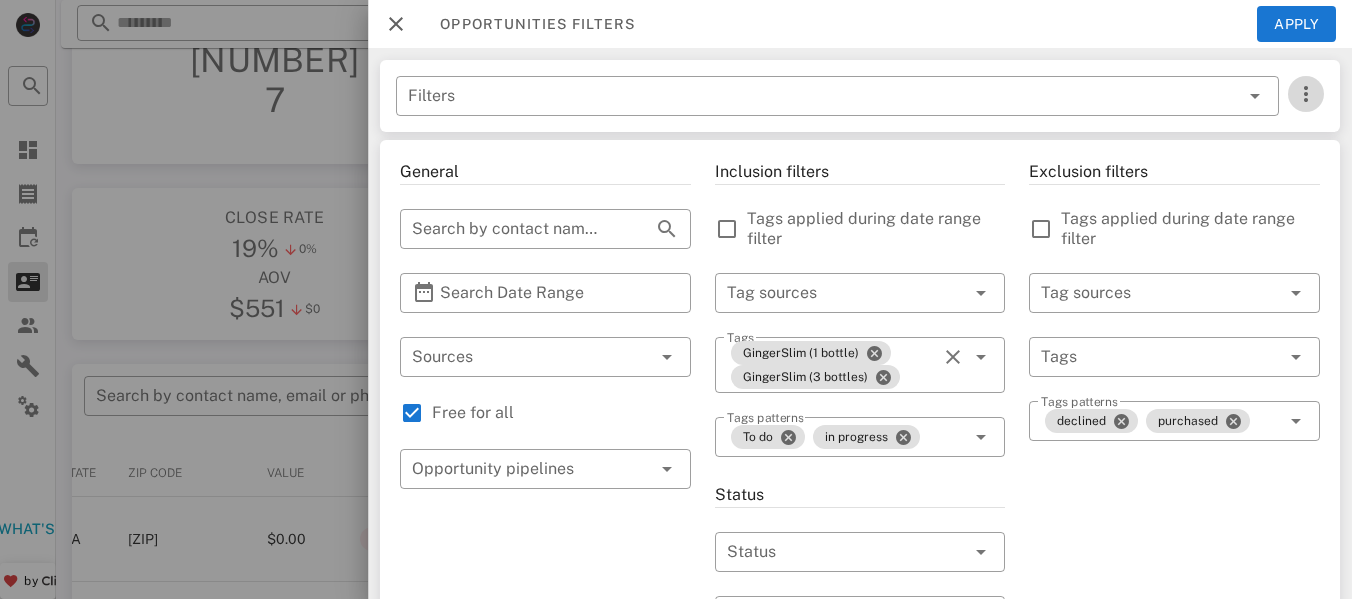 click at bounding box center [1306, 94] 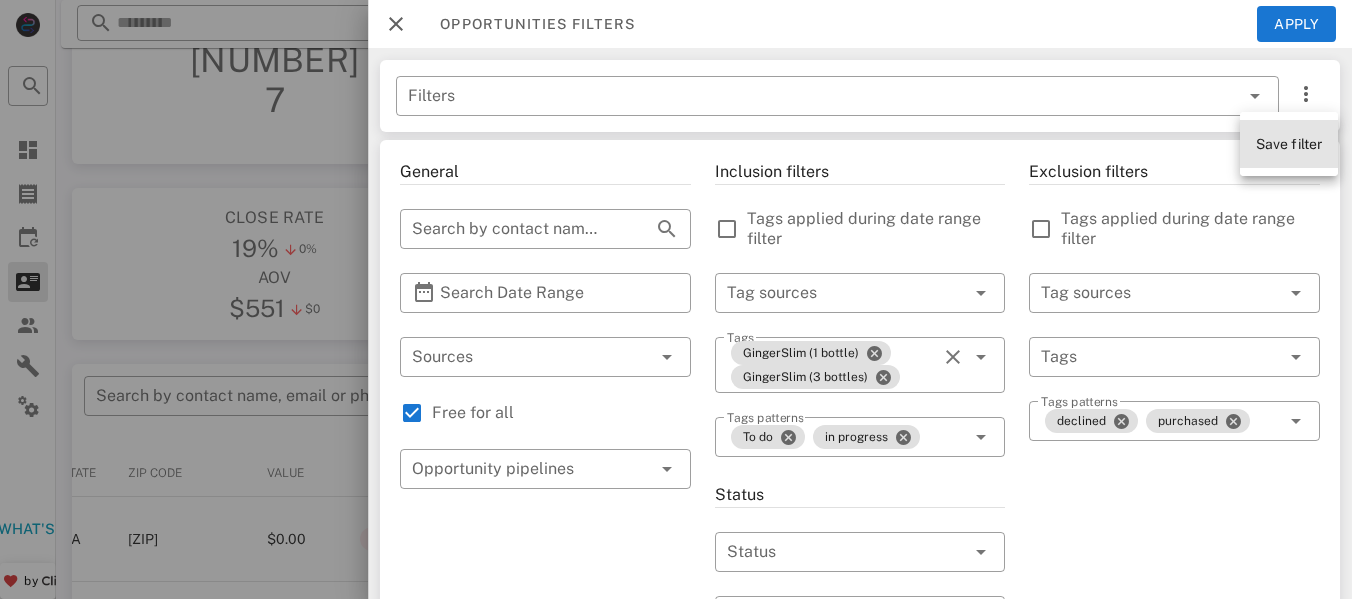 click on "Save filter" at bounding box center [1289, 144] 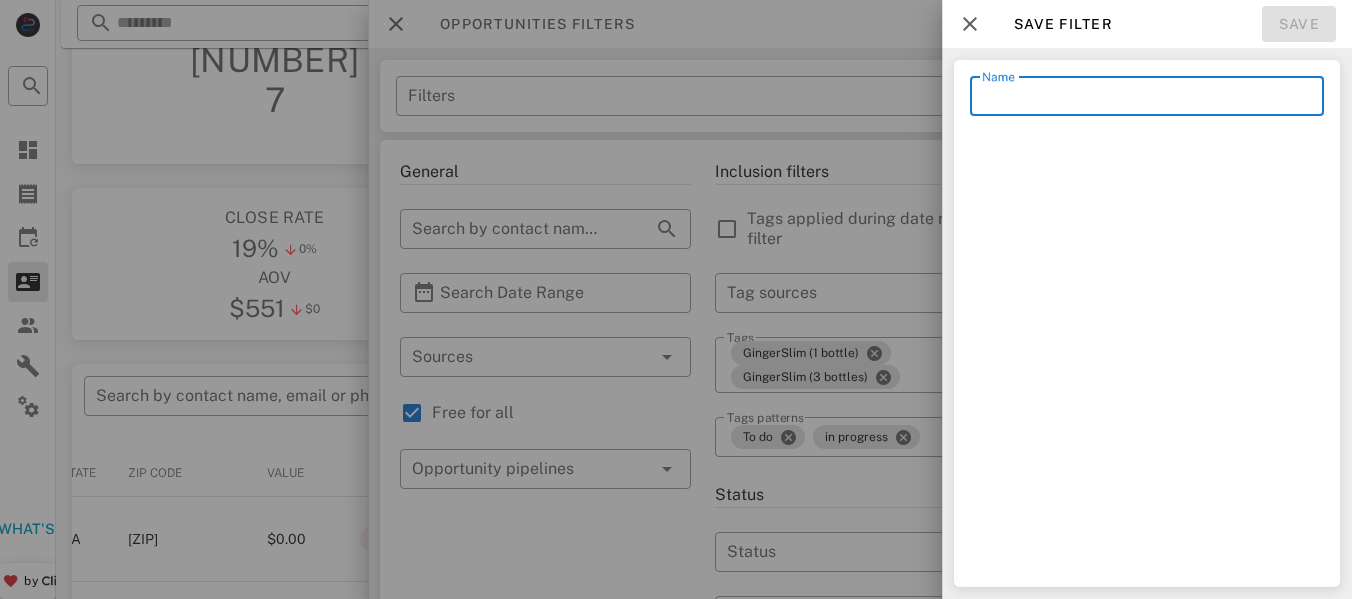 click on "Name" at bounding box center (1147, 96) 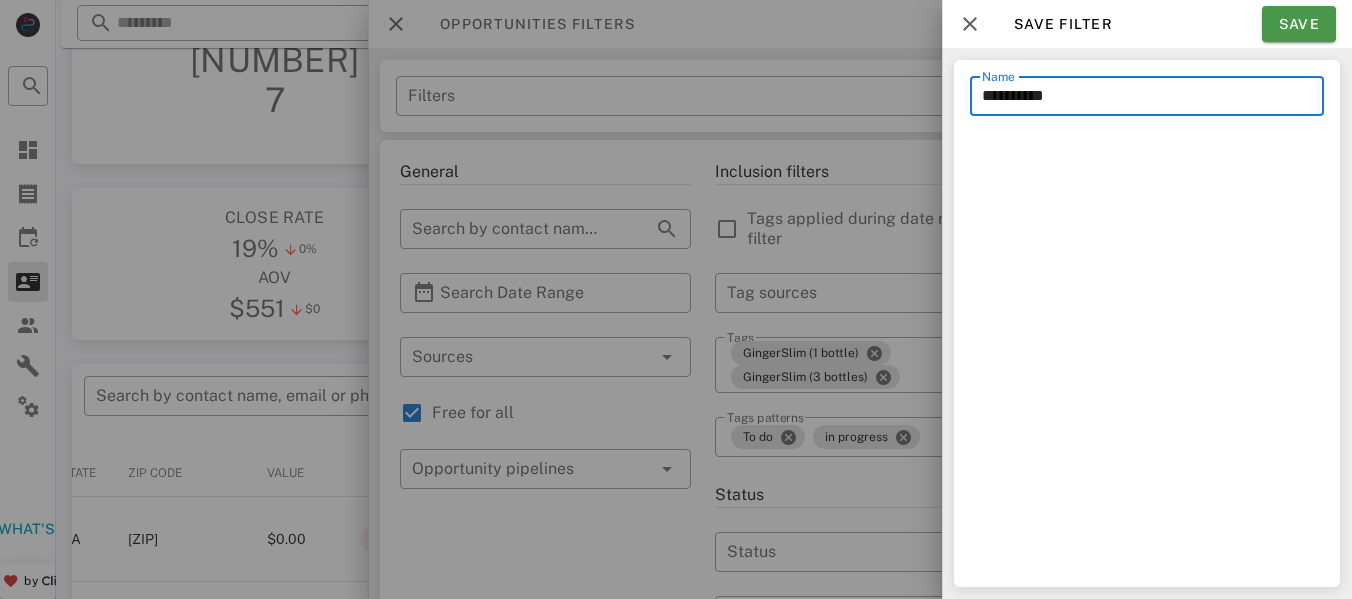 type on "**********" 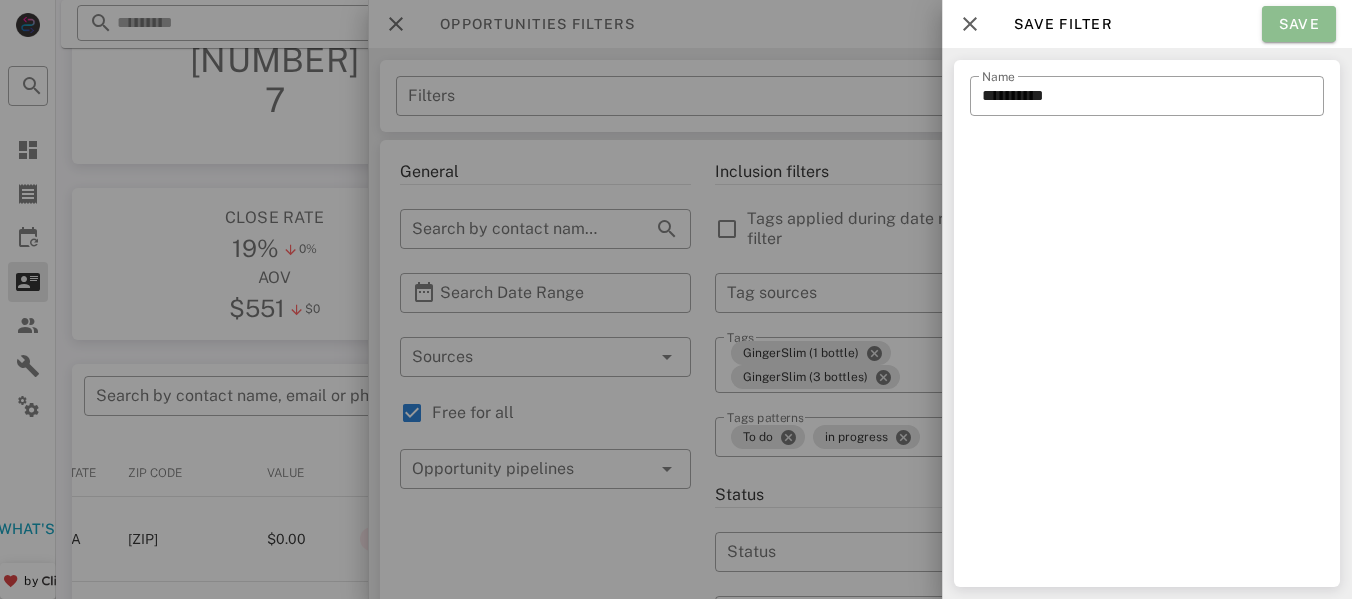 click on "Save" at bounding box center (1299, 24) 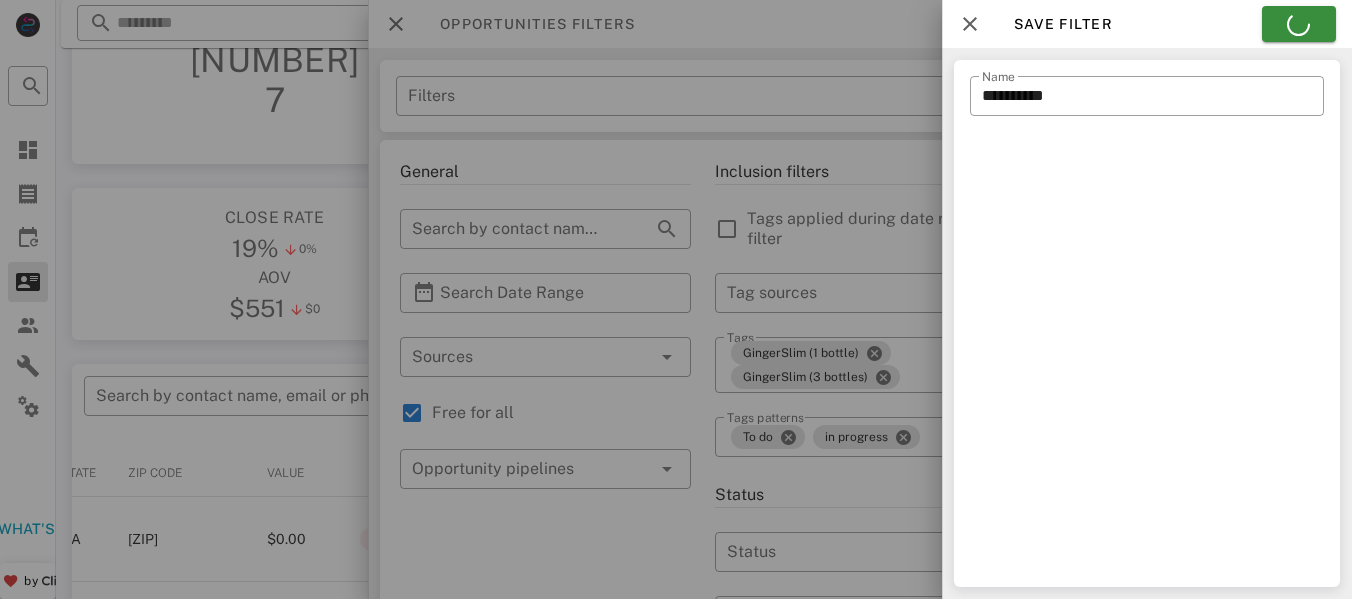 type on "**********" 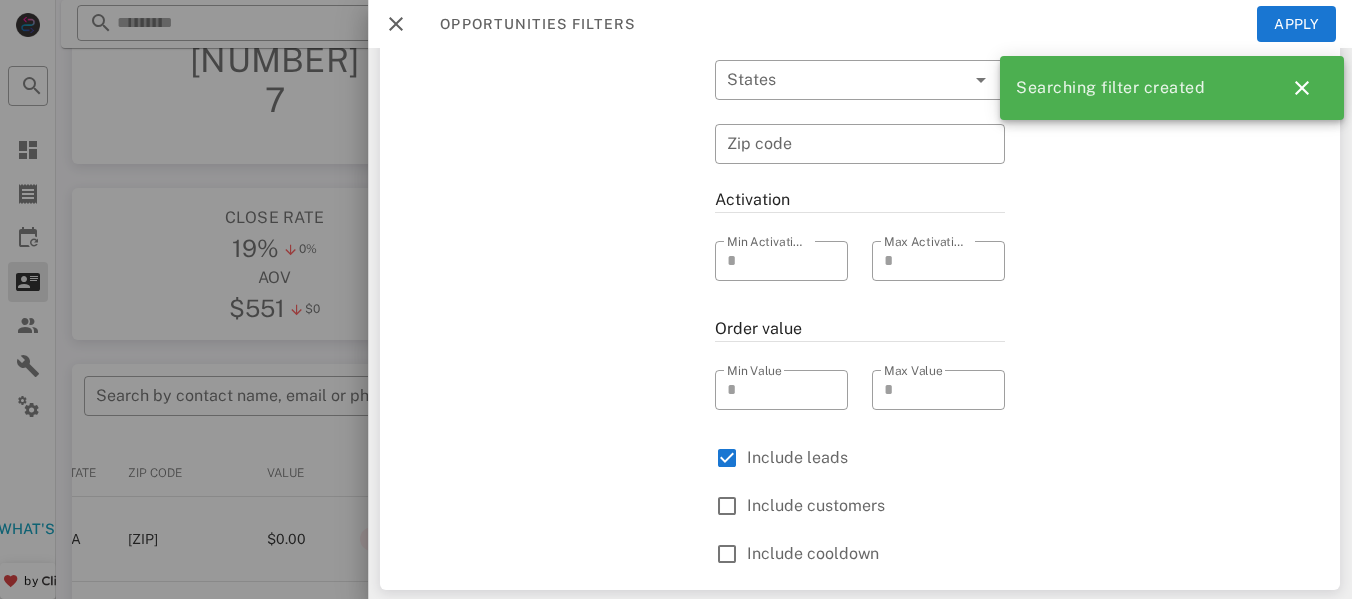 scroll, scrollTop: 716, scrollLeft: 0, axis: vertical 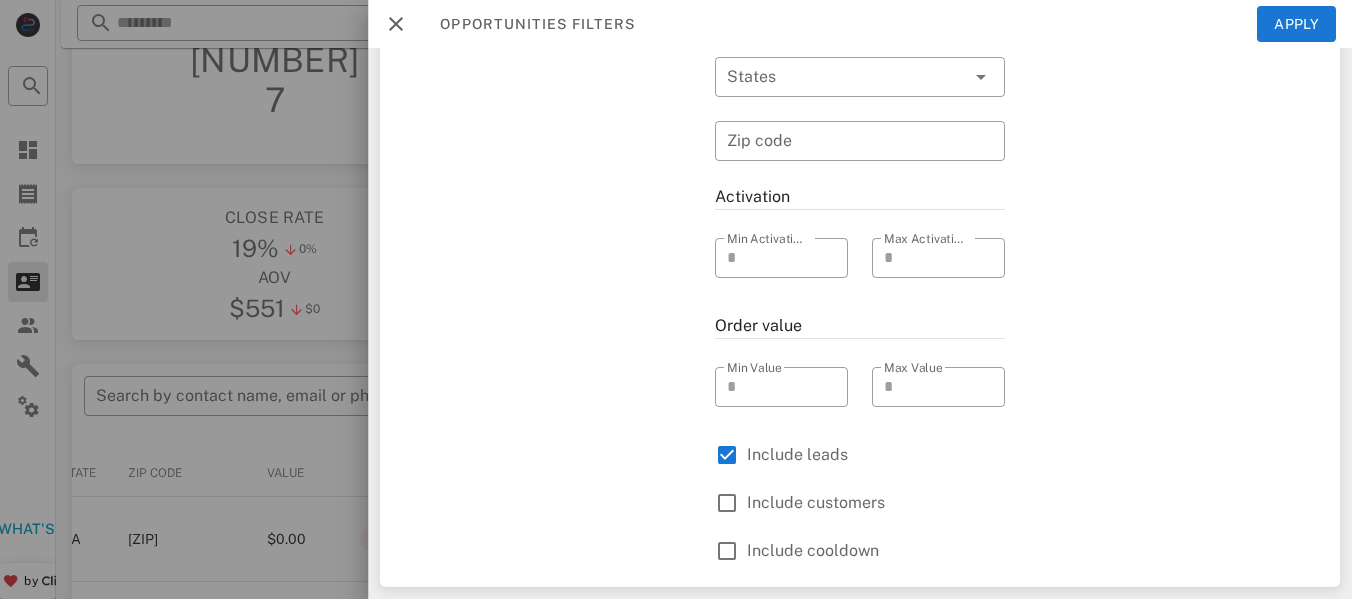 click at bounding box center [676, 299] 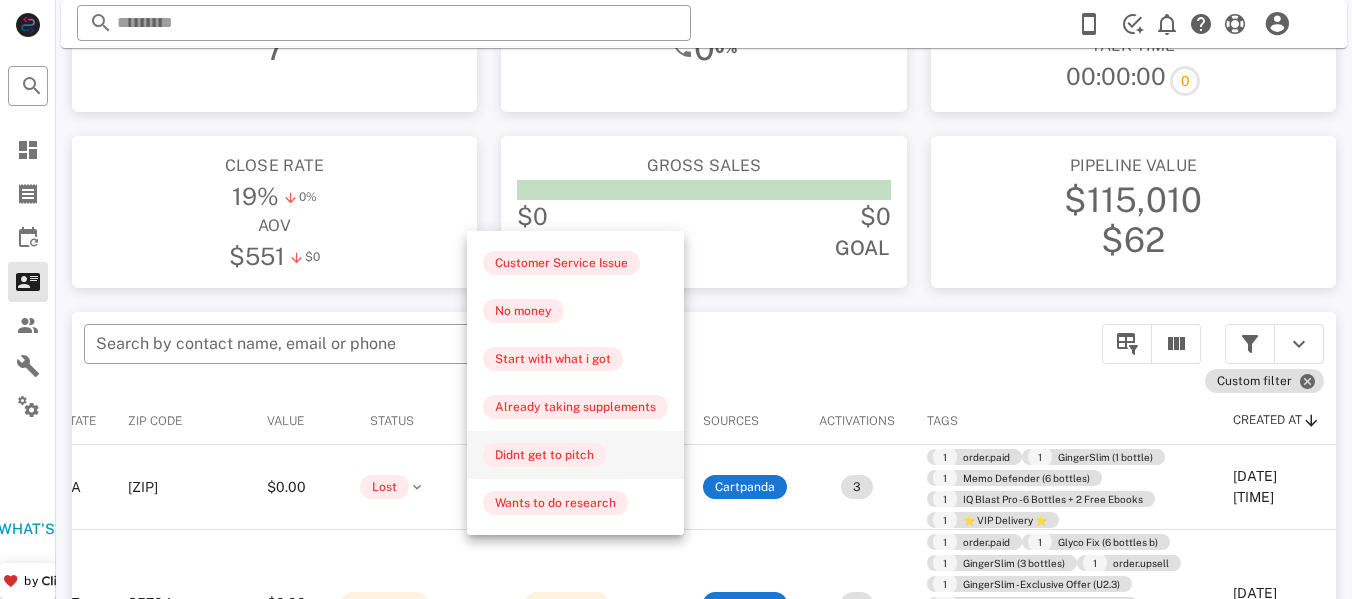 scroll, scrollTop: 180, scrollLeft: 0, axis: vertical 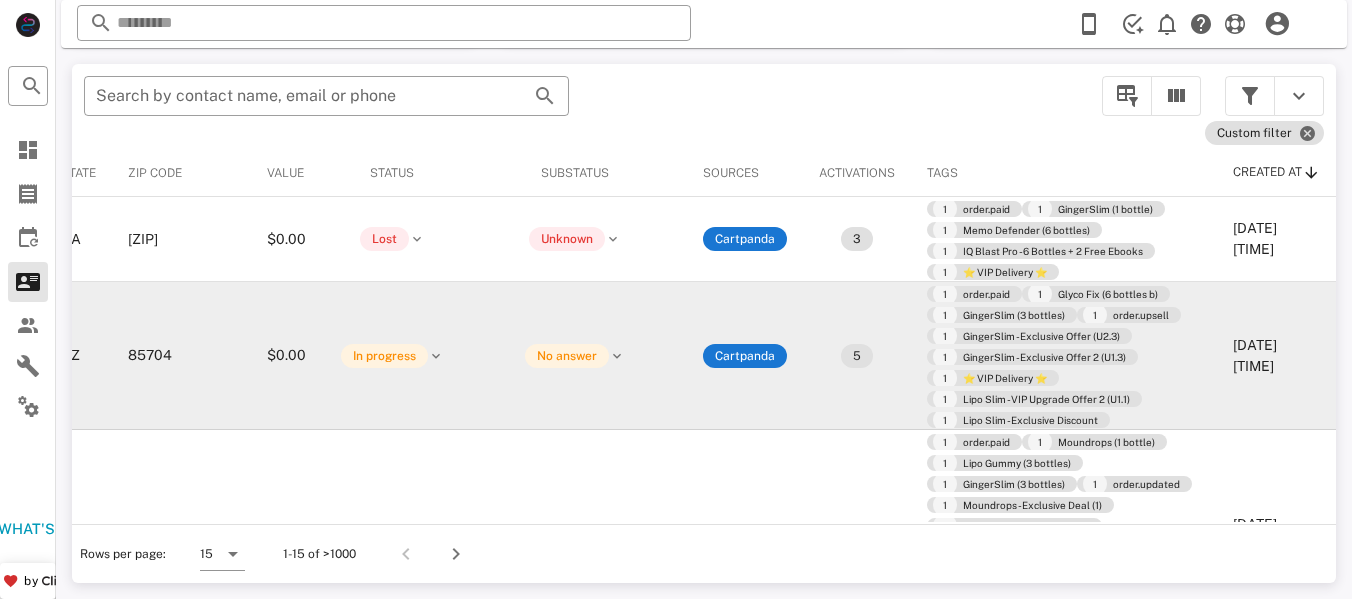 click on "No answer" at bounding box center (574, 356) 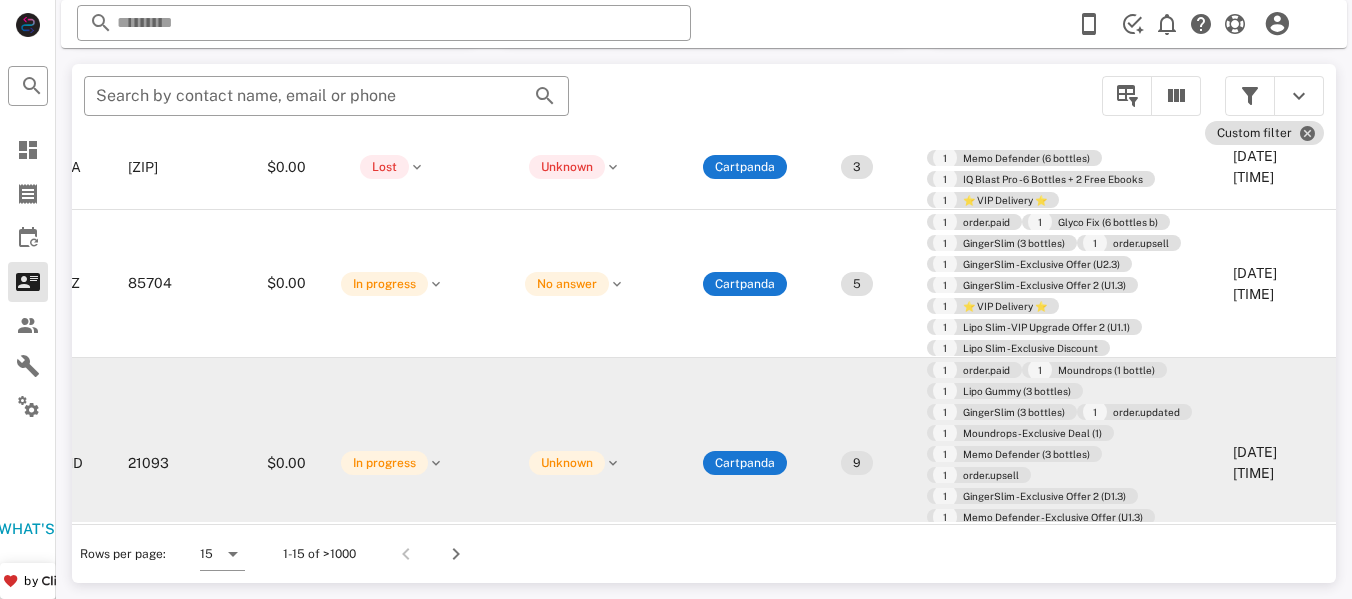 scroll, scrollTop: 100, scrollLeft: 448, axis: both 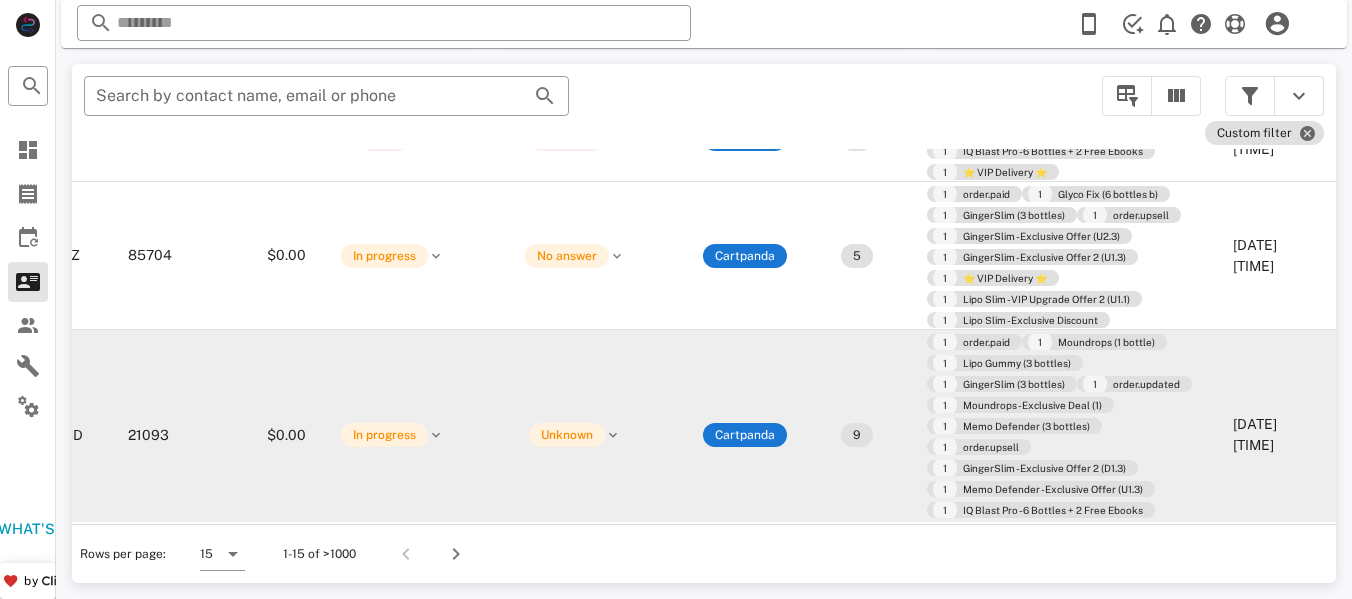 click on "$0.00" at bounding box center (286, 435) 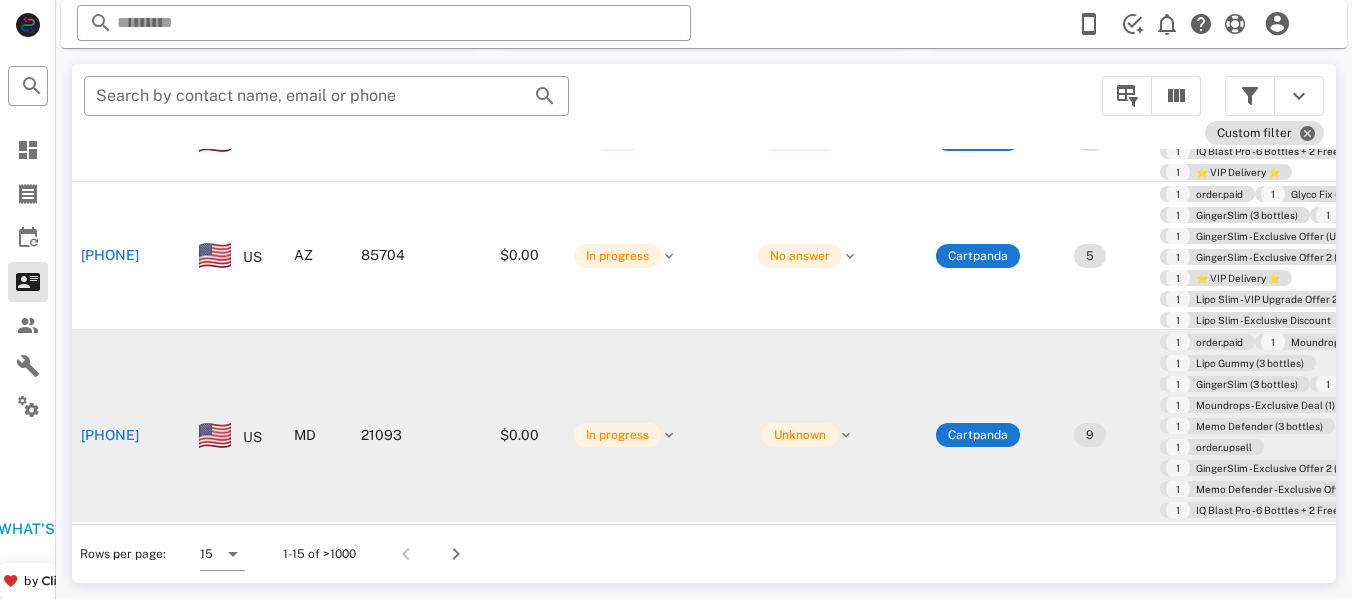 scroll, scrollTop: 100, scrollLeft: 89, axis: both 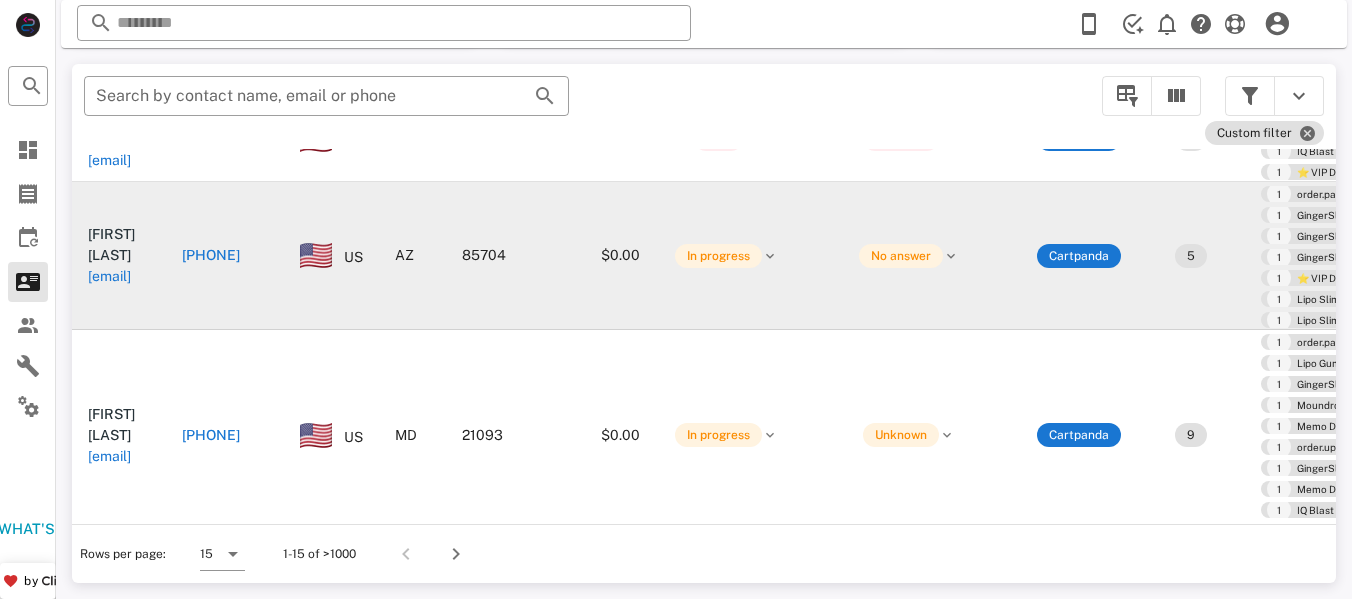 click on "[PHONE]" at bounding box center [225, 256] 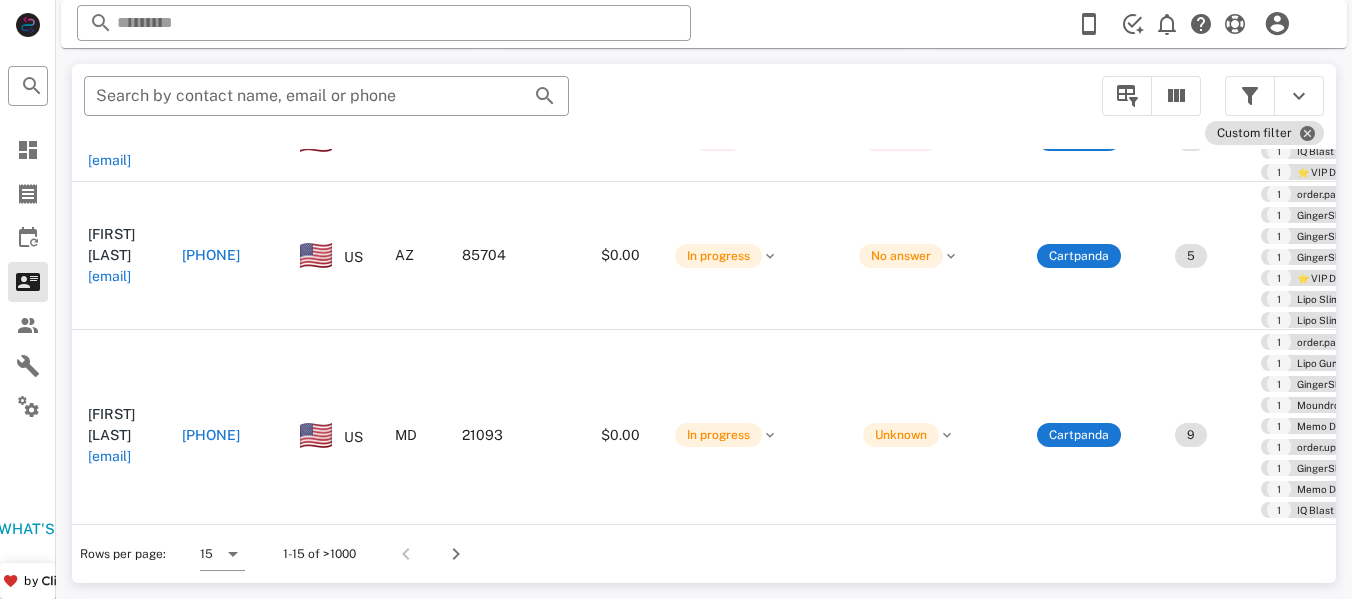 type on "**********" 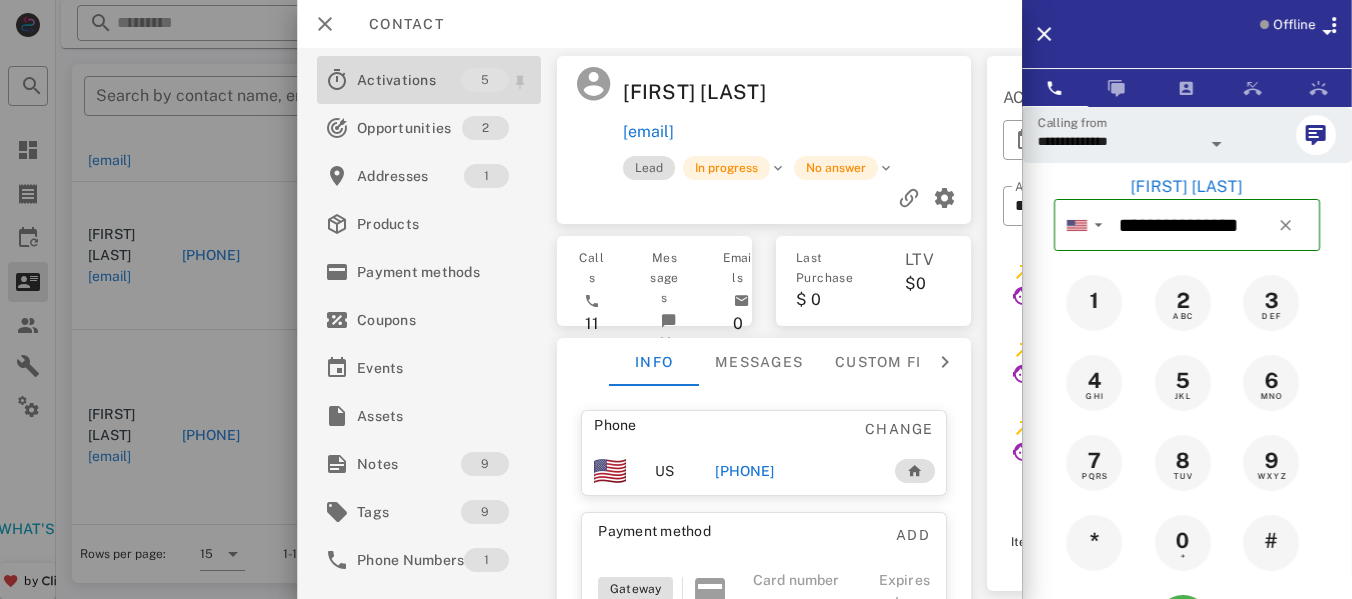 click on "Activations" at bounding box center [409, 80] 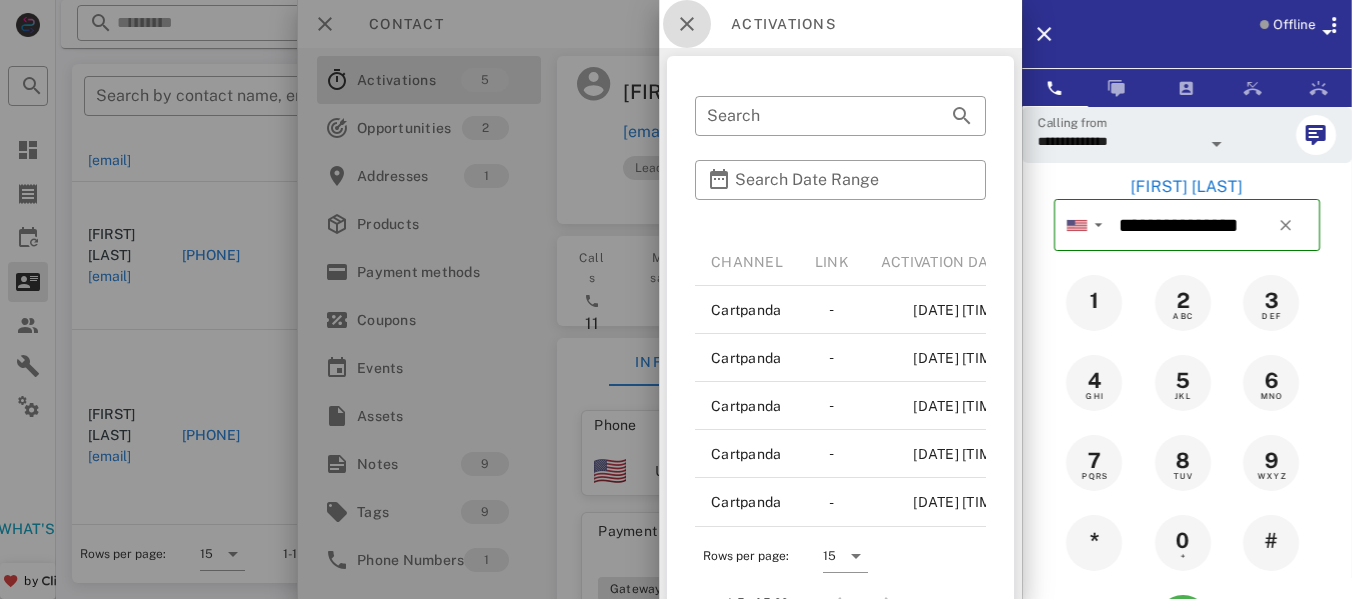 click at bounding box center [687, 24] 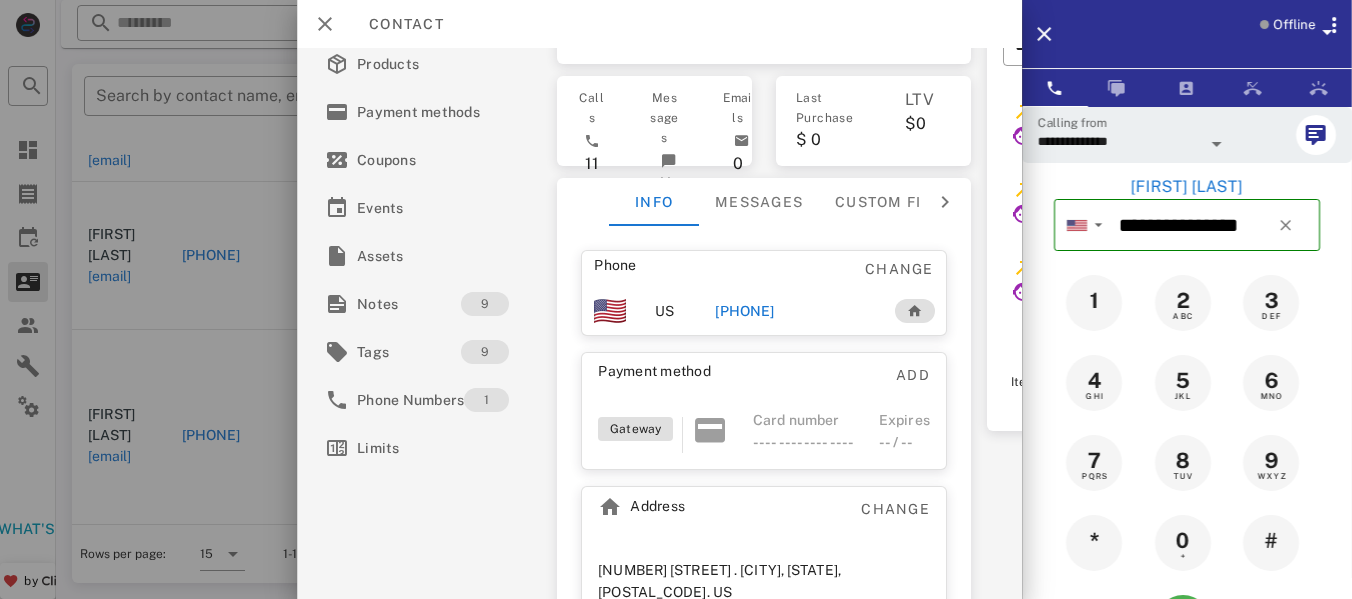 scroll, scrollTop: 114, scrollLeft: 0, axis: vertical 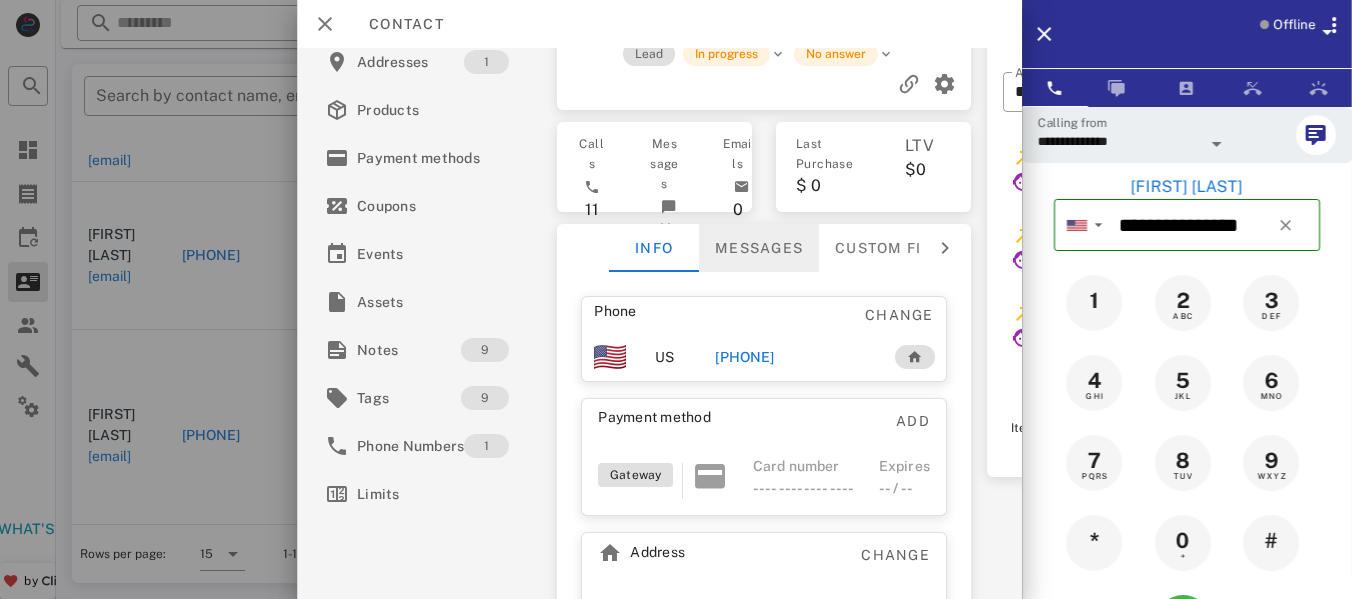 click on "Messages" at bounding box center [759, 248] 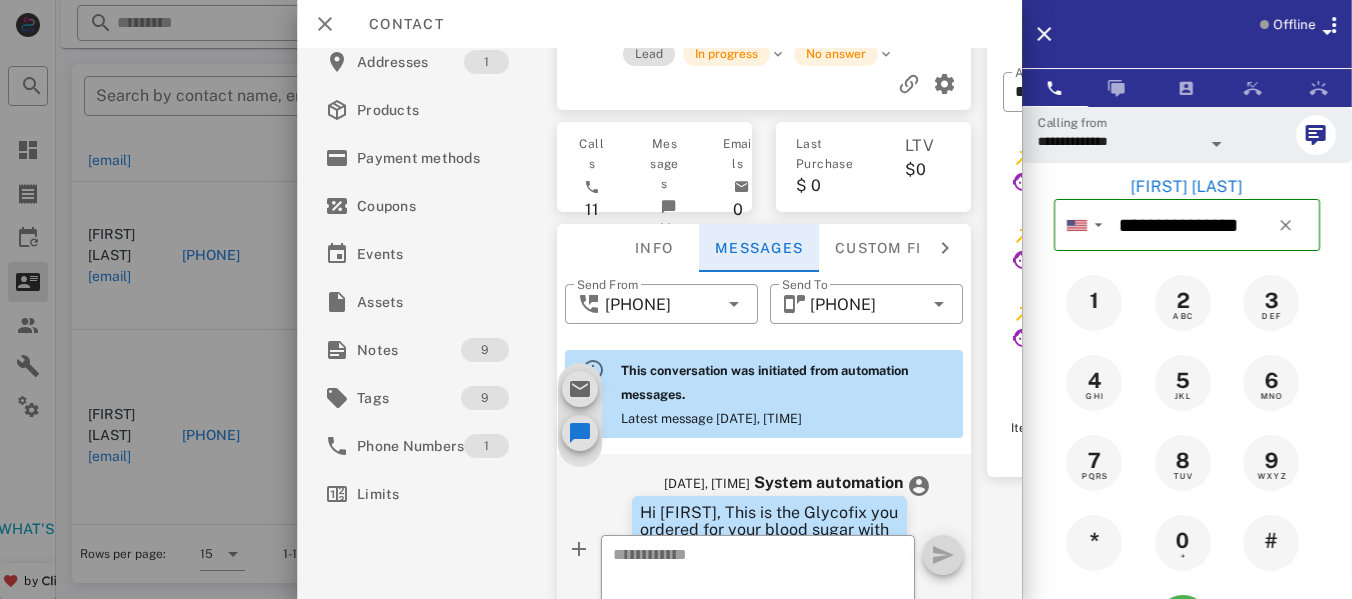 scroll, scrollTop: 1710, scrollLeft: 0, axis: vertical 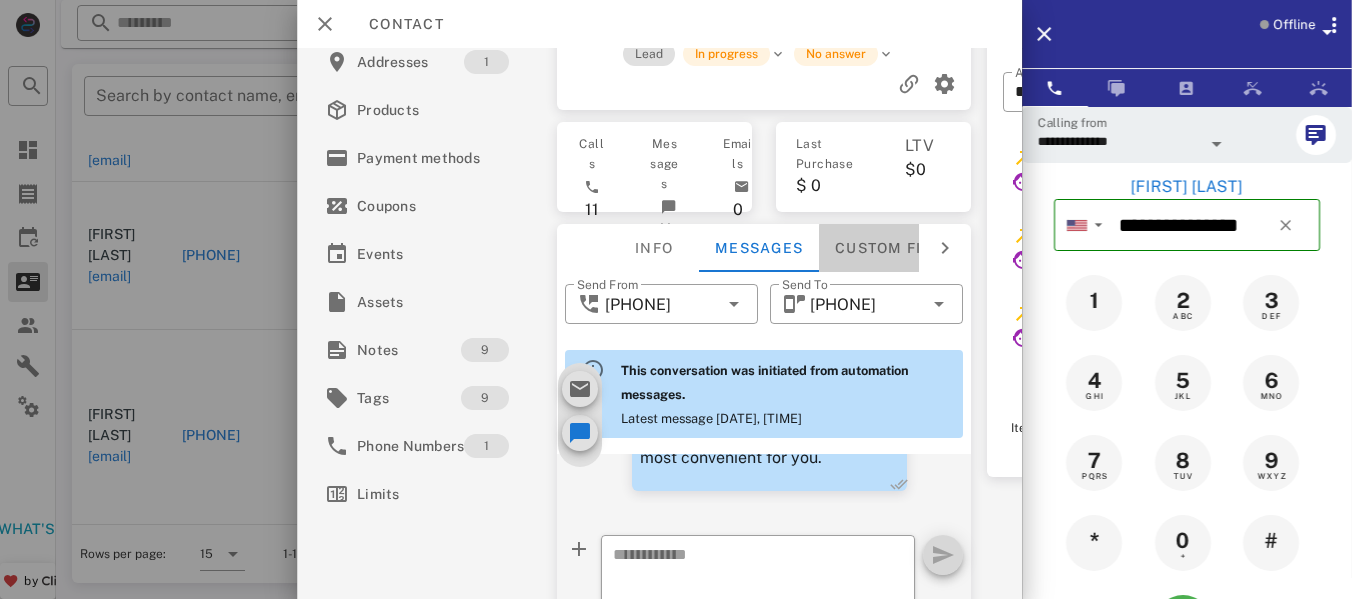 click on "Custom fields" at bounding box center (898, 248) 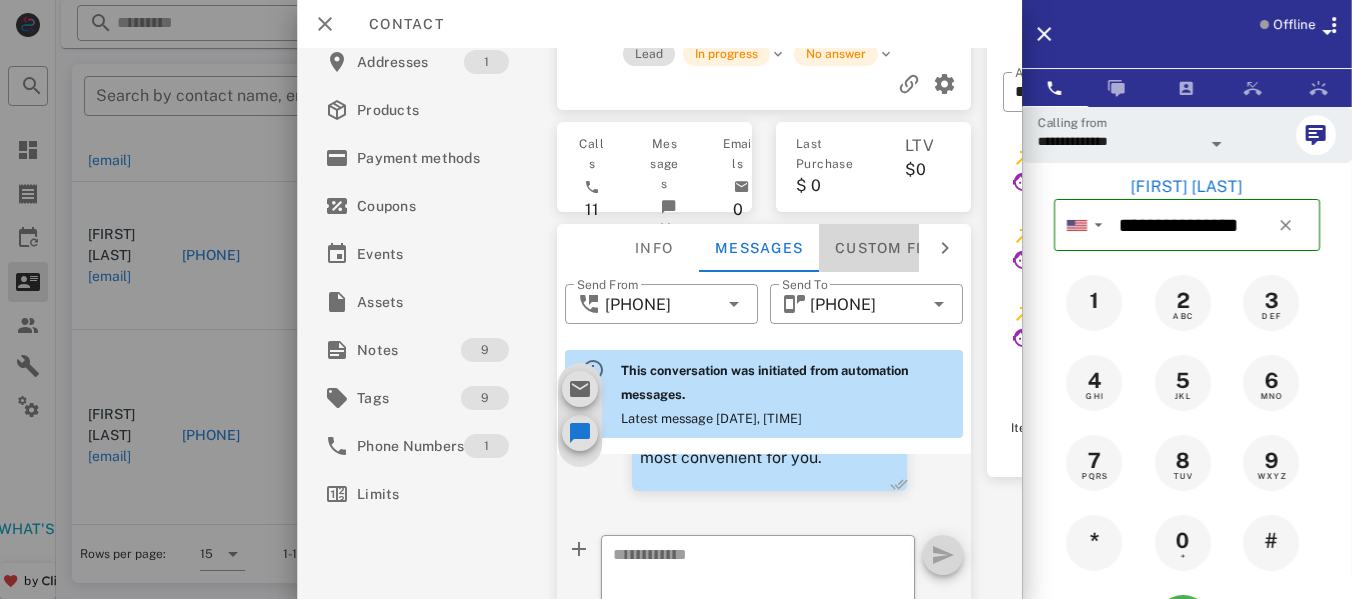 scroll, scrollTop: 48, scrollLeft: 0, axis: vertical 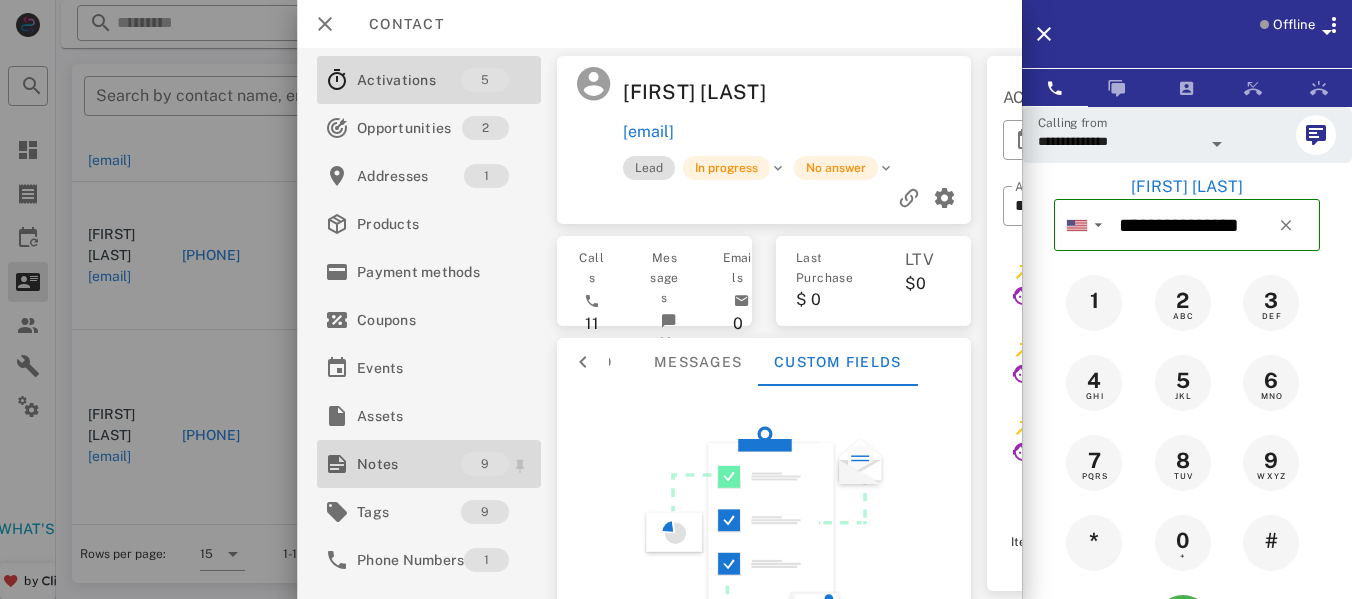 click on "Notes" at bounding box center [409, 464] 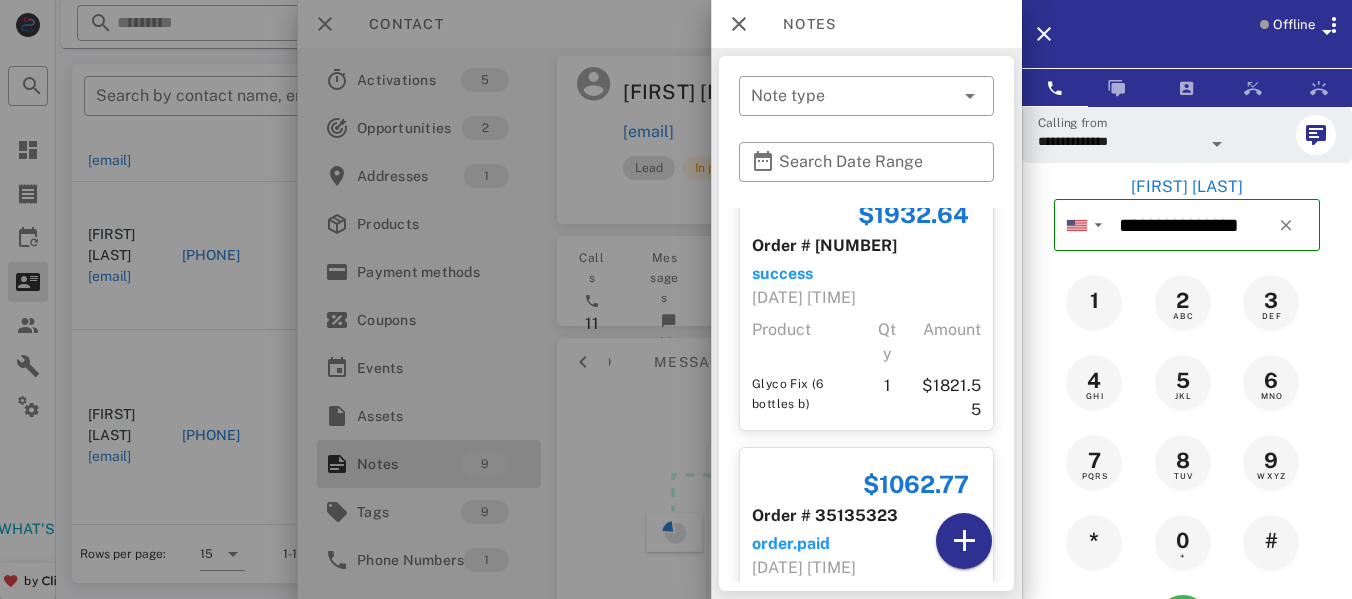 scroll, scrollTop: 0, scrollLeft: 0, axis: both 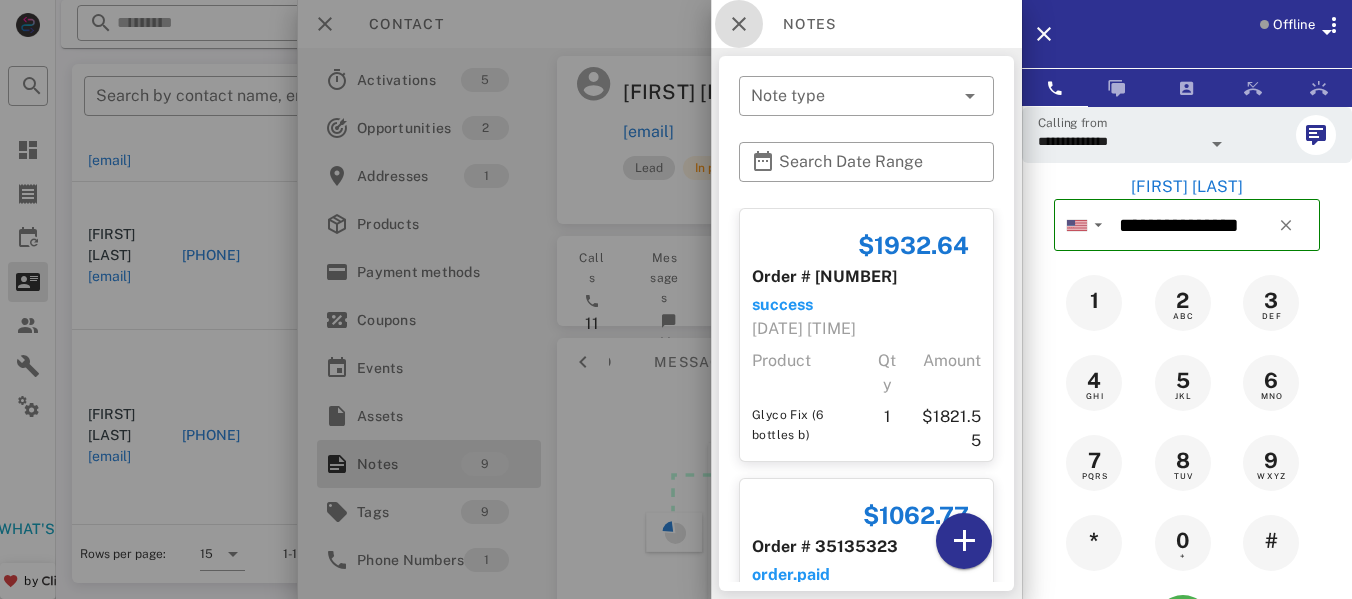 drag, startPoint x: 740, startPoint y: 29, endPoint x: 708, endPoint y: 102, distance: 79.70571 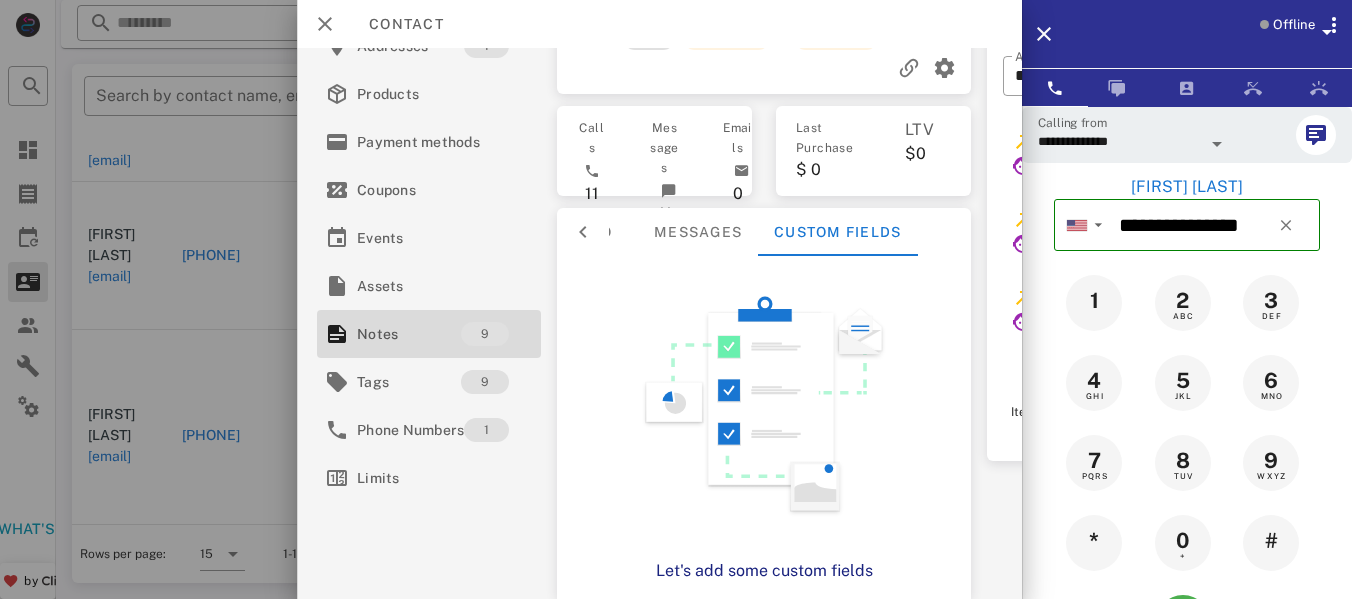 scroll, scrollTop: 146, scrollLeft: 0, axis: vertical 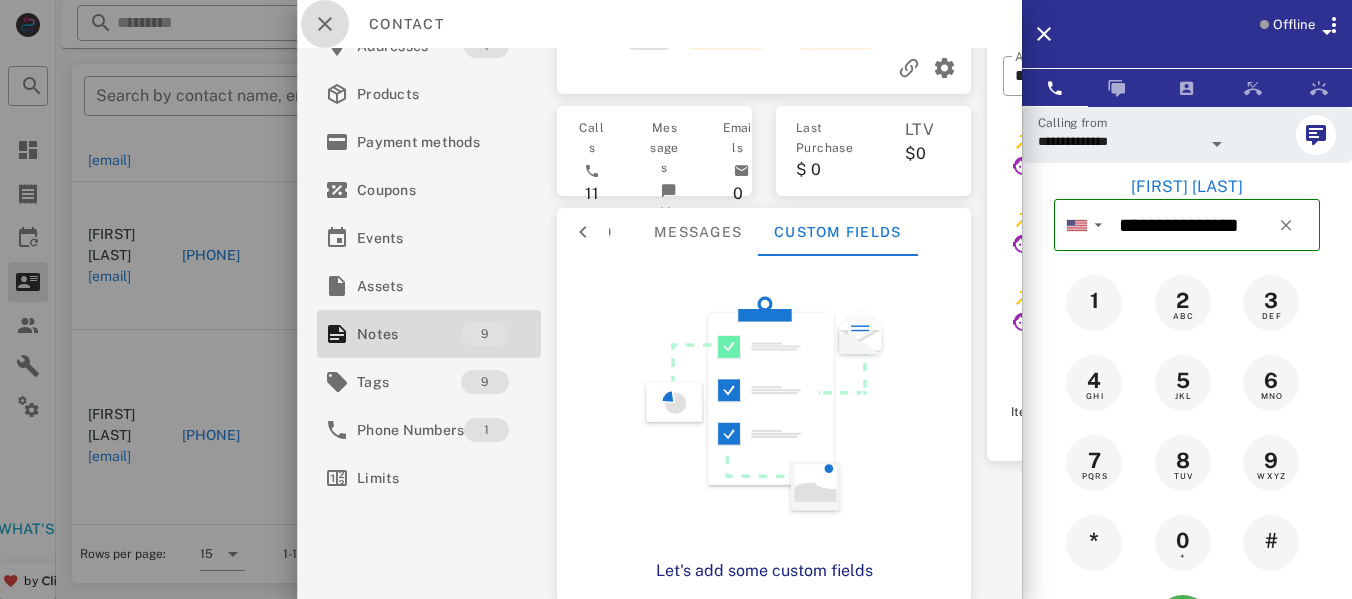 click at bounding box center [325, 24] 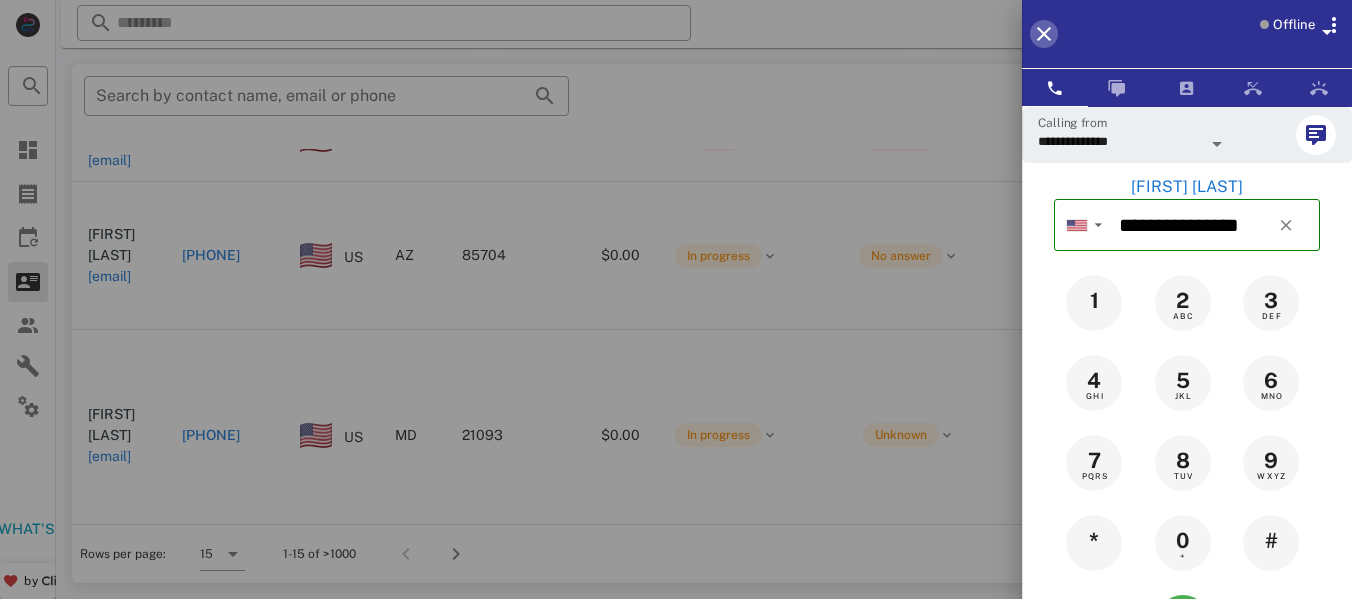 click at bounding box center [1044, 34] 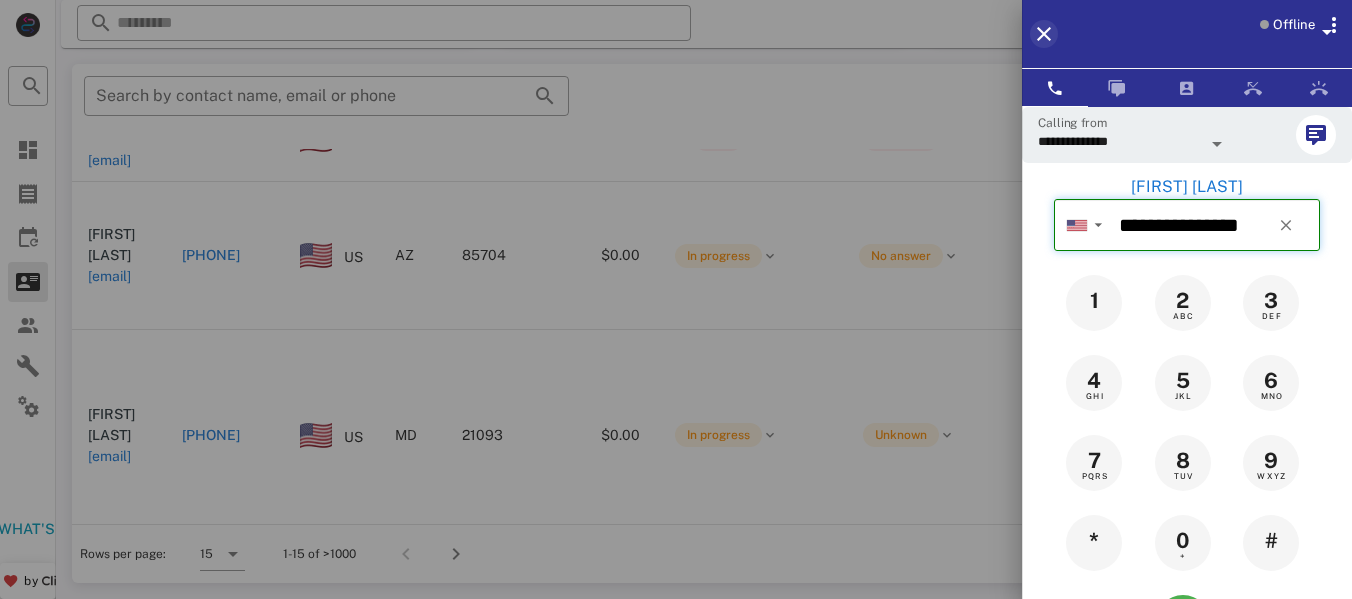 type 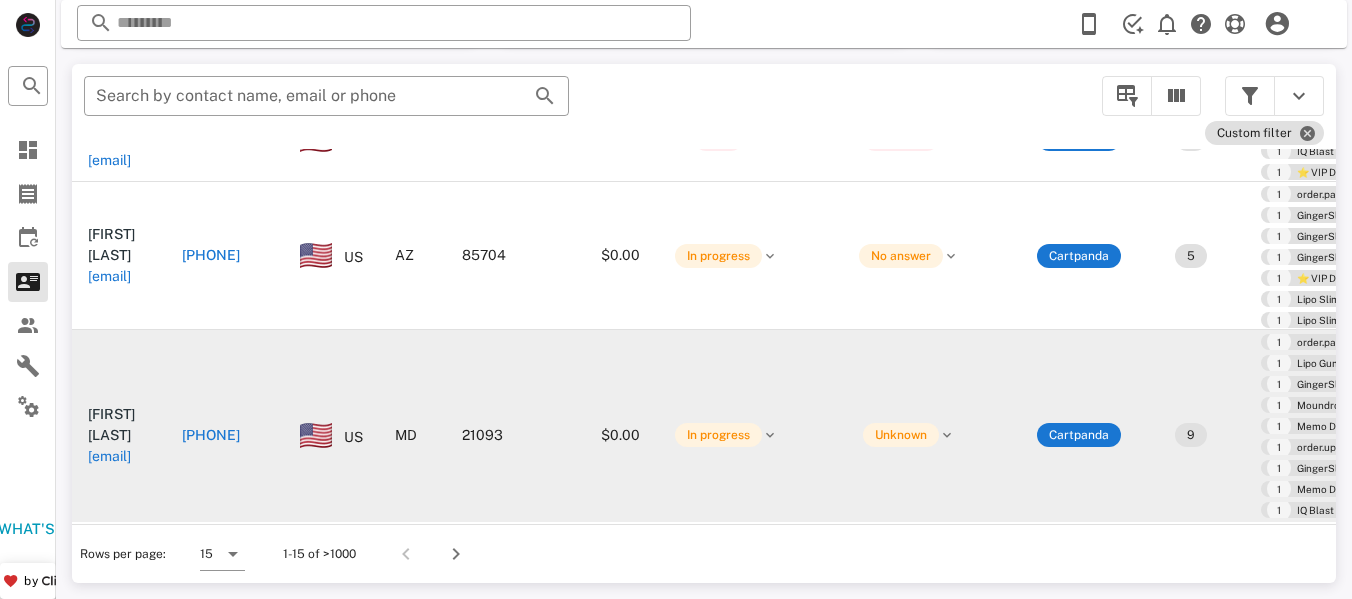 click on "[PHONE]" at bounding box center (211, 435) 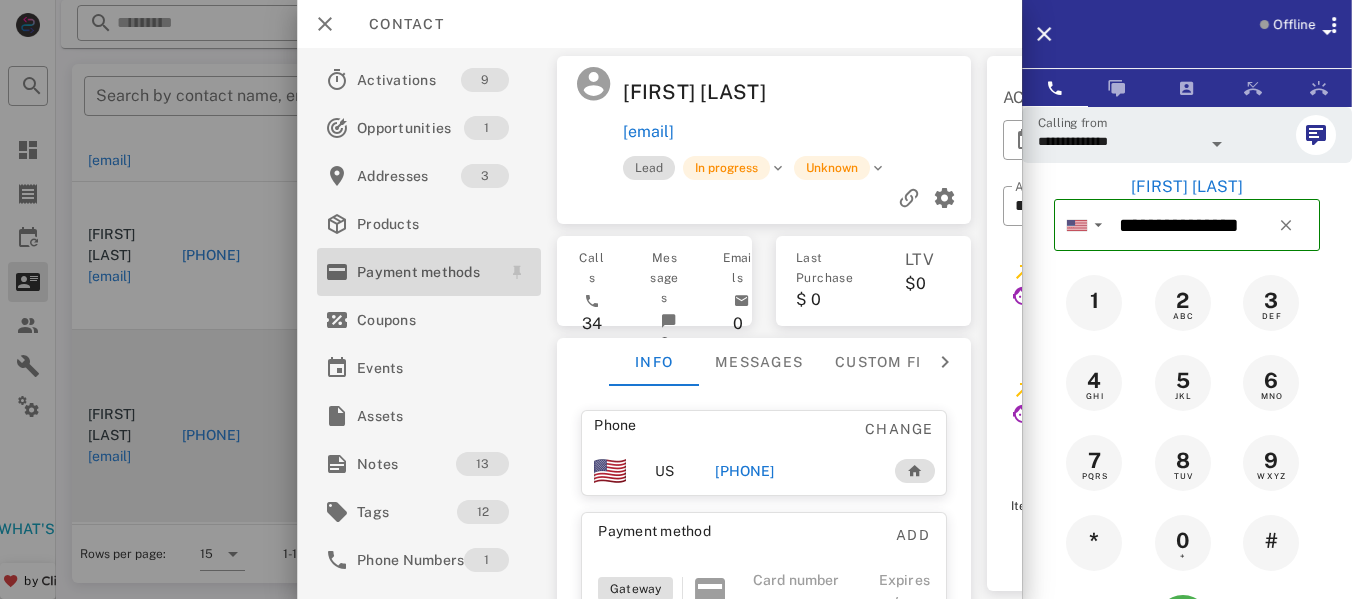 click on "Payment methods" at bounding box center (425, 272) 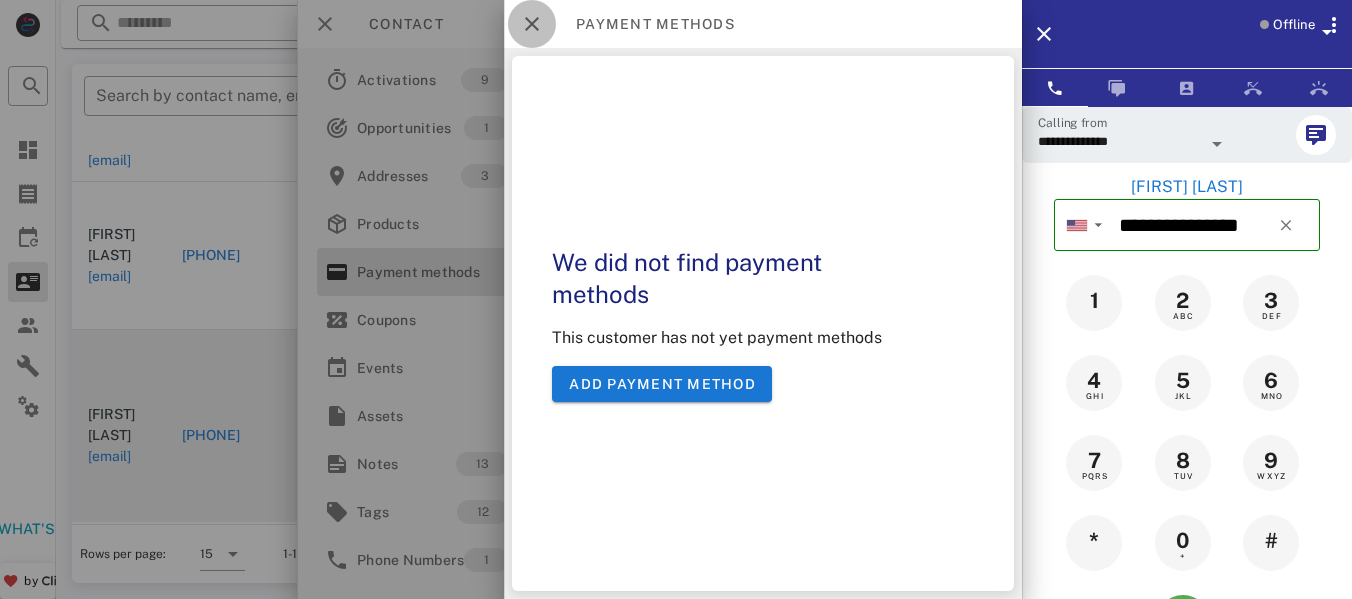 click at bounding box center (532, 24) 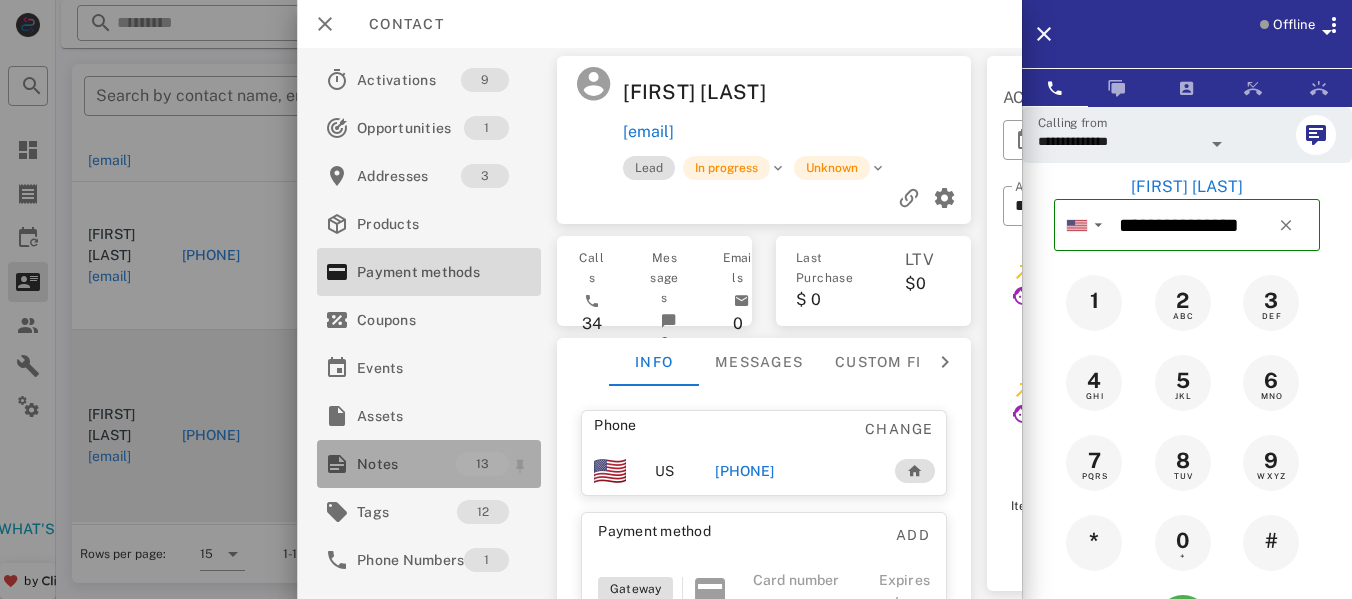 click on "Notes" at bounding box center [406, 464] 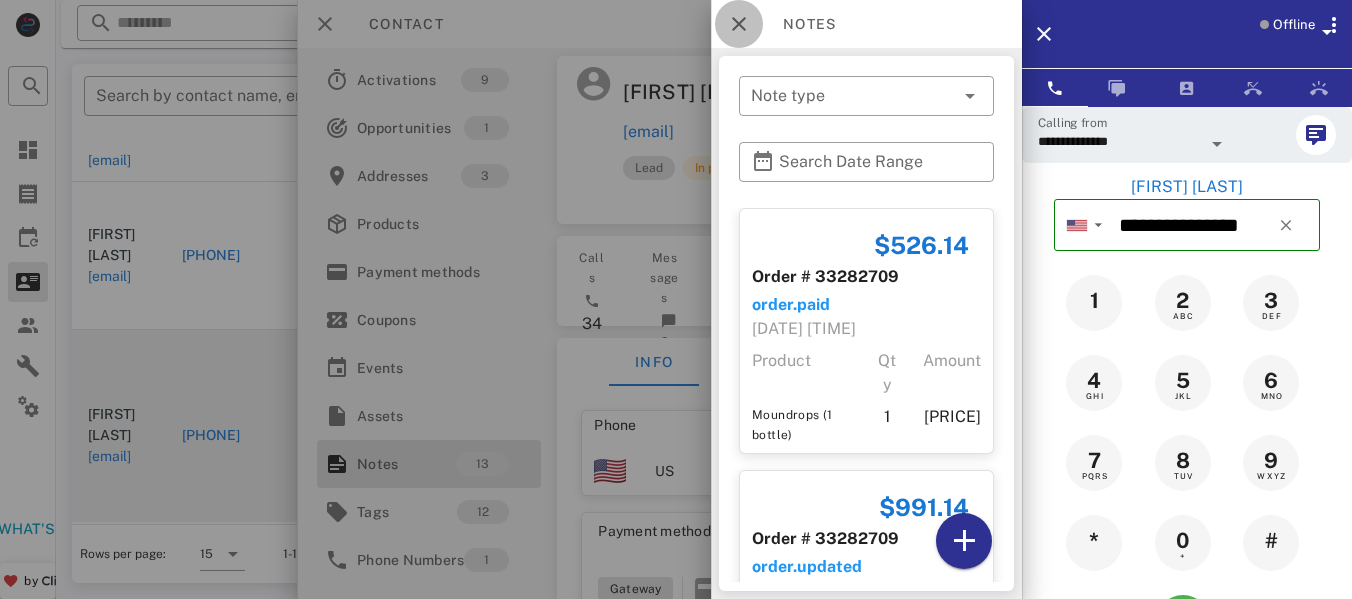 click at bounding box center (739, 24) 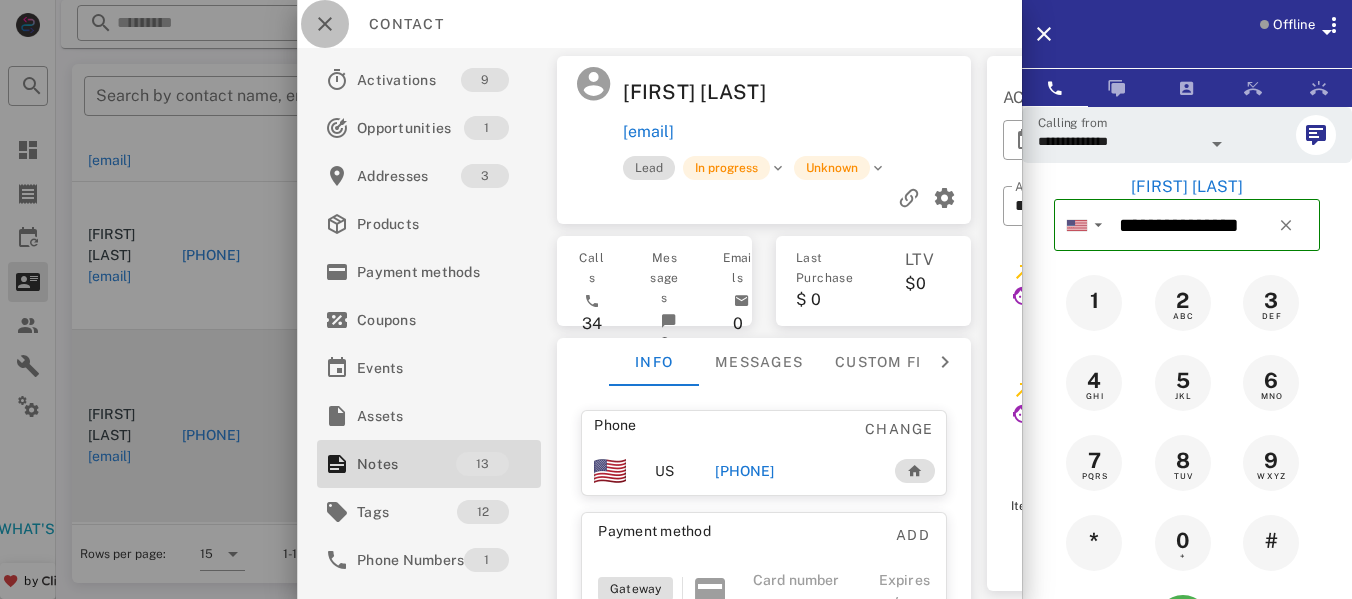 click at bounding box center (325, 24) 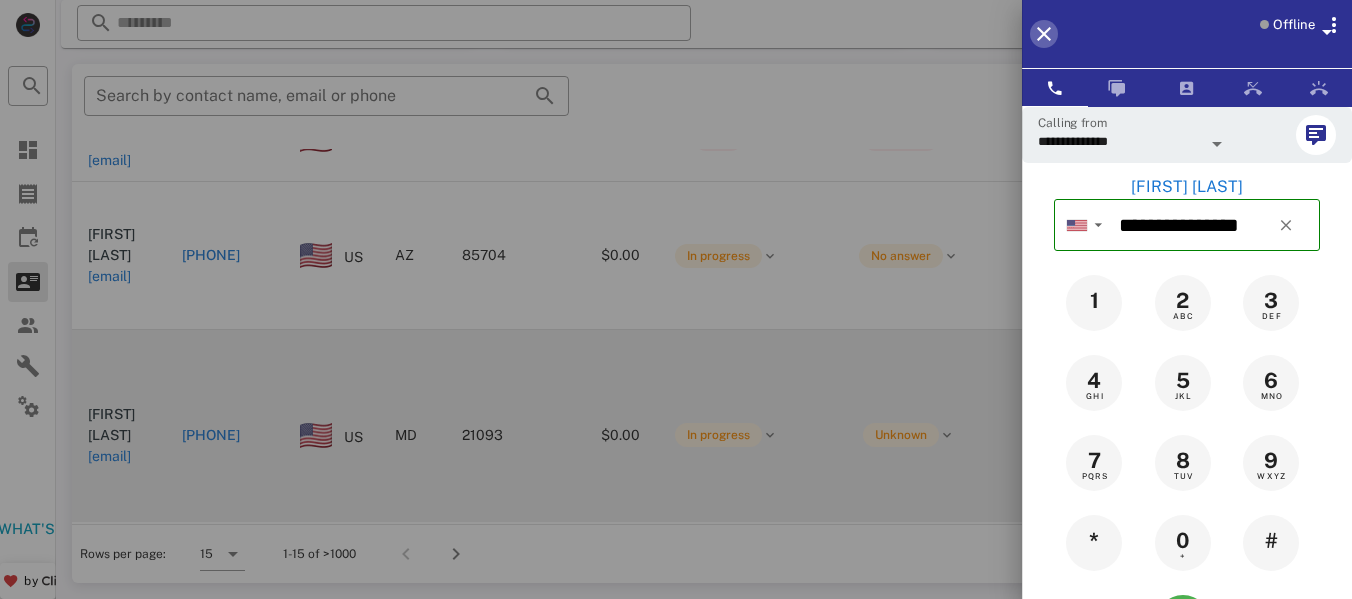 click at bounding box center [1044, 34] 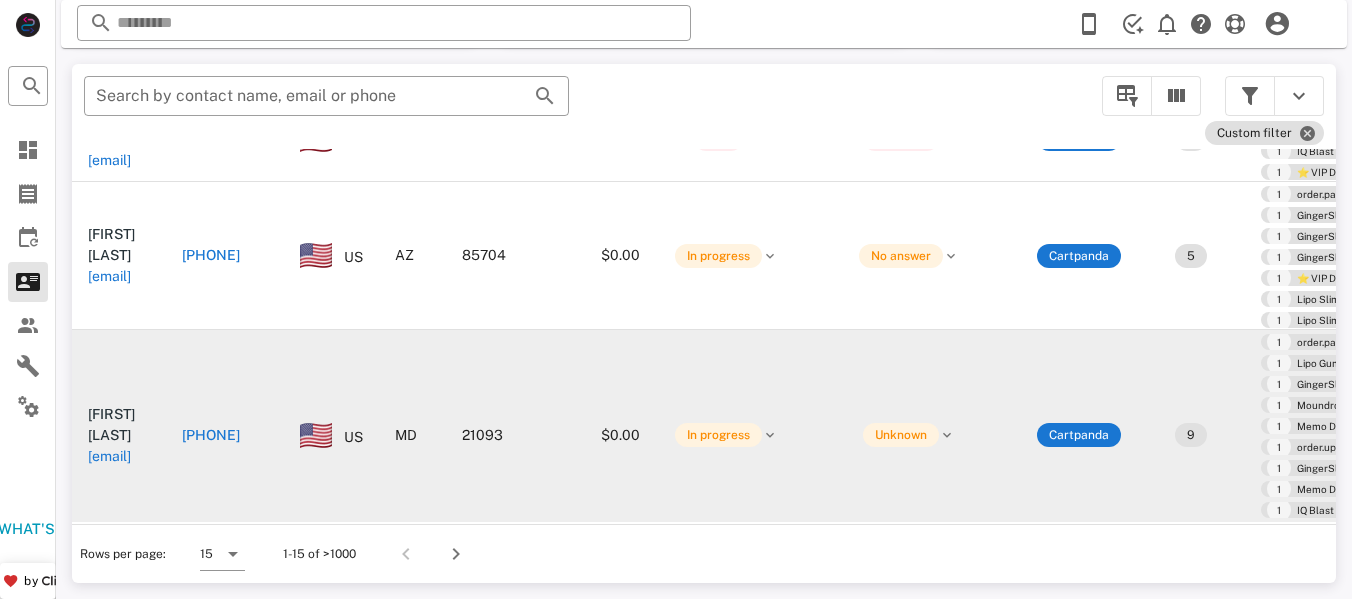 click on "[PHONE]" at bounding box center (211, 435) 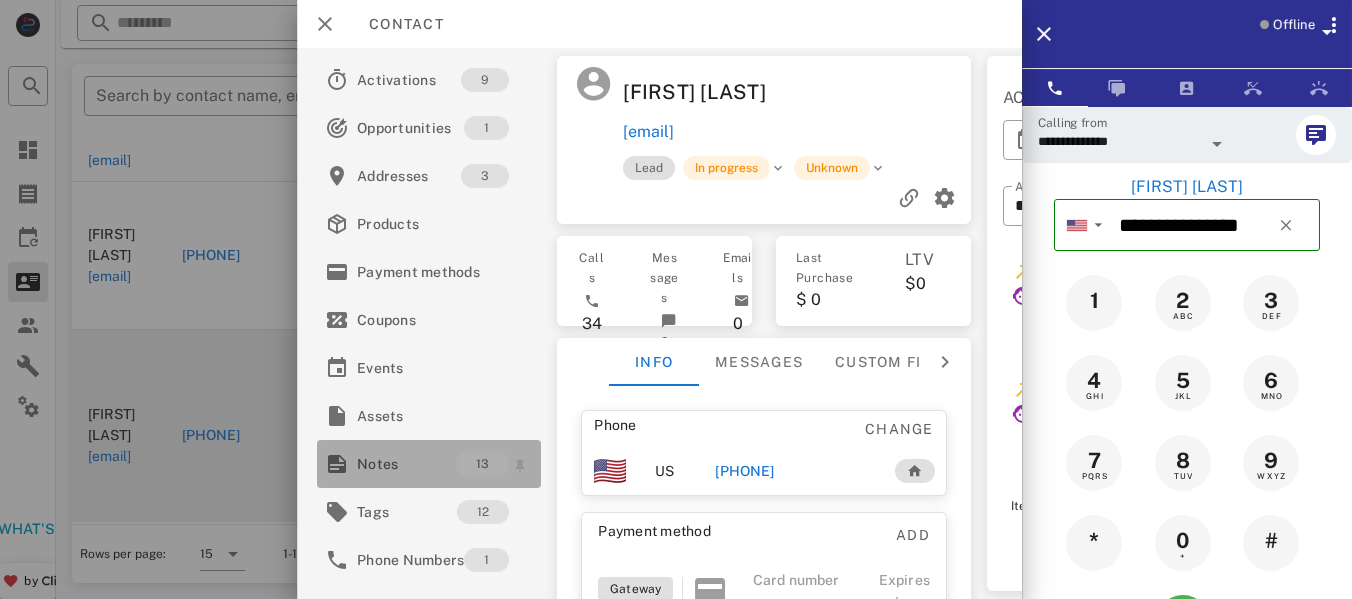 click on "Notes" at bounding box center [406, 464] 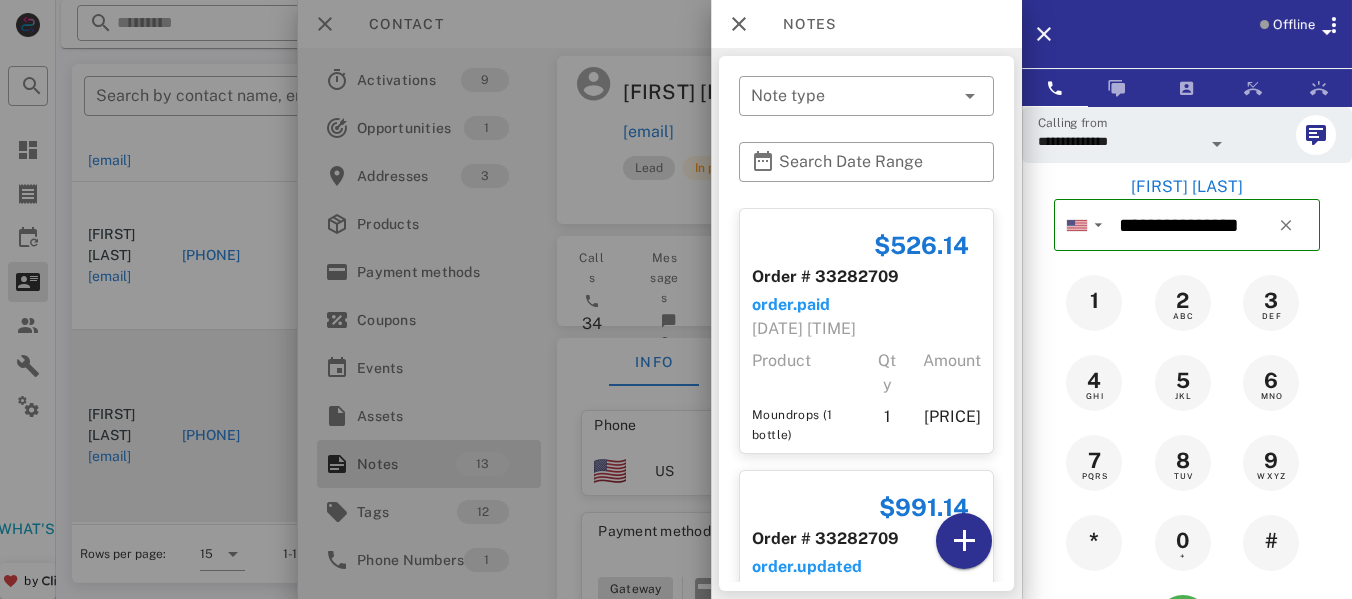 scroll, scrollTop: 180, scrollLeft: 0, axis: vertical 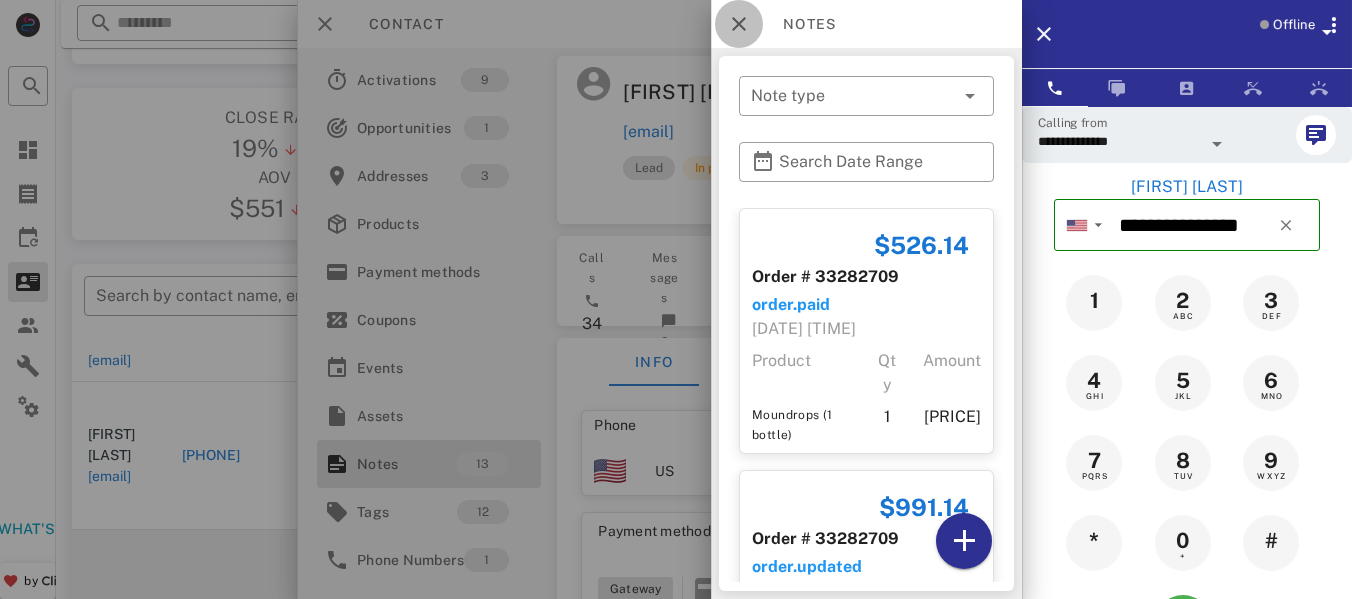 click at bounding box center (739, 24) 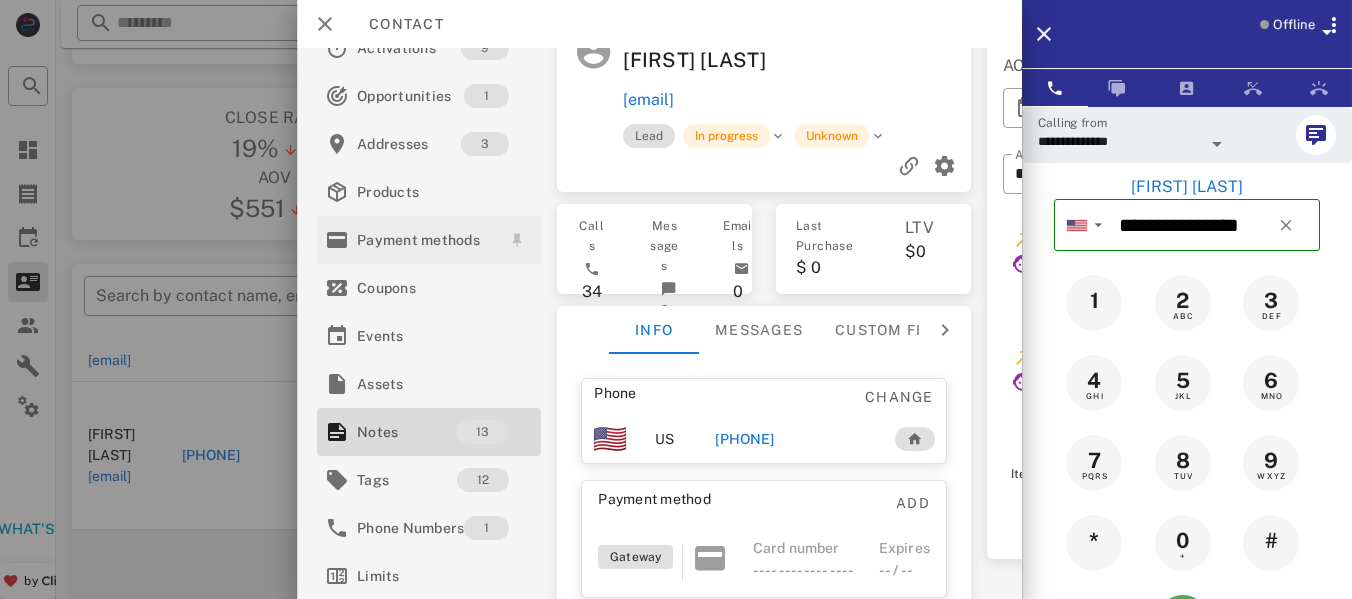 scroll, scrollTop: 0, scrollLeft: 0, axis: both 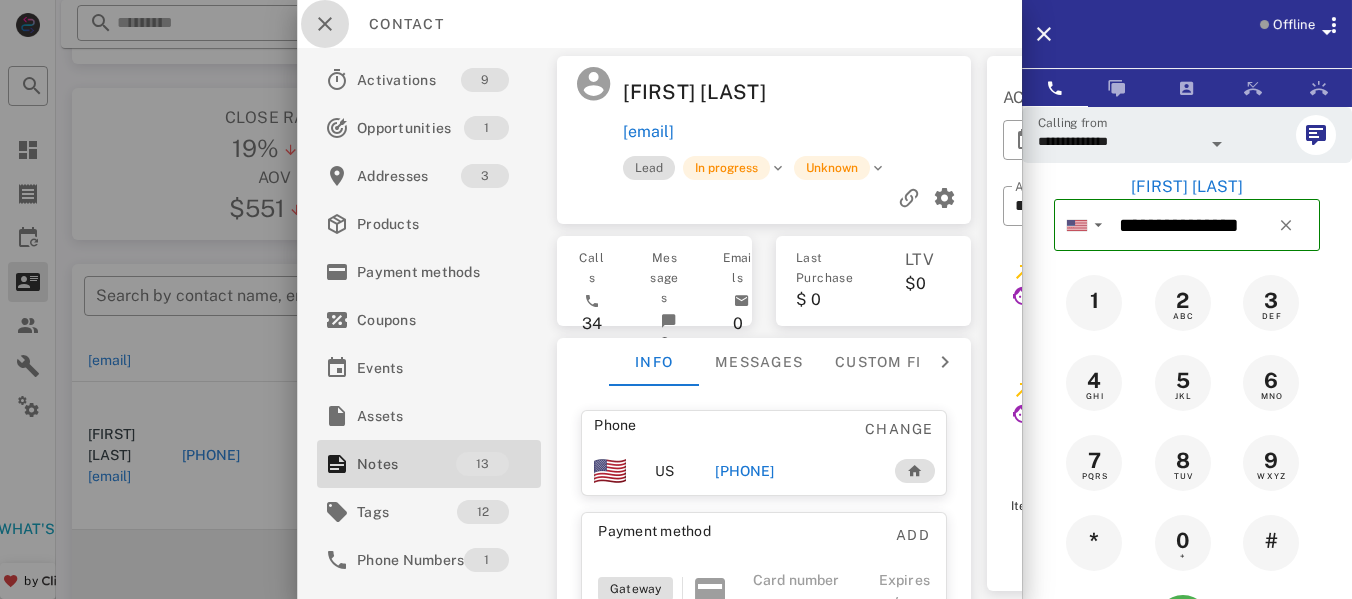 click at bounding box center (325, 24) 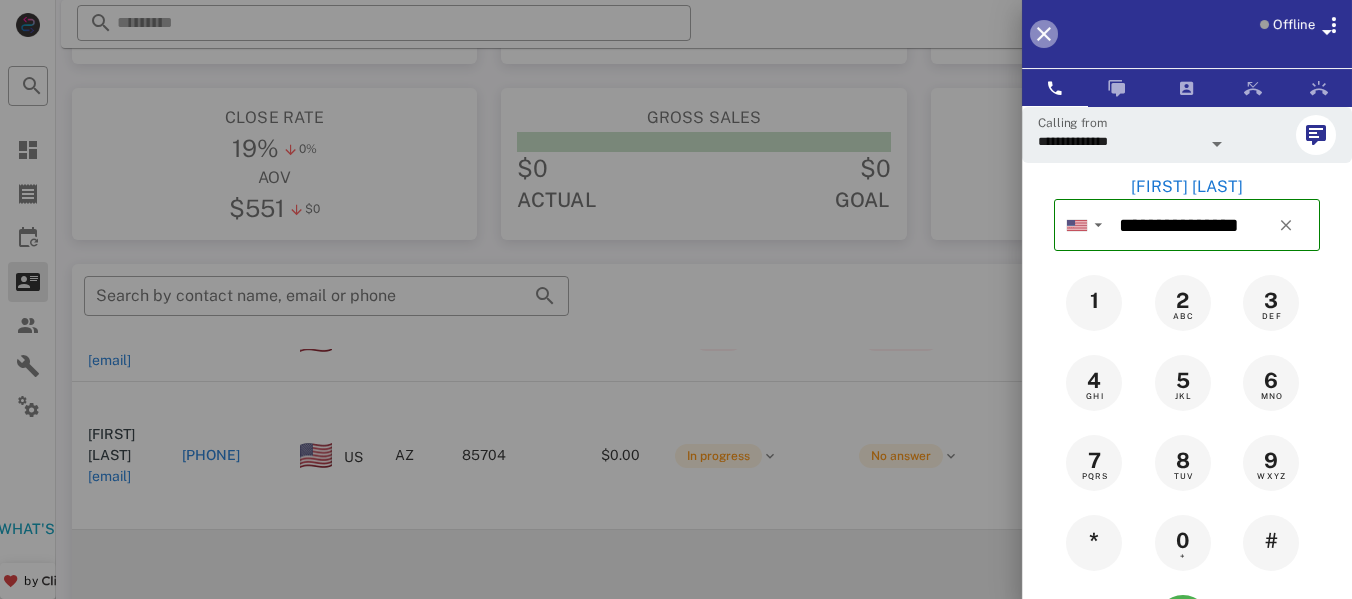 click at bounding box center (1044, 34) 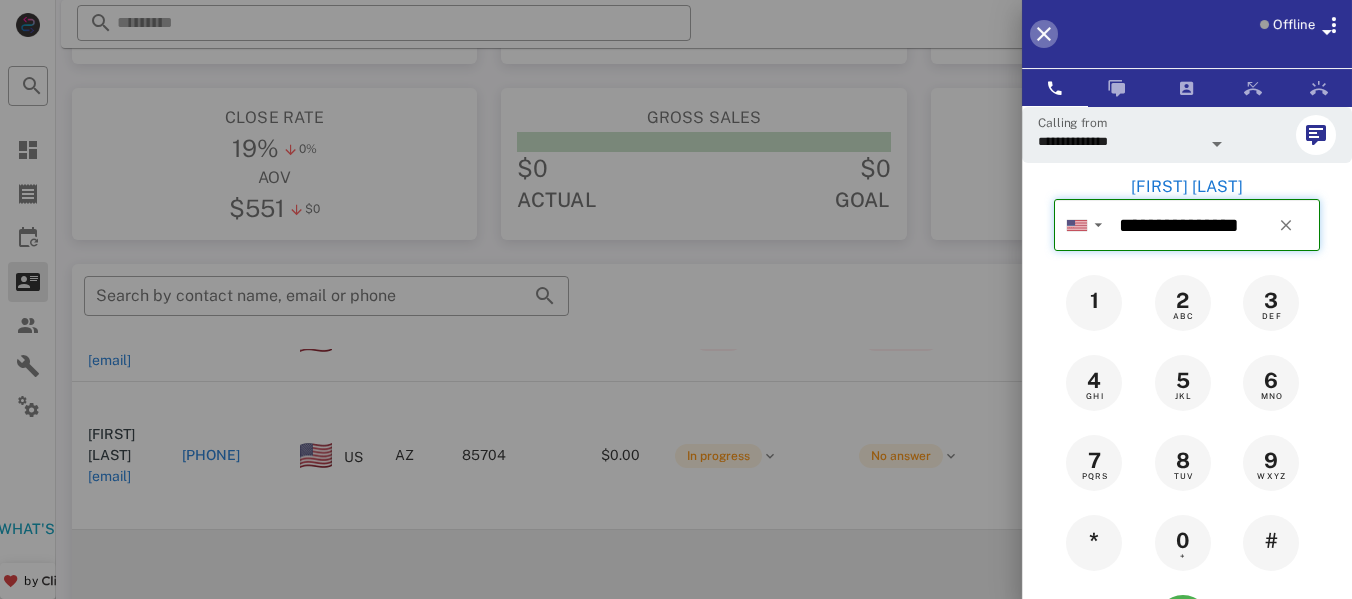 type 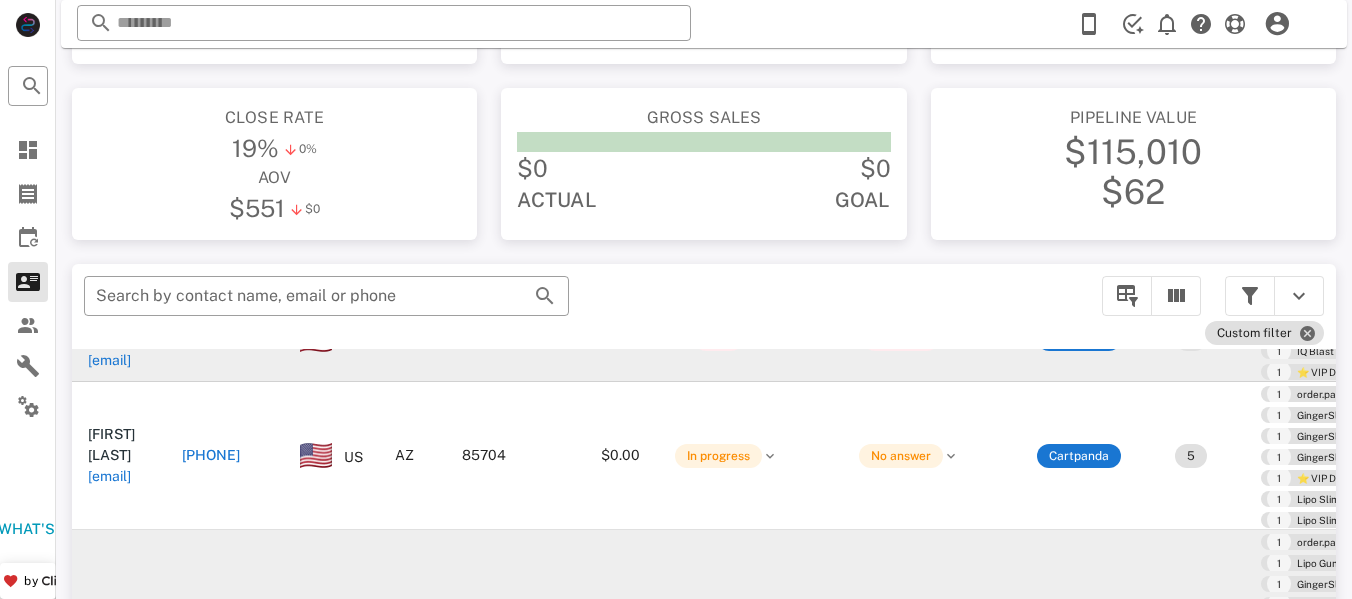 scroll, scrollTop: 0, scrollLeft: 0, axis: both 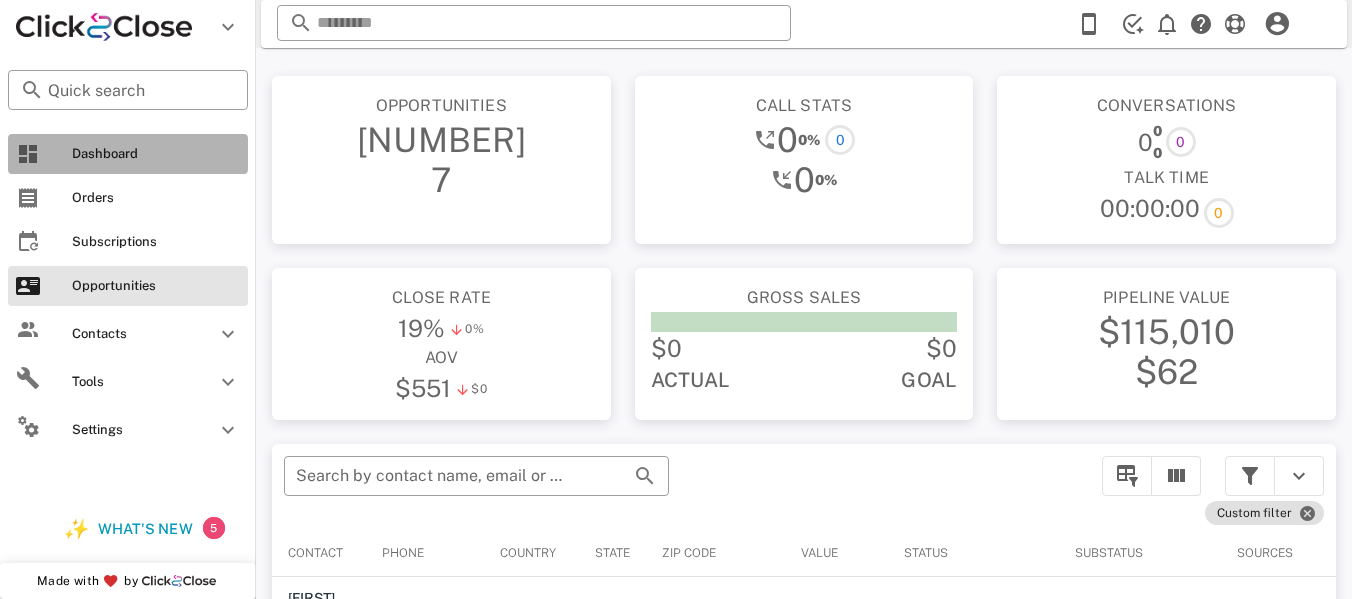 click on "Dashboard" at bounding box center [156, 154] 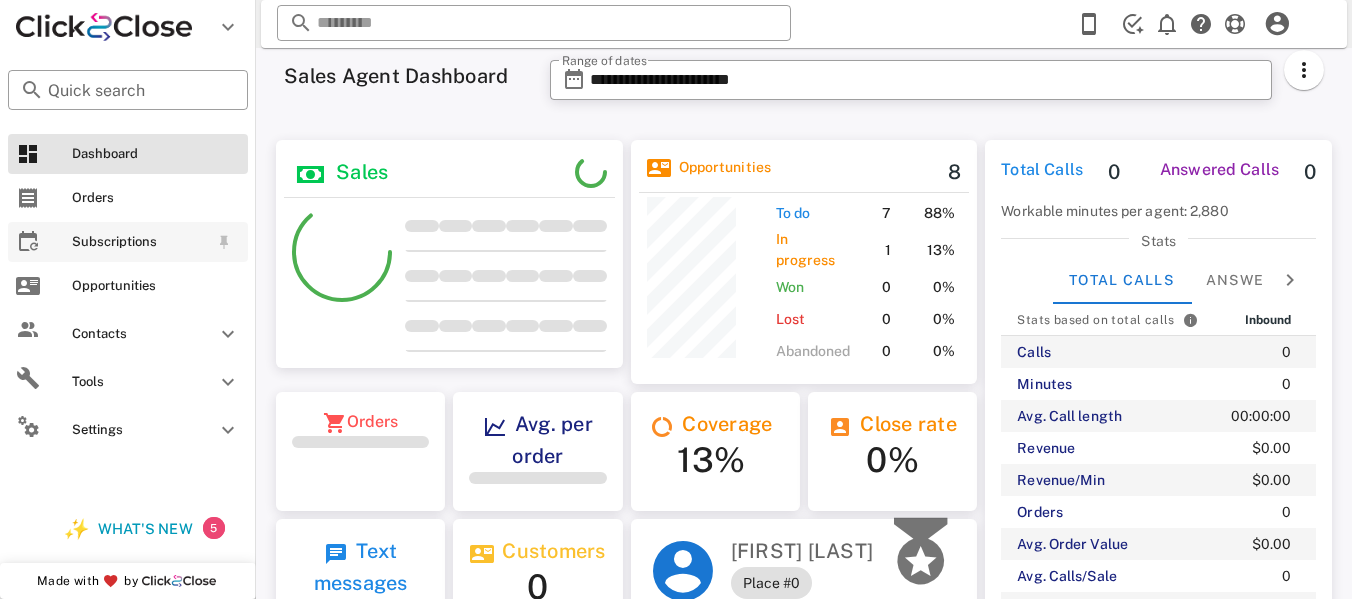 scroll, scrollTop: 999747, scrollLeft: 999653, axis: both 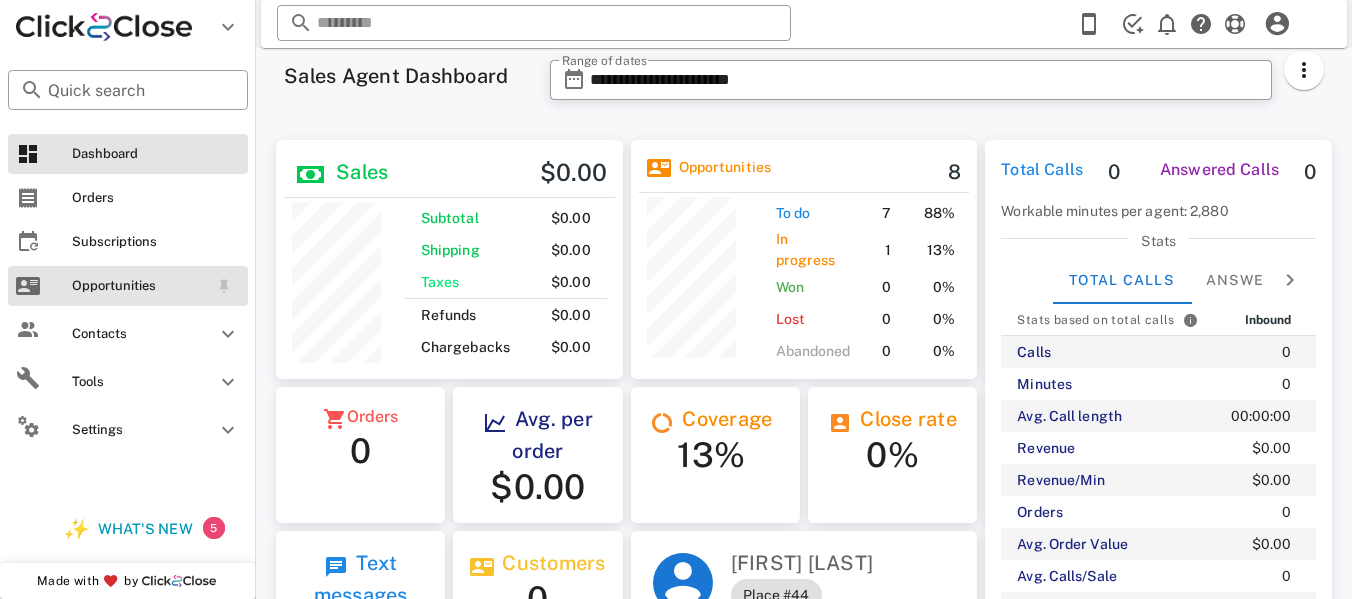 click on "Opportunities" at bounding box center [128, 286] 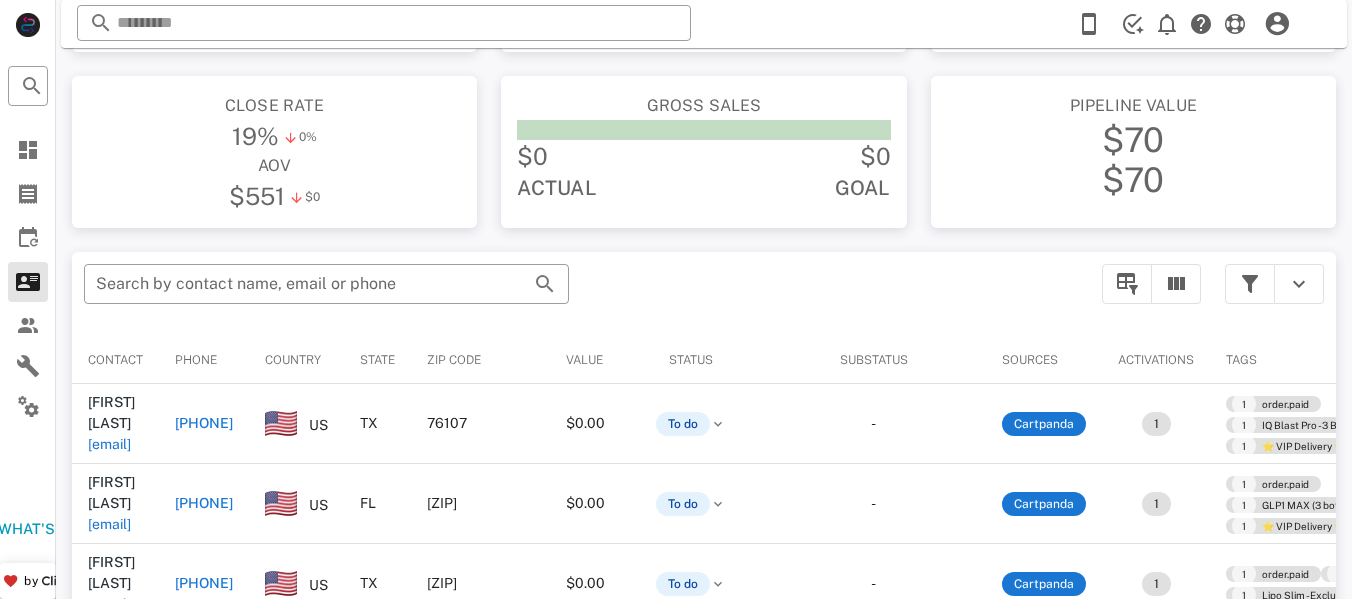 scroll, scrollTop: 200, scrollLeft: 0, axis: vertical 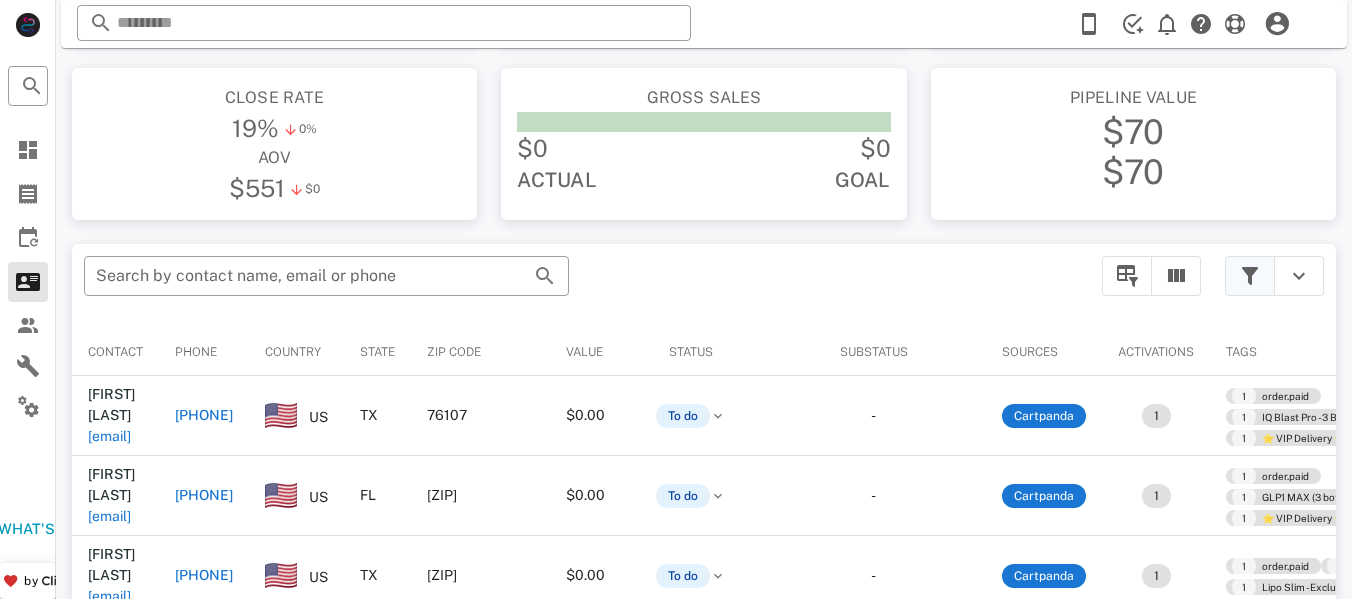 click at bounding box center (1250, 276) 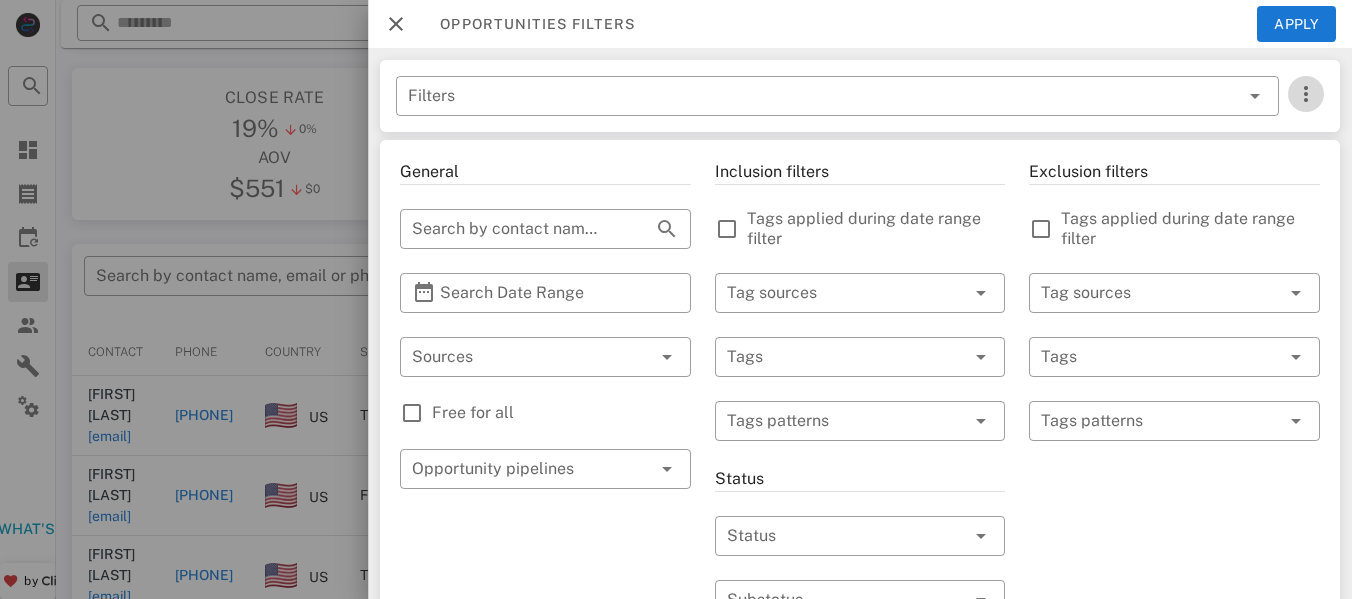 click at bounding box center (1306, 94) 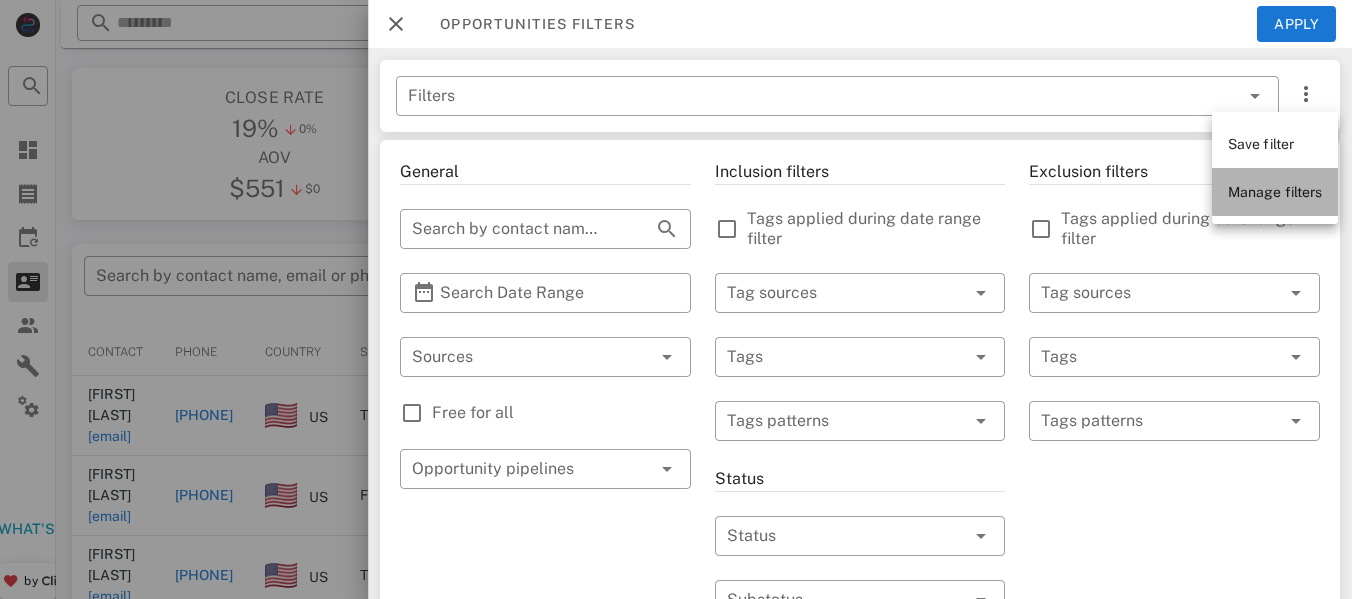 click on "Manage filters" at bounding box center (1275, 192) 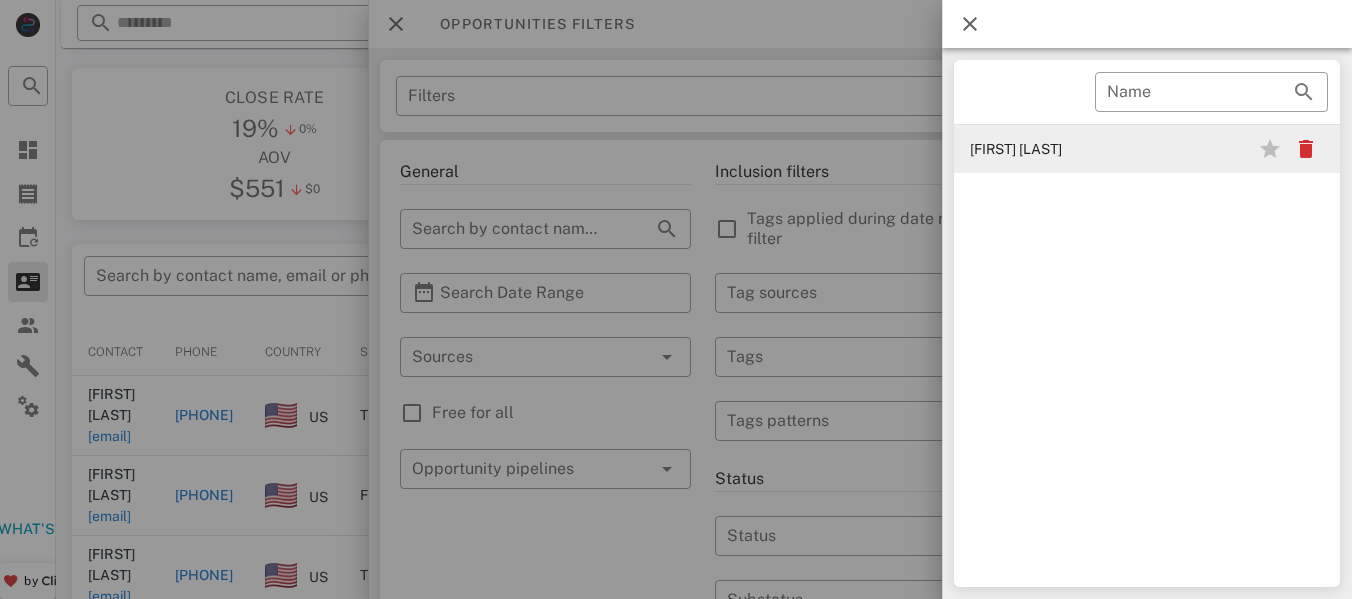 click on "[FIRST] [LAST]" at bounding box center [1059, 149] 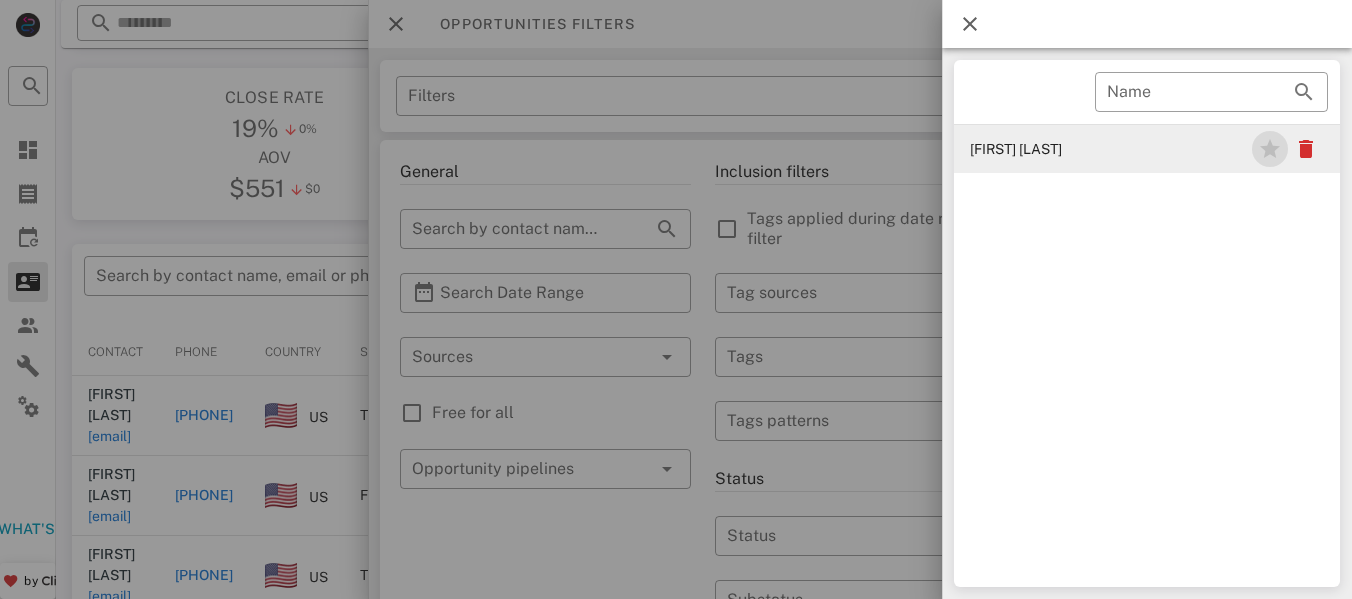 click at bounding box center (1270, 149) 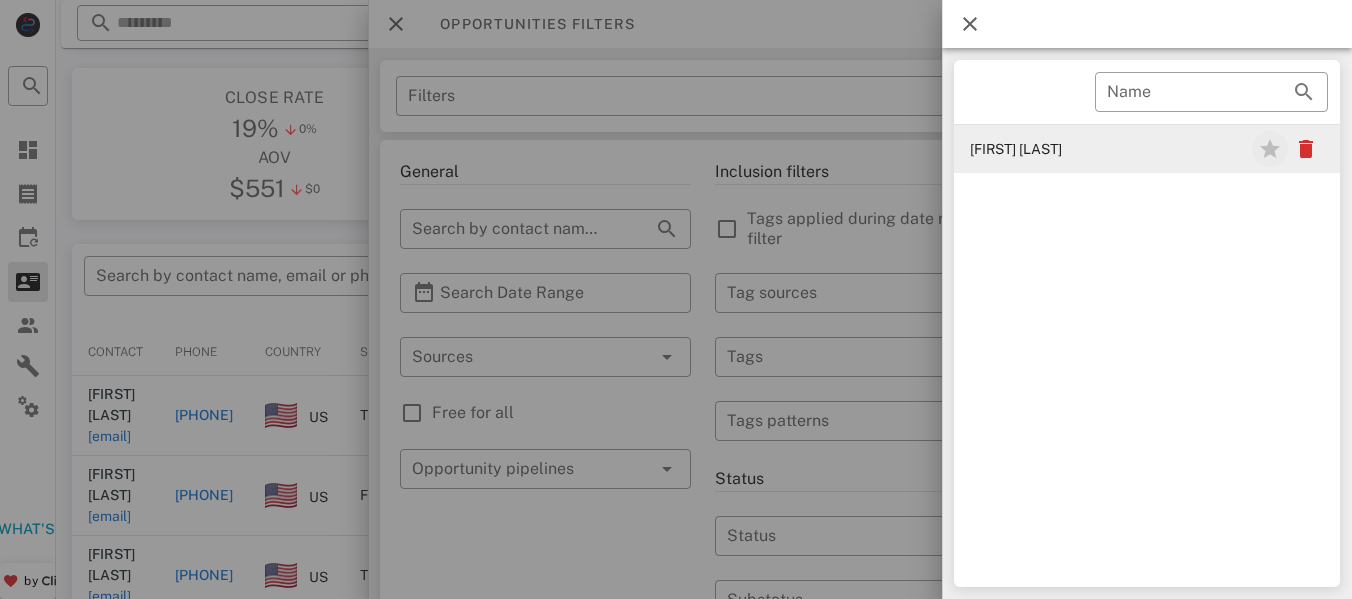 type on "**********" 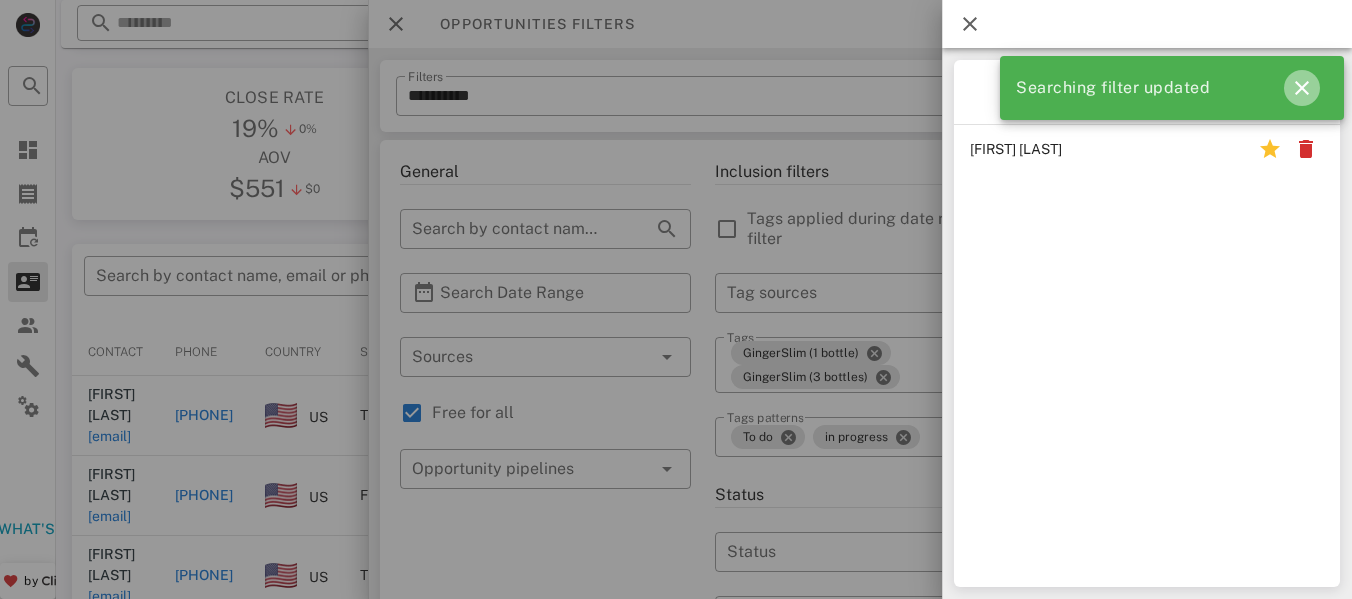 click at bounding box center (1302, 88) 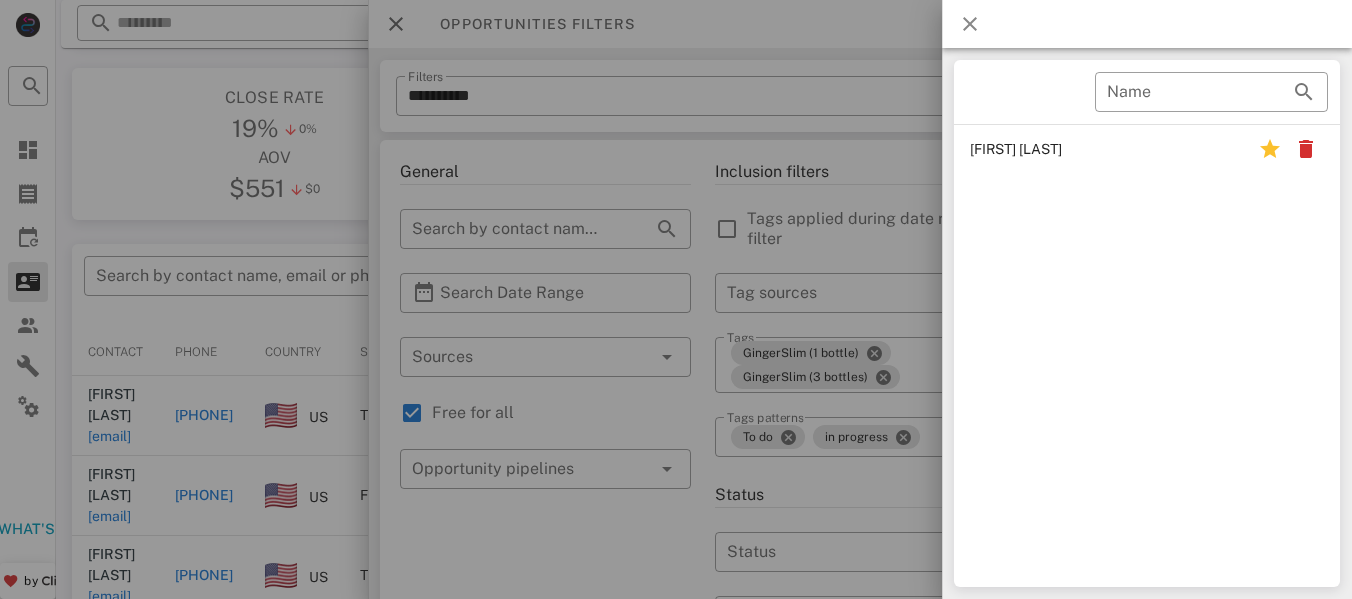 click at bounding box center [970, 24] 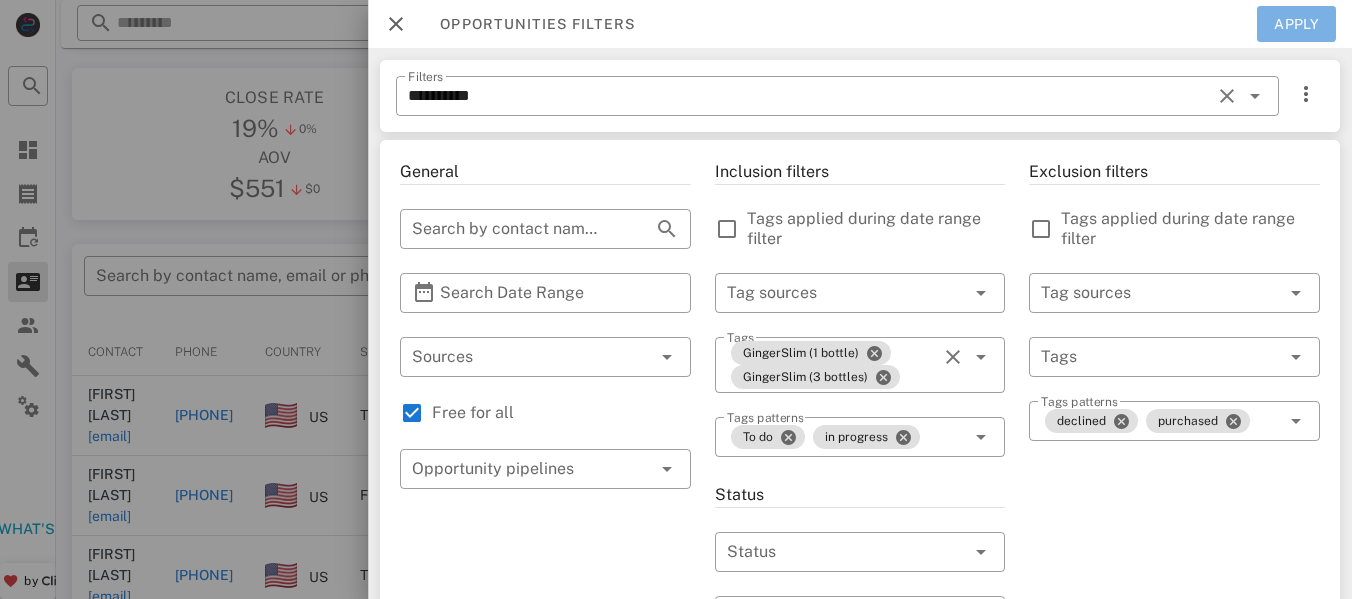 click on "Apply" at bounding box center (1297, 24) 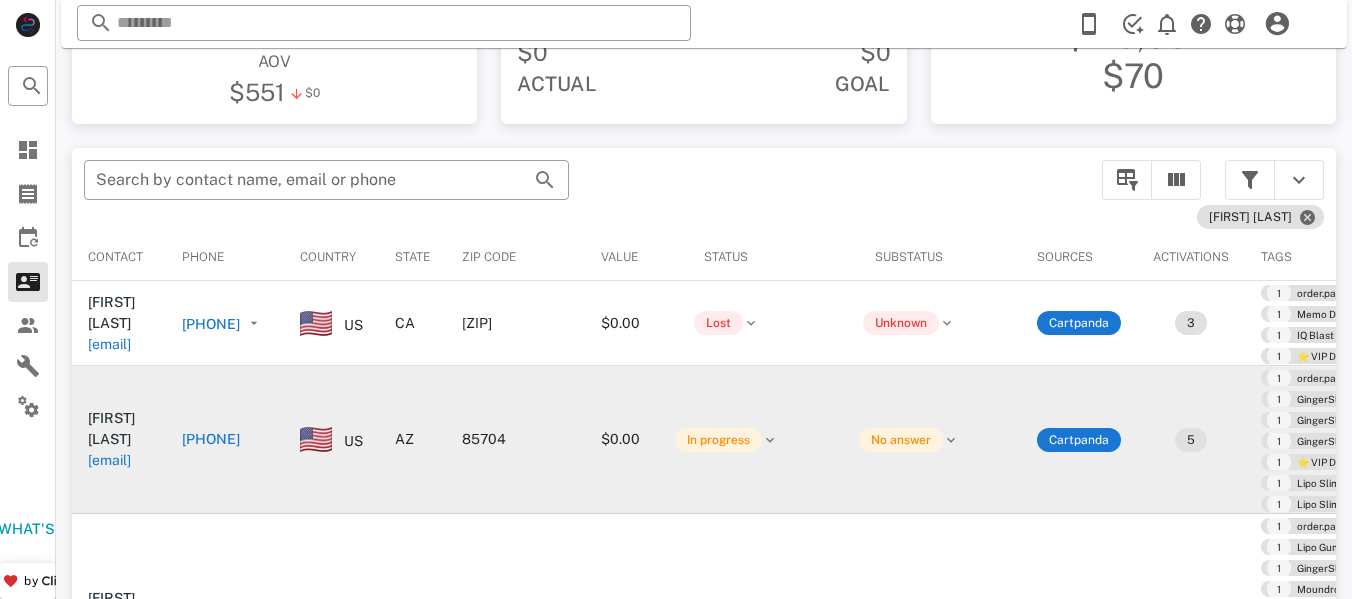 scroll, scrollTop: 300, scrollLeft: 0, axis: vertical 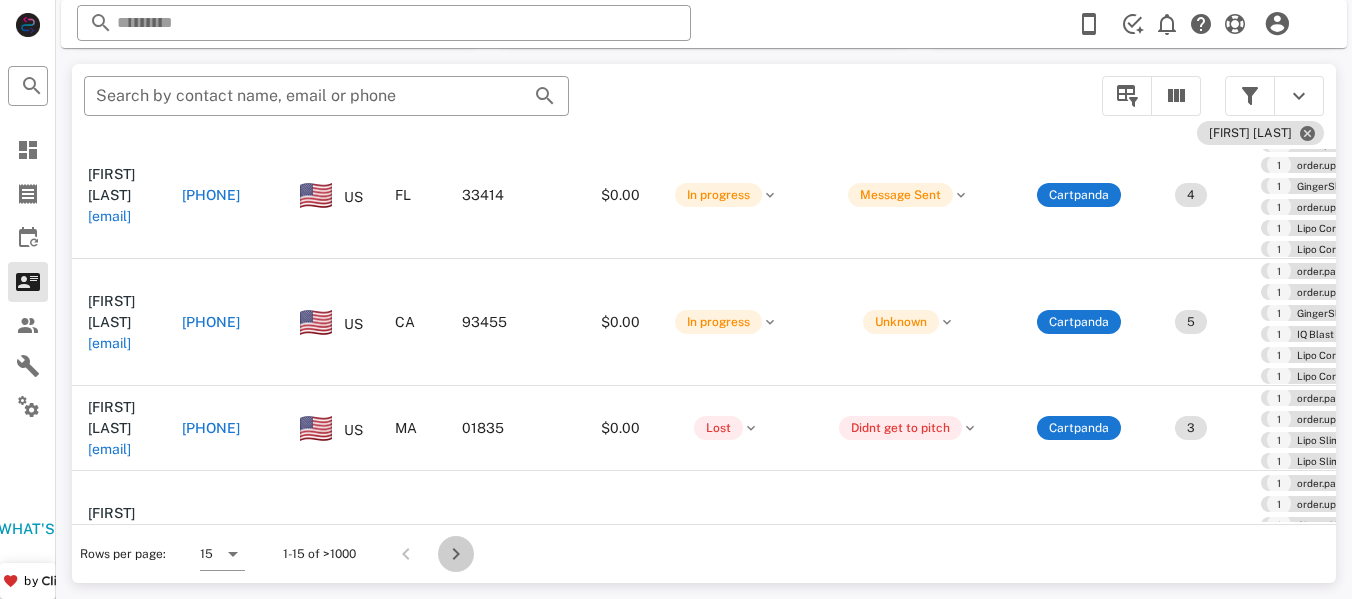 click at bounding box center (456, 554) 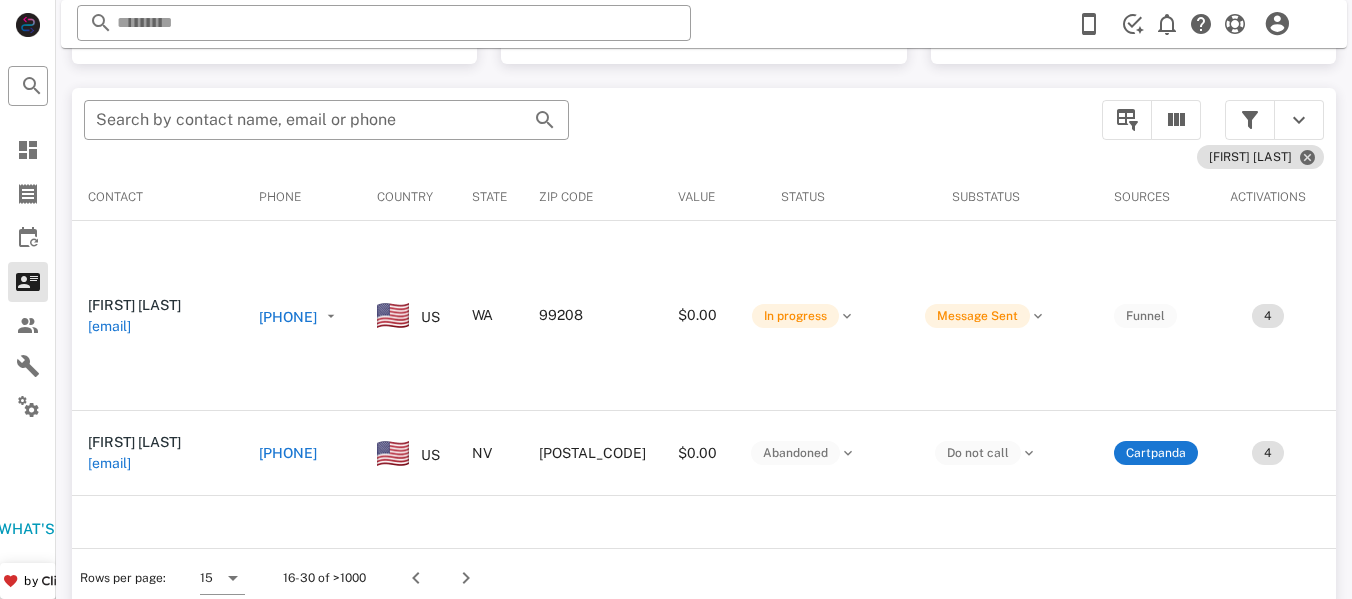 scroll, scrollTop: 380, scrollLeft: 0, axis: vertical 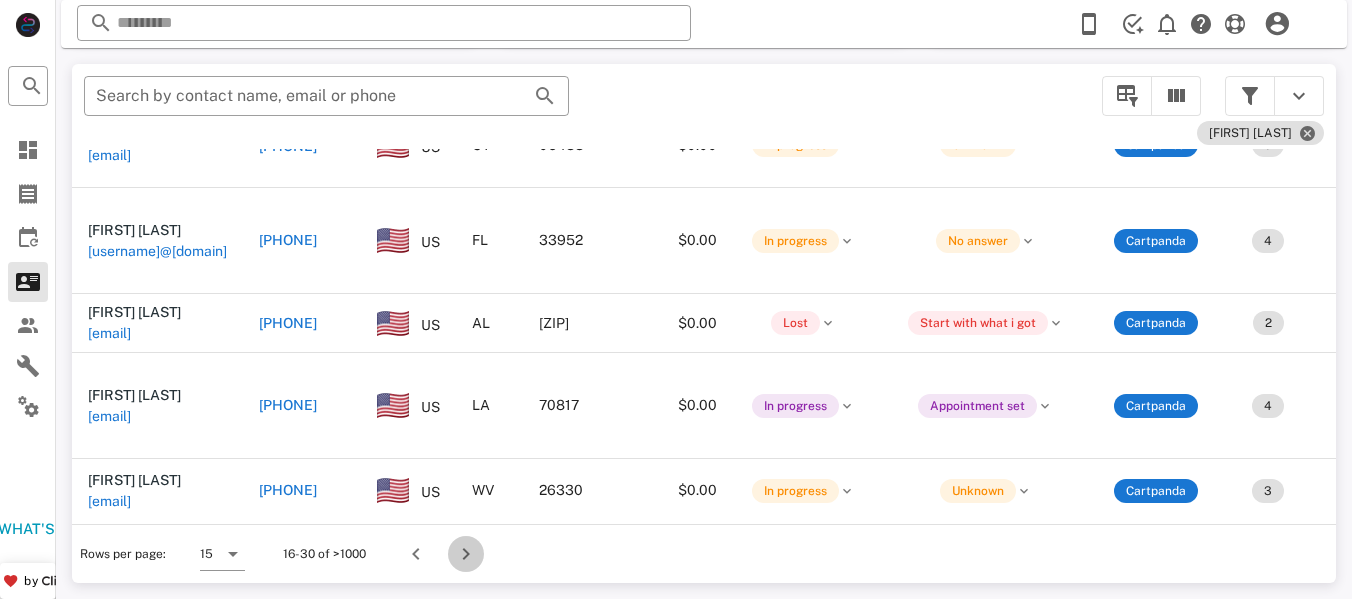 click at bounding box center [466, 554] 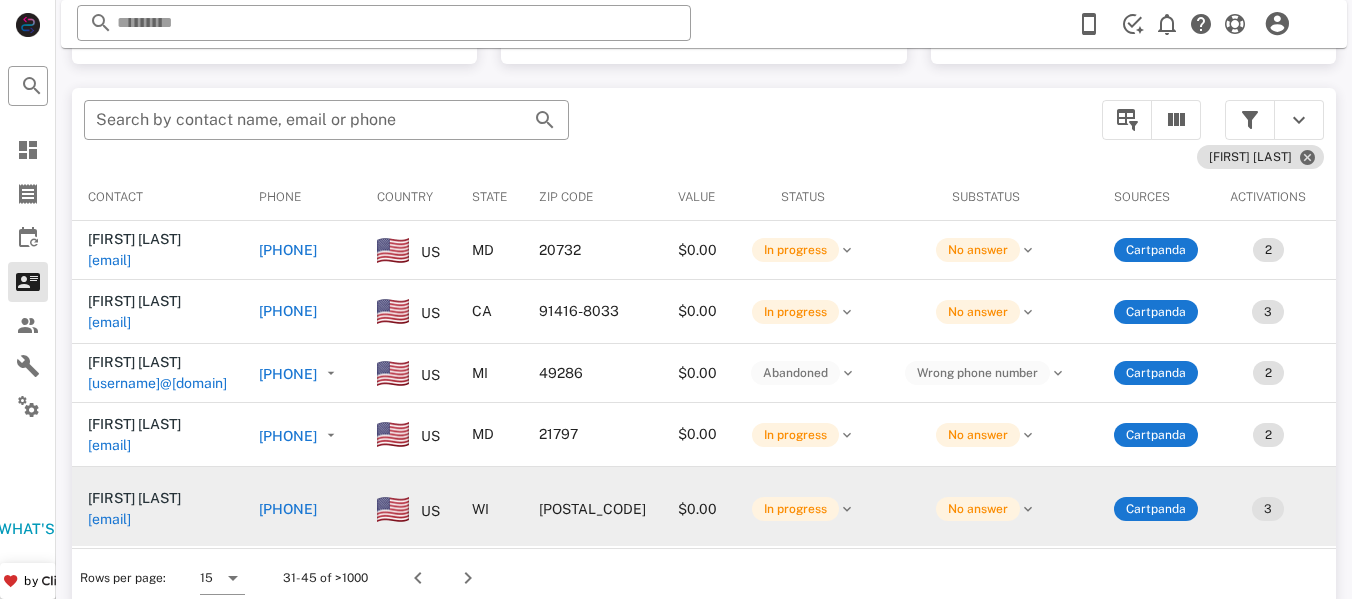 scroll, scrollTop: 380, scrollLeft: 0, axis: vertical 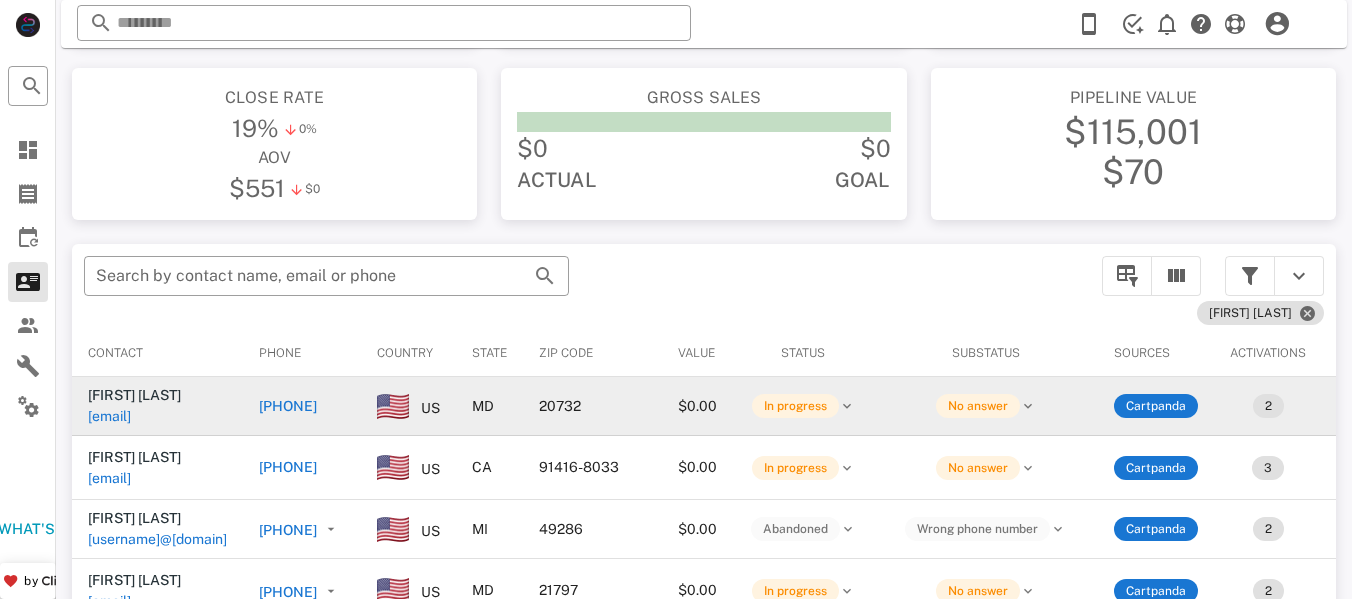 click on "[PHONE]" at bounding box center [288, 406] 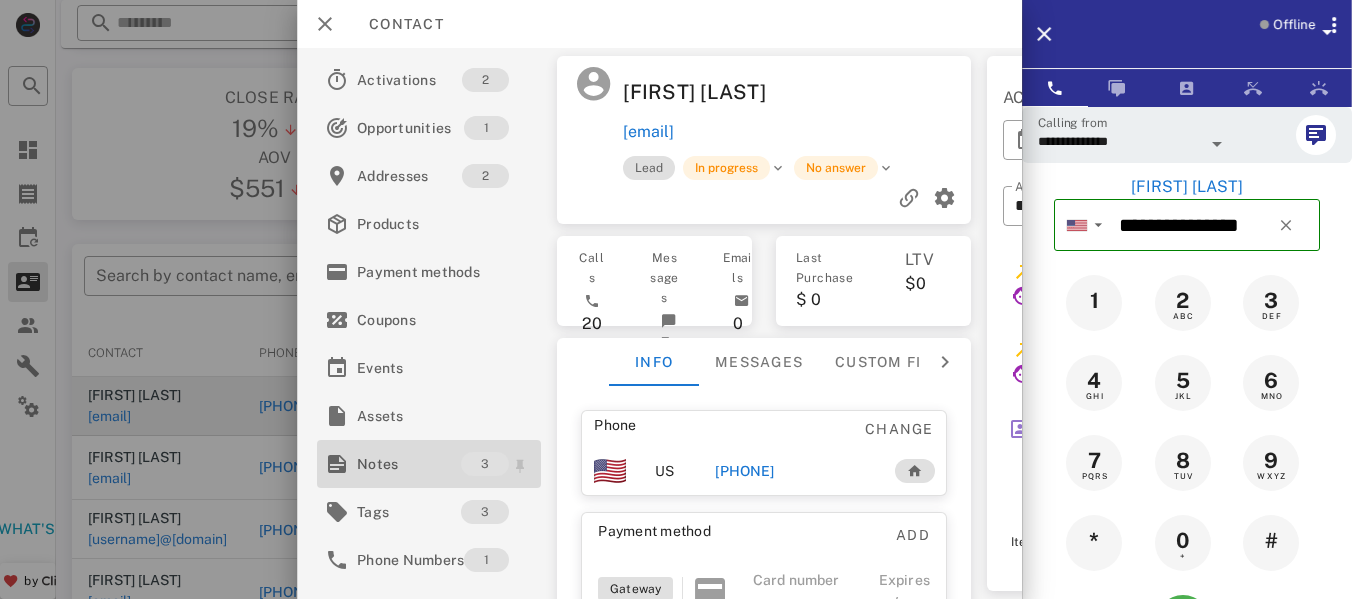 click on "Notes" at bounding box center [409, 464] 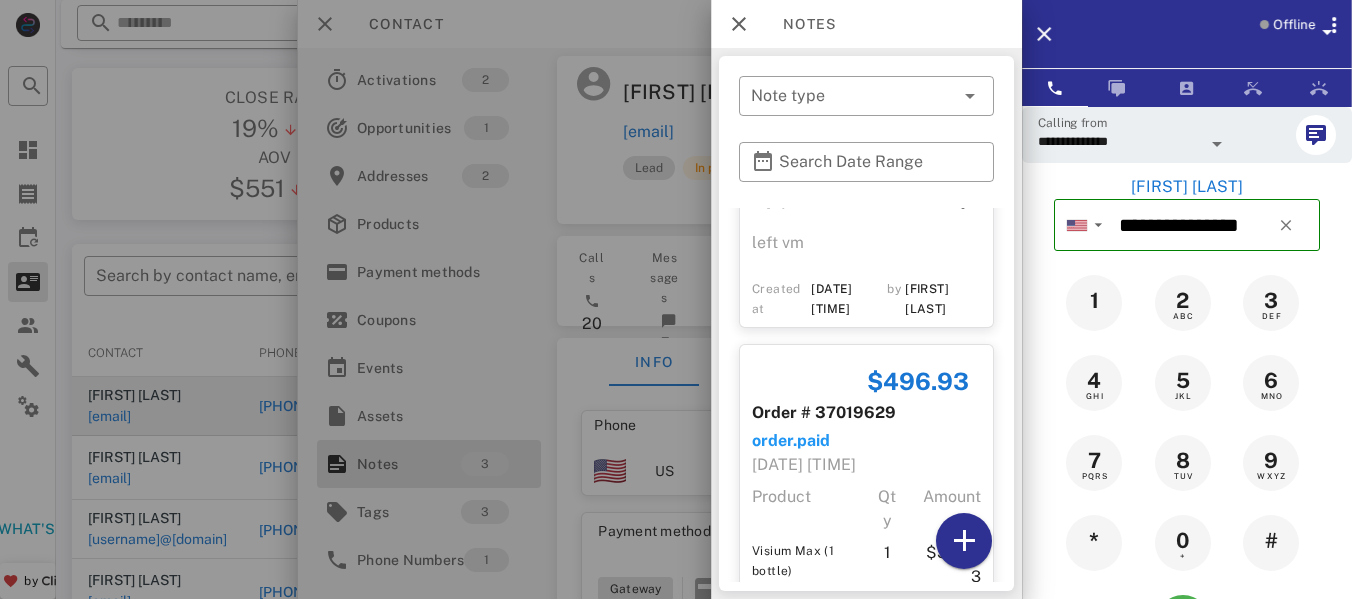 scroll, scrollTop: 344, scrollLeft: 0, axis: vertical 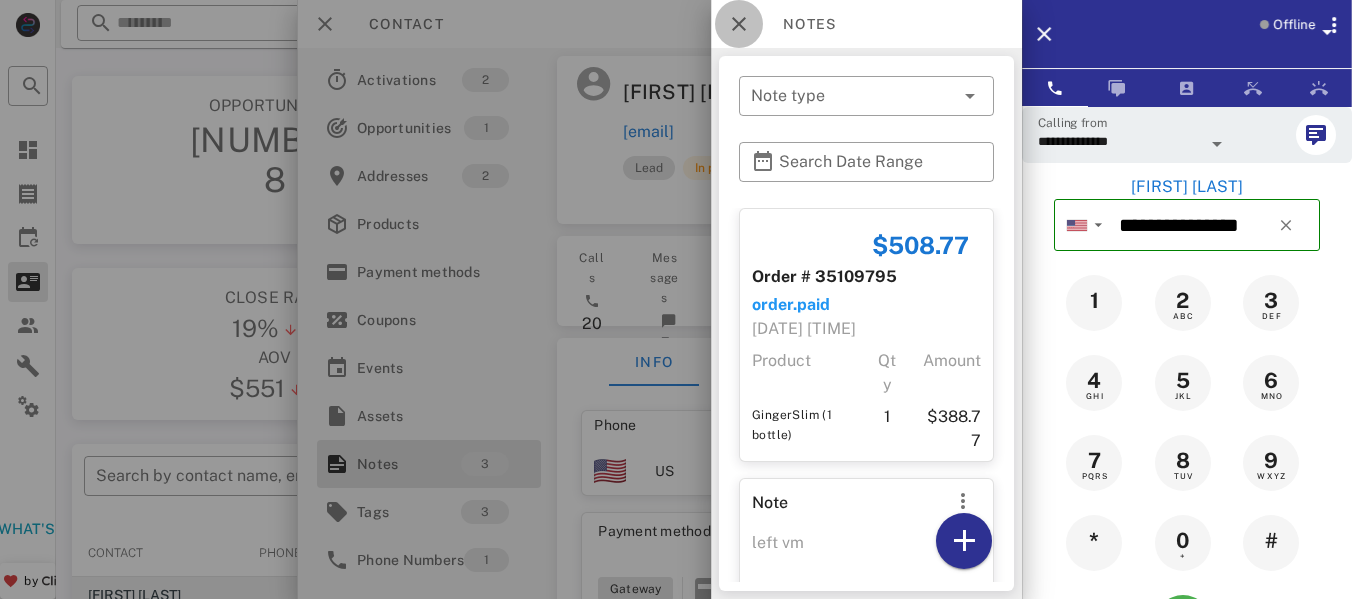 click at bounding box center (739, 24) 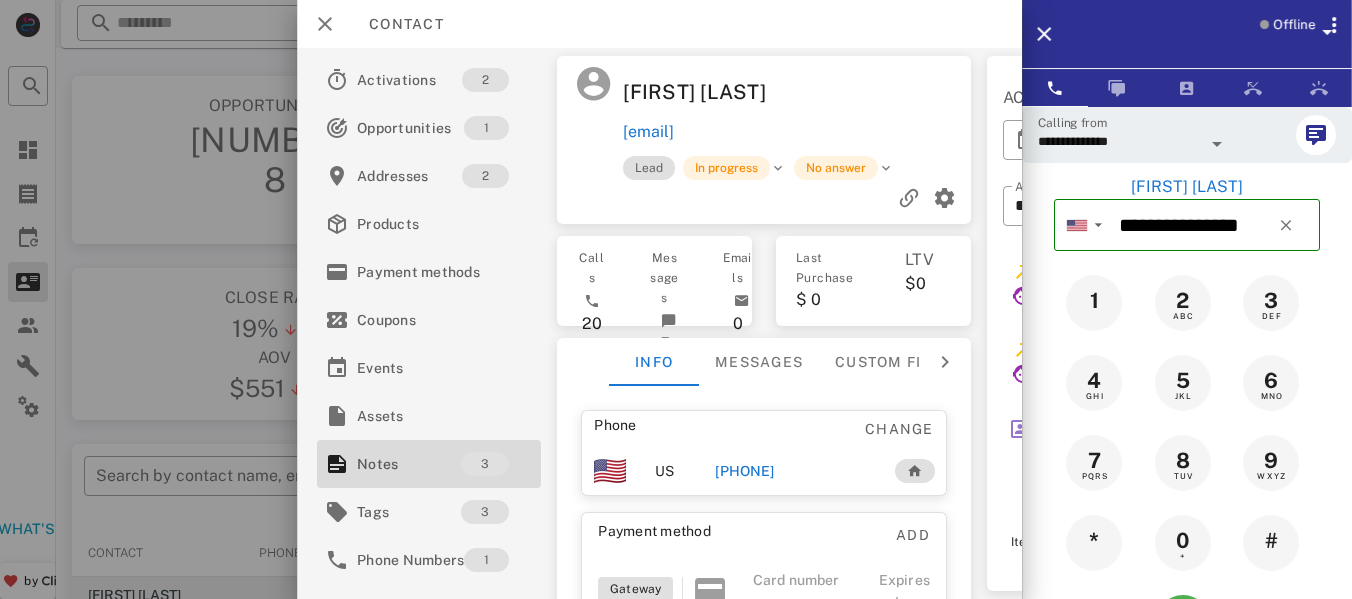 scroll, scrollTop: 100, scrollLeft: 0, axis: vertical 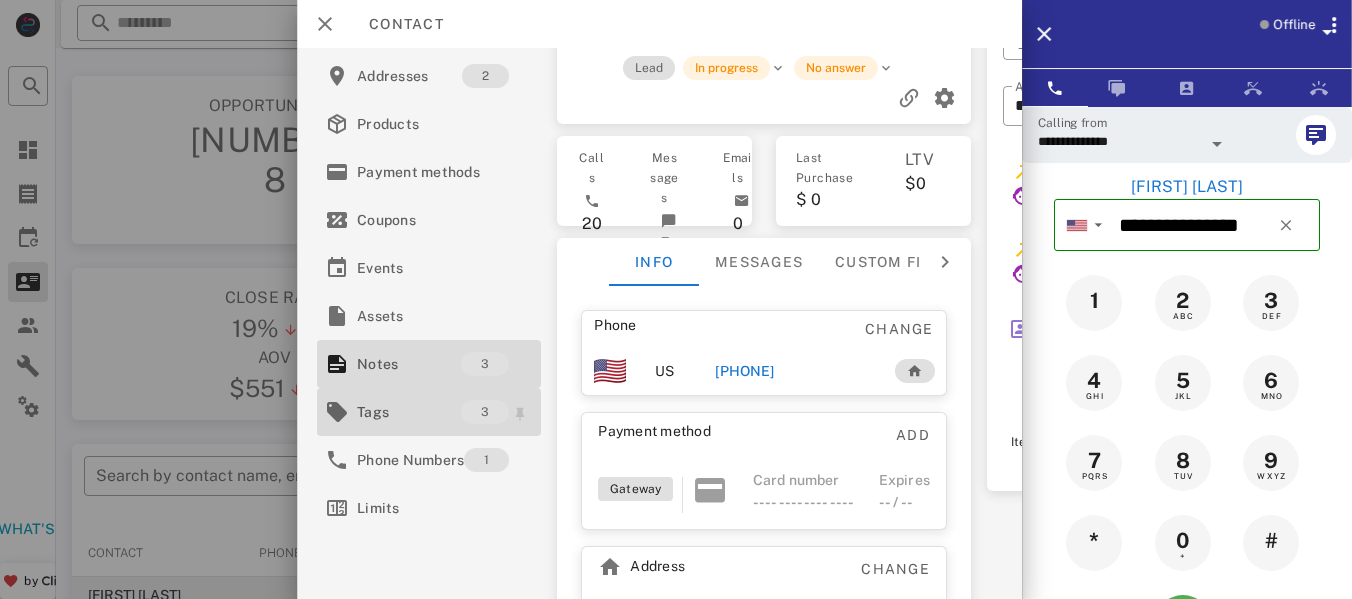click on "Tags" at bounding box center (409, 412) 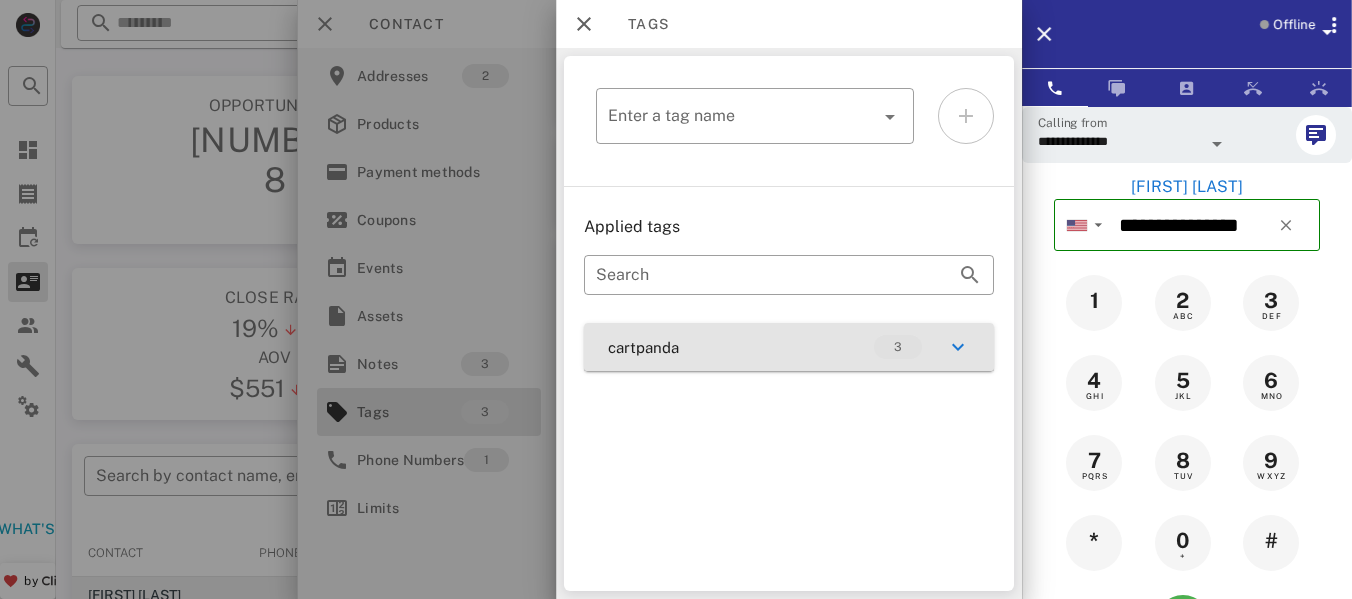 click at bounding box center (958, 347) 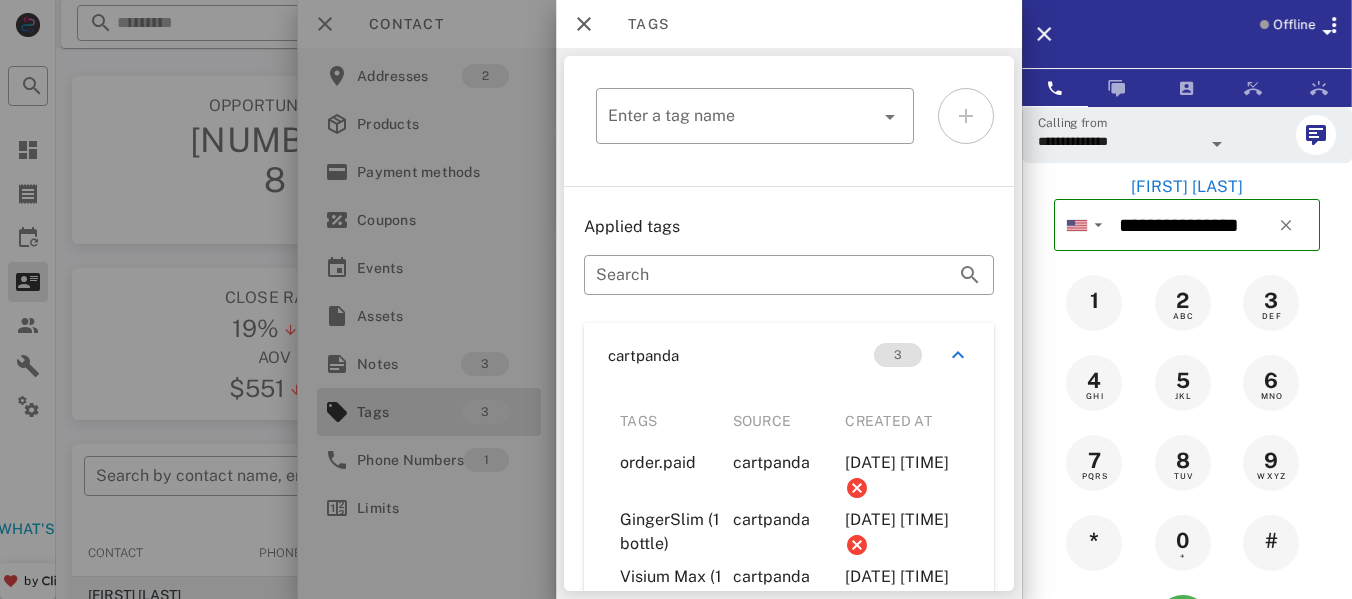 scroll, scrollTop: 59, scrollLeft: 0, axis: vertical 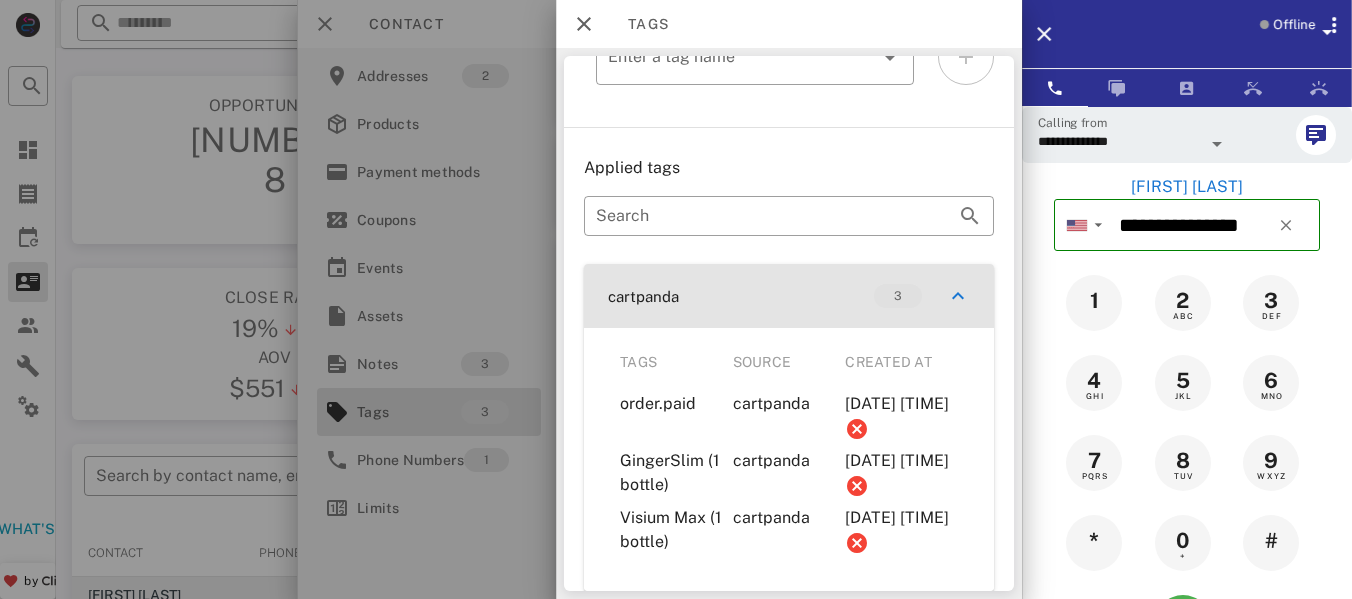 click at bounding box center (958, 296) 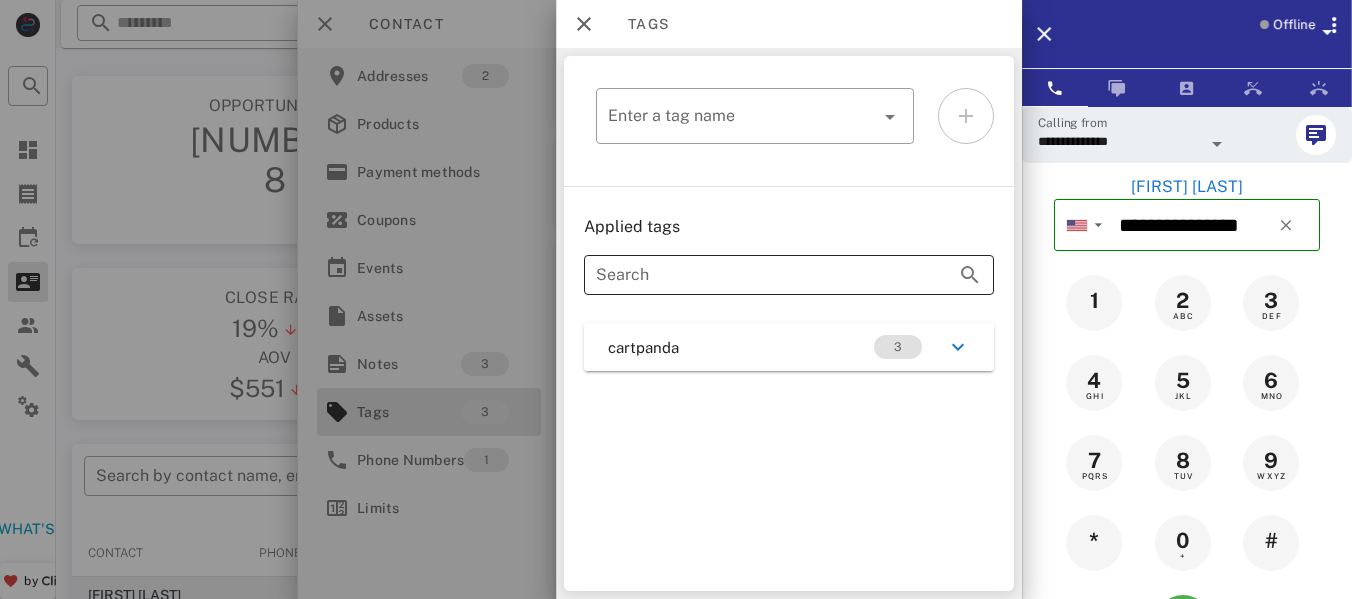 scroll, scrollTop: 0, scrollLeft: 0, axis: both 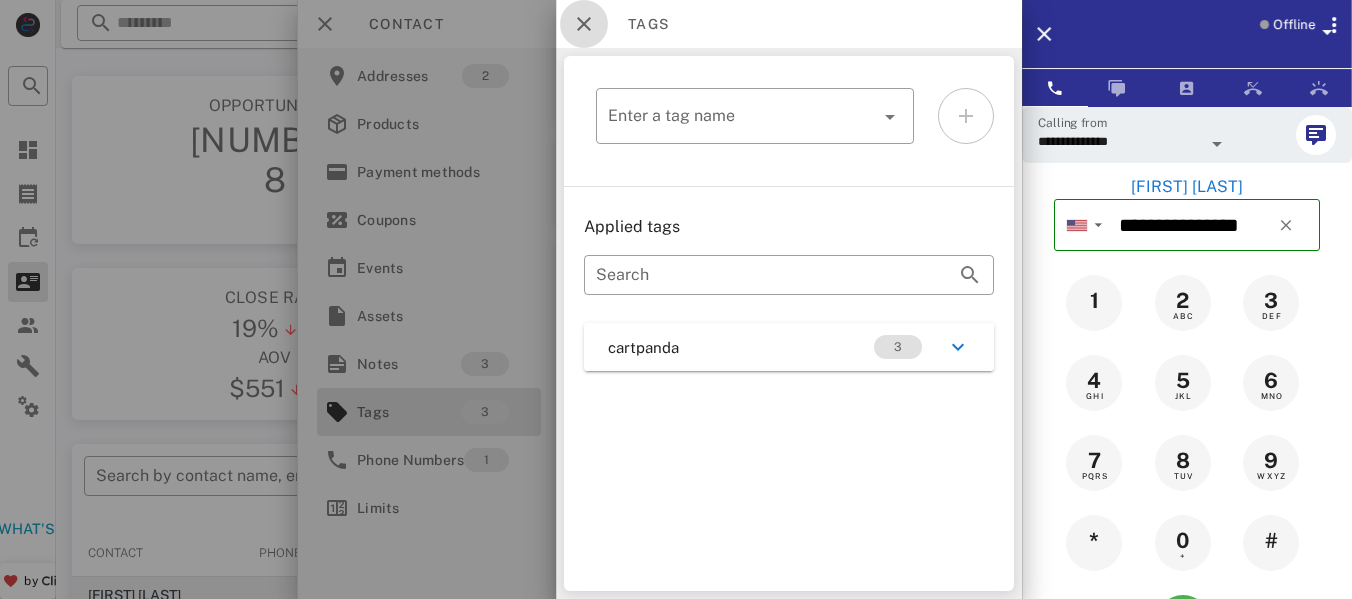 click at bounding box center [584, 24] 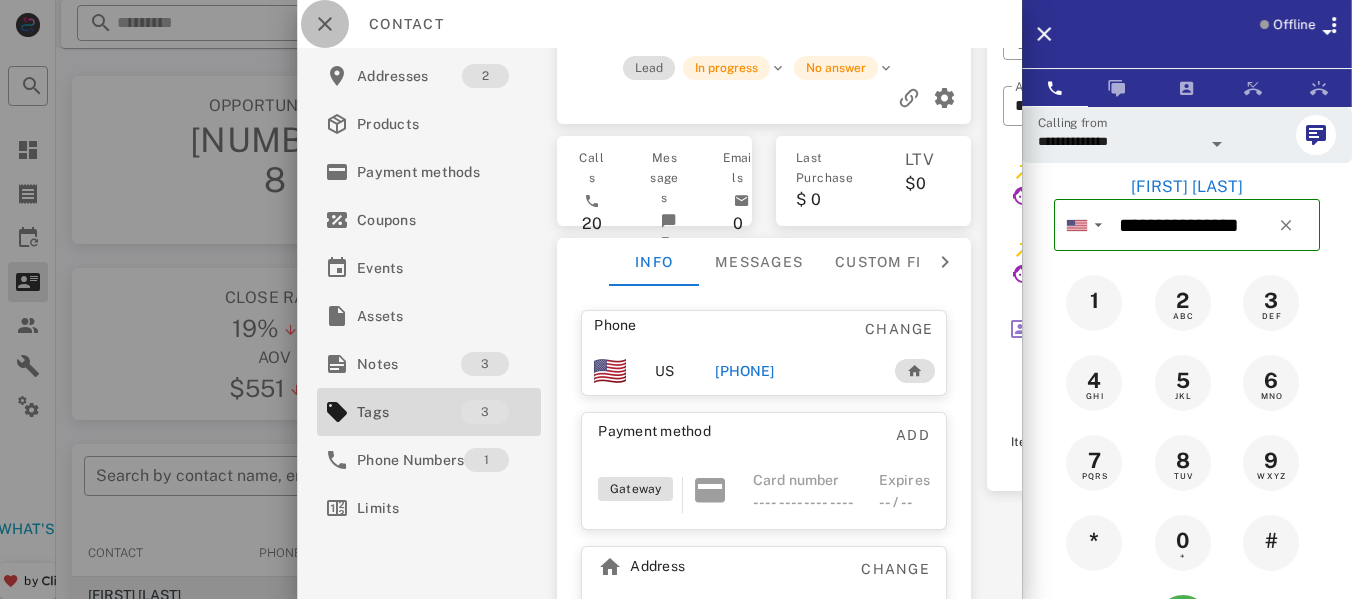 click at bounding box center (325, 24) 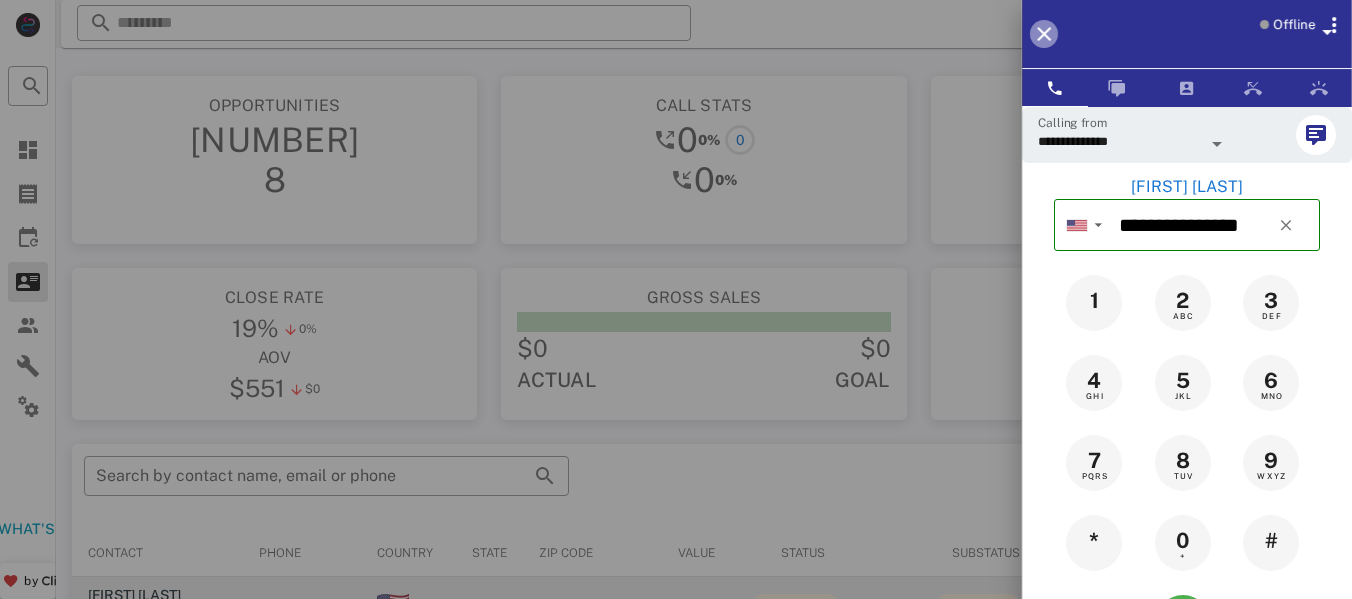 click at bounding box center (1044, 34) 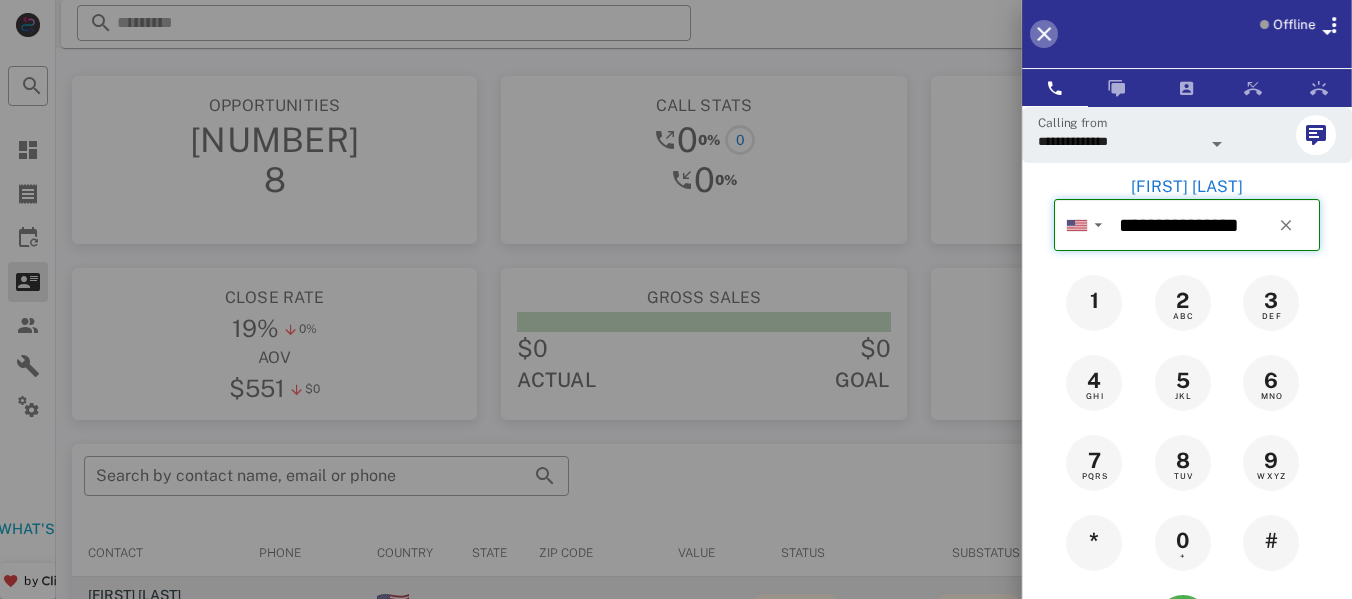 type 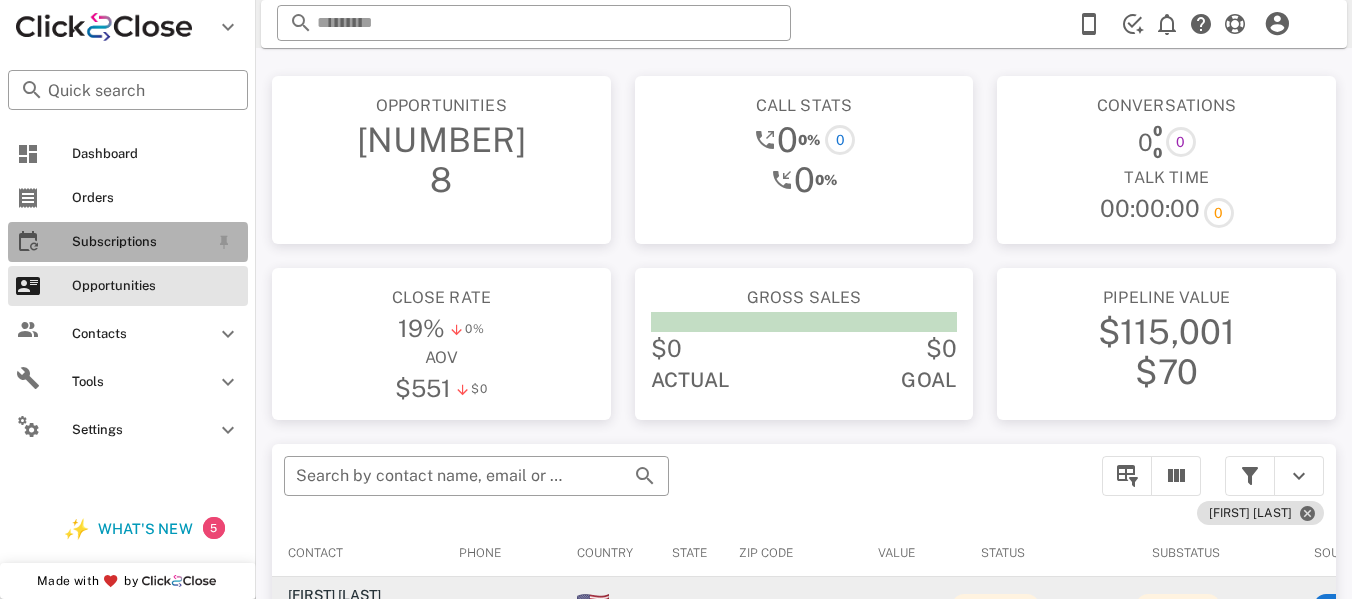 click on "Subscriptions" at bounding box center [140, 242] 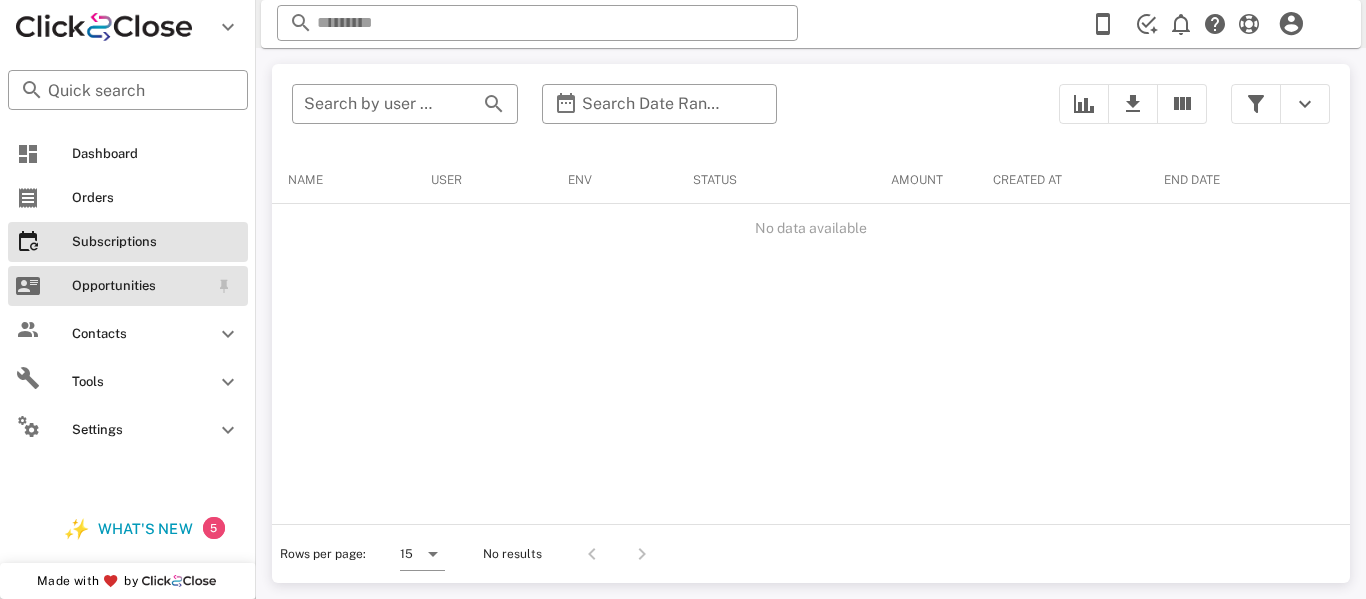 click on "Opportunities" at bounding box center (140, 286) 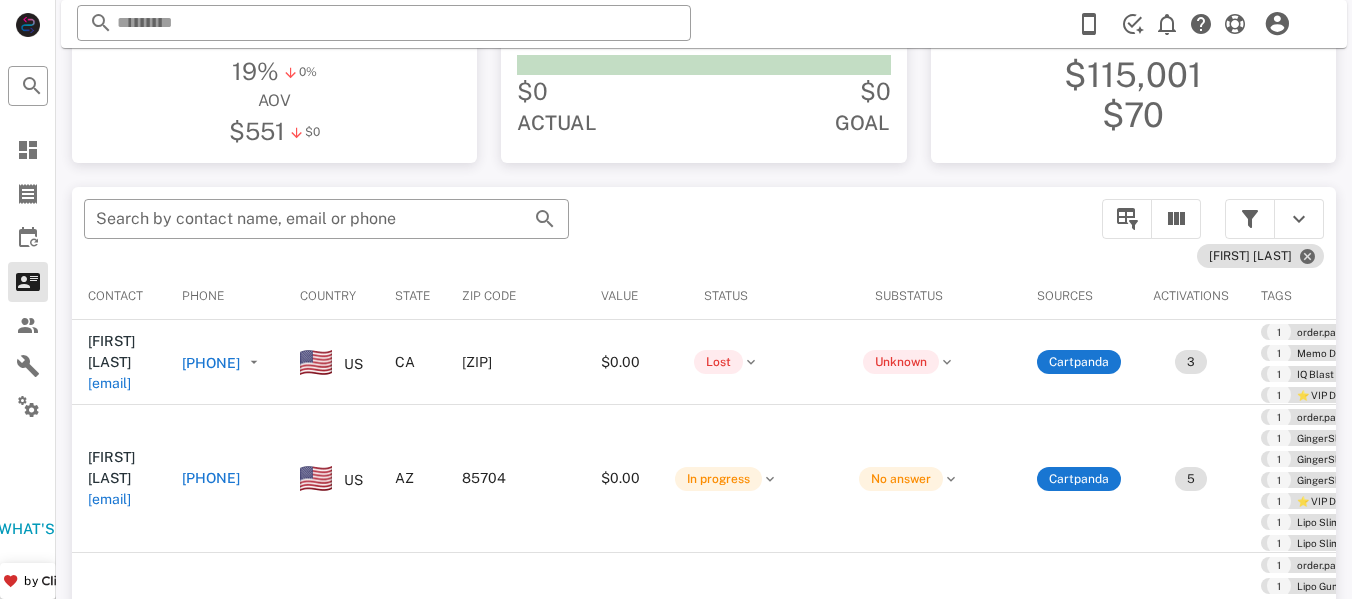 scroll, scrollTop: 380, scrollLeft: 0, axis: vertical 